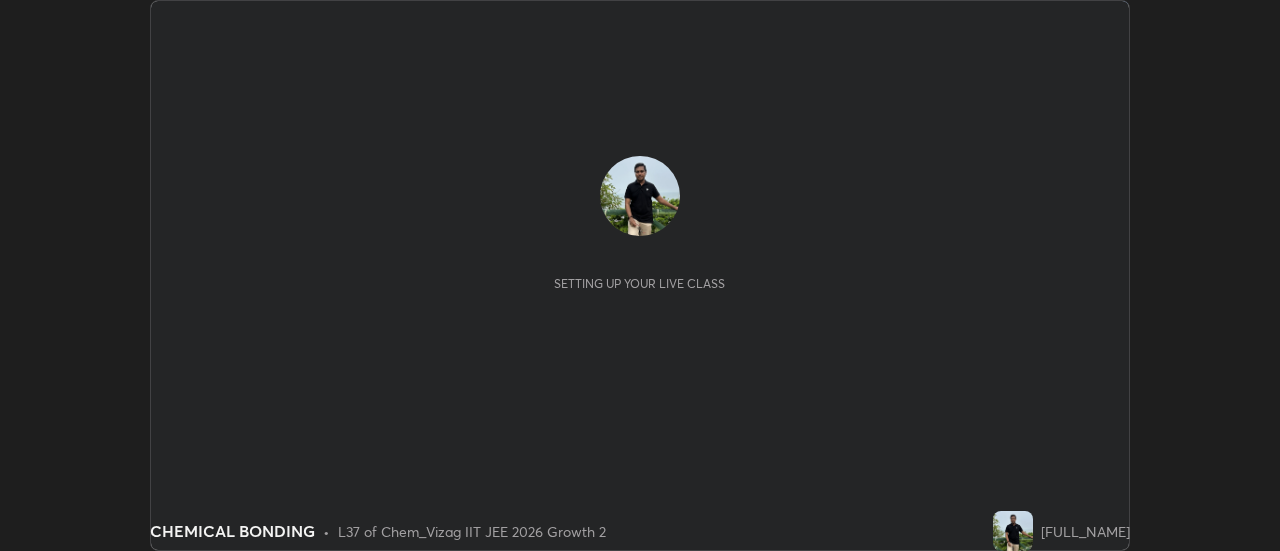scroll, scrollTop: 0, scrollLeft: 0, axis: both 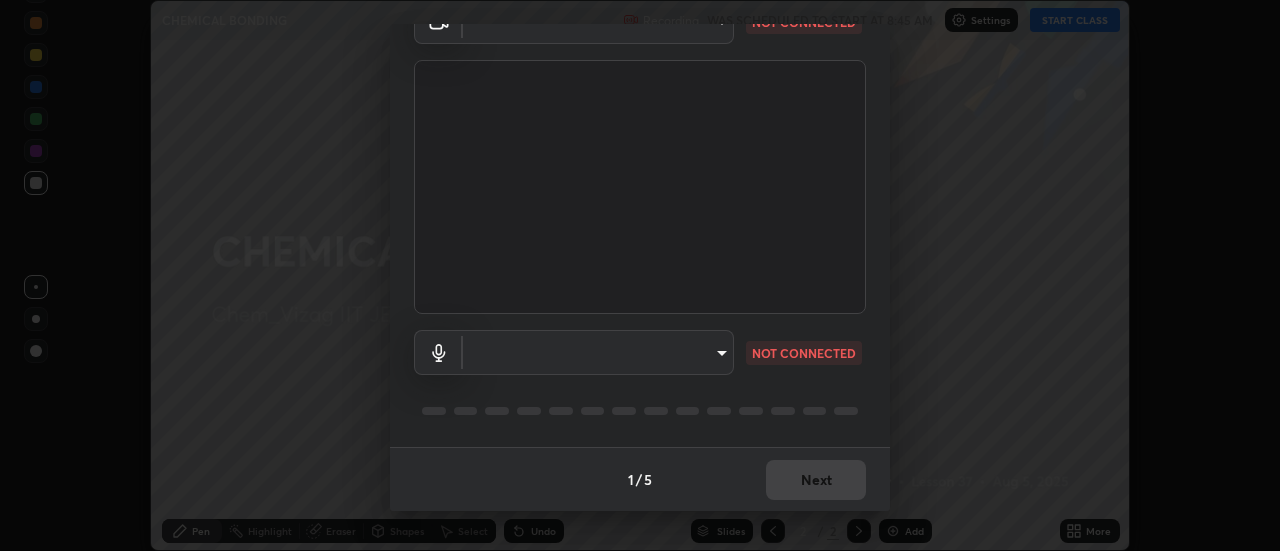 type on "c8d4d34ac1f352bb95d5f05a967dc34c6676a64432e358c7d9874fe1d0247c02" 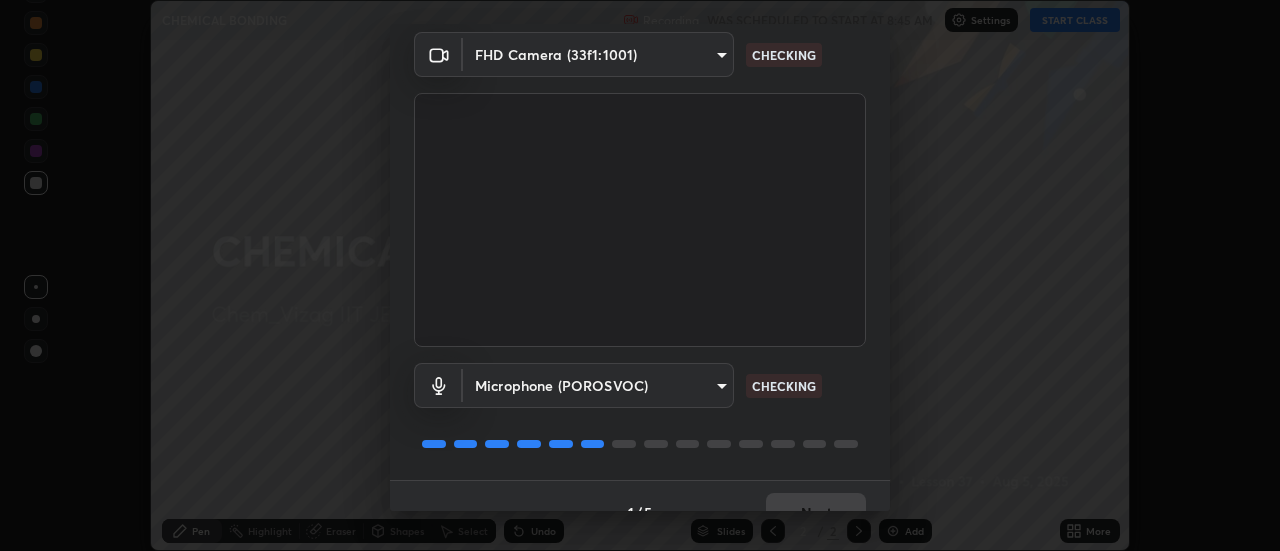 scroll, scrollTop: 105, scrollLeft: 0, axis: vertical 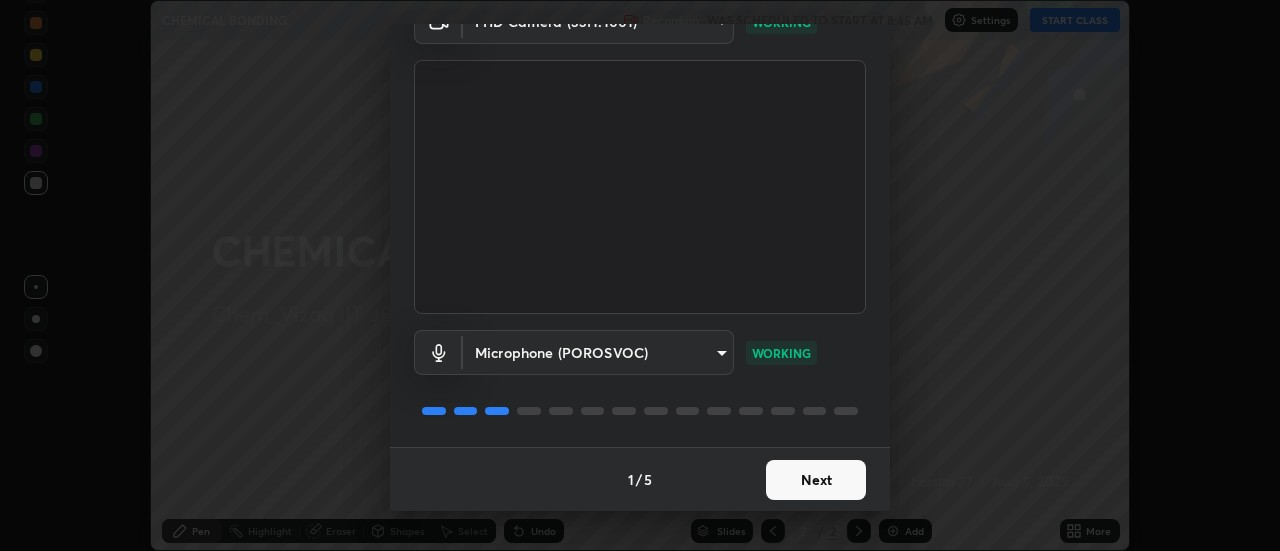 click on "Next" at bounding box center [816, 480] 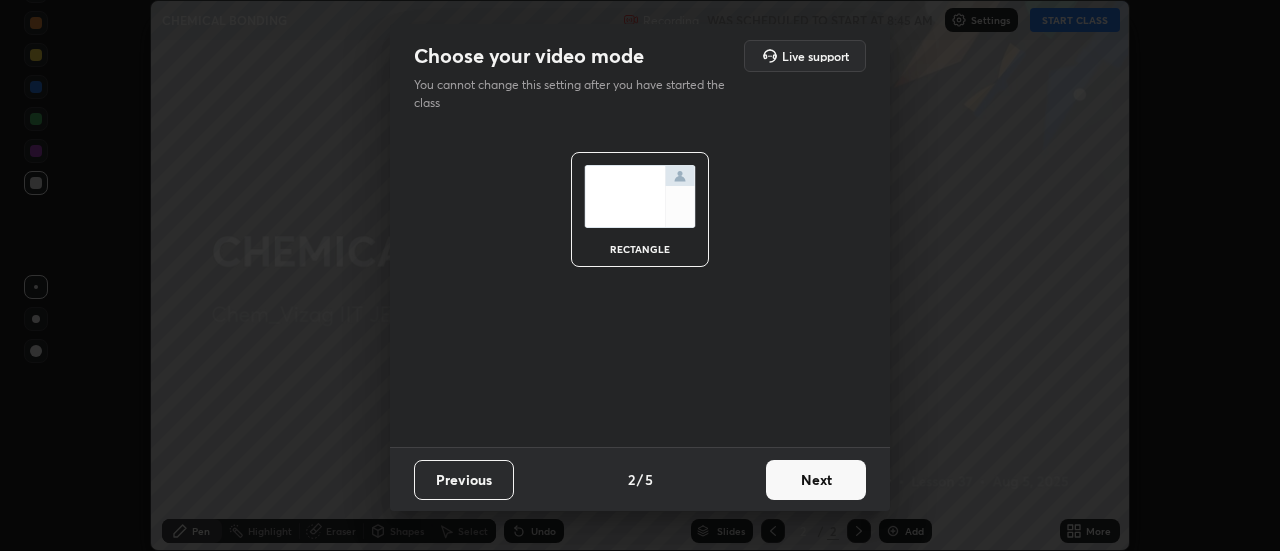 scroll, scrollTop: 0, scrollLeft: 0, axis: both 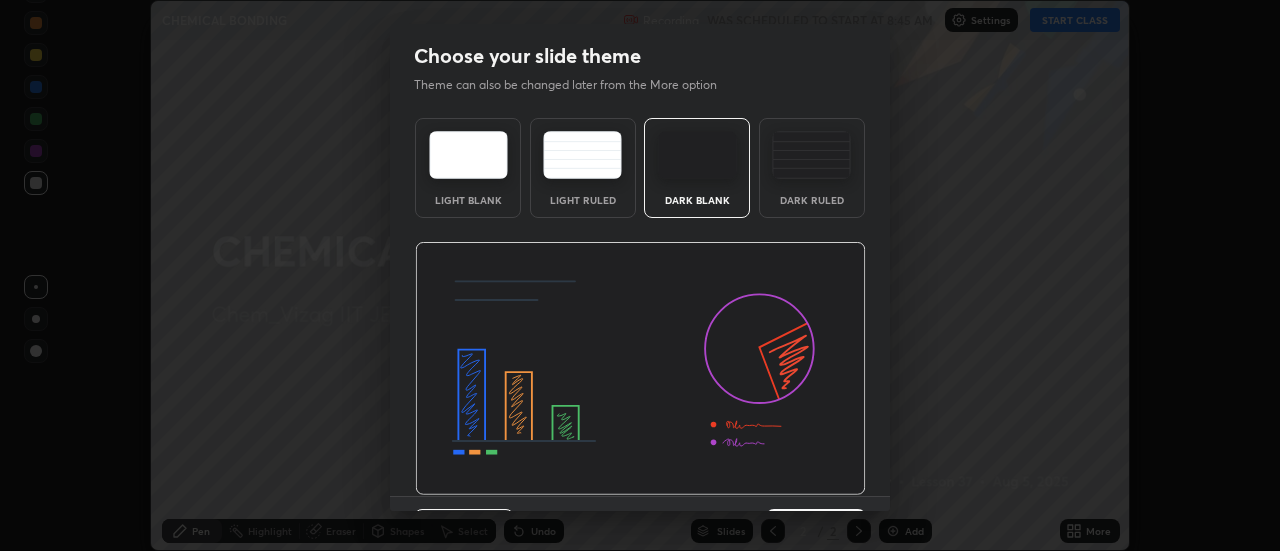 click at bounding box center [640, 369] 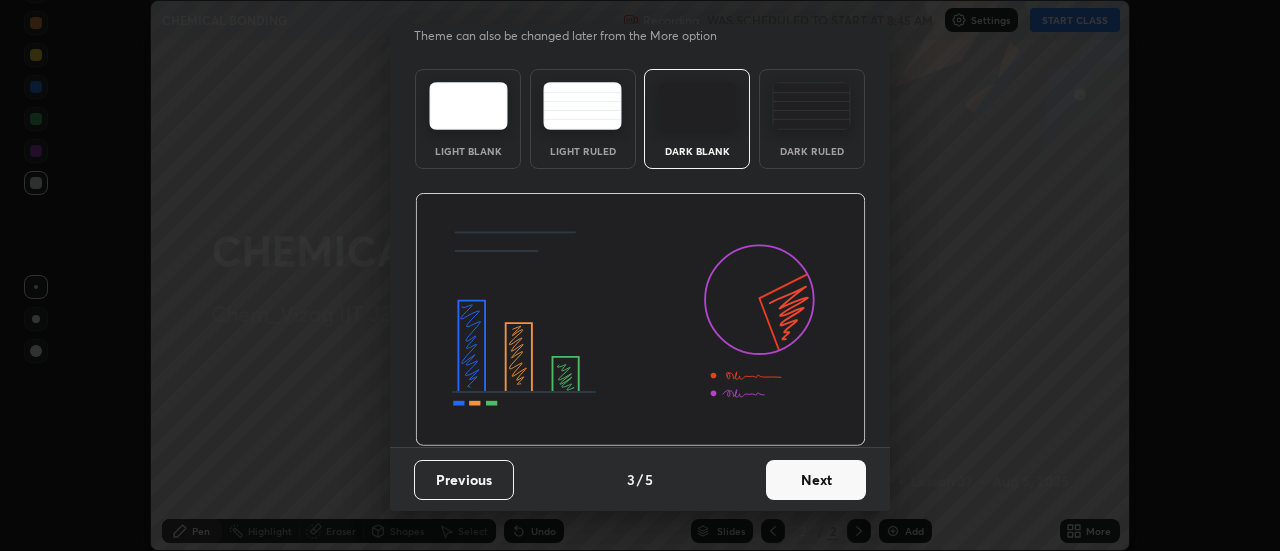 click on "Next" at bounding box center (816, 480) 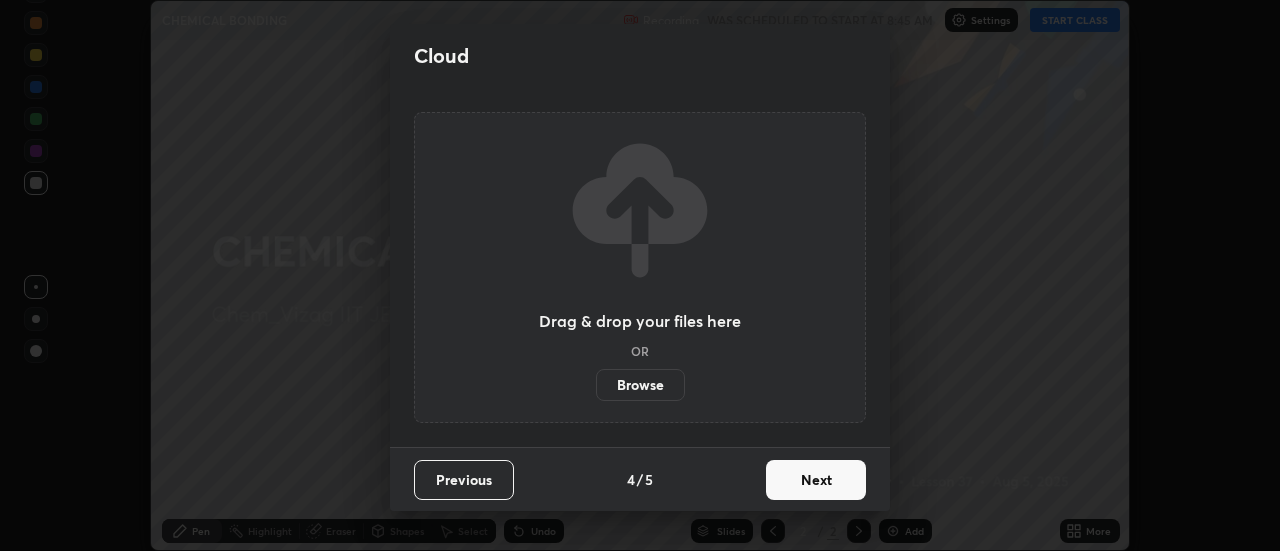 scroll, scrollTop: 0, scrollLeft: 0, axis: both 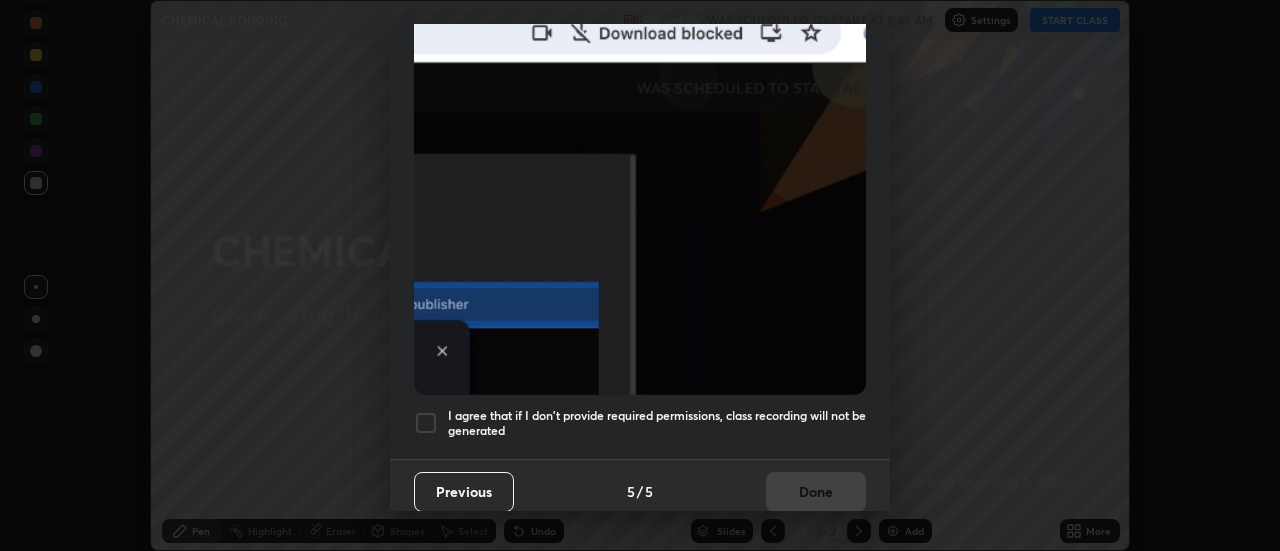 click on "I agree that if I don't provide required permissions, class recording will not be generated" at bounding box center (657, 423) 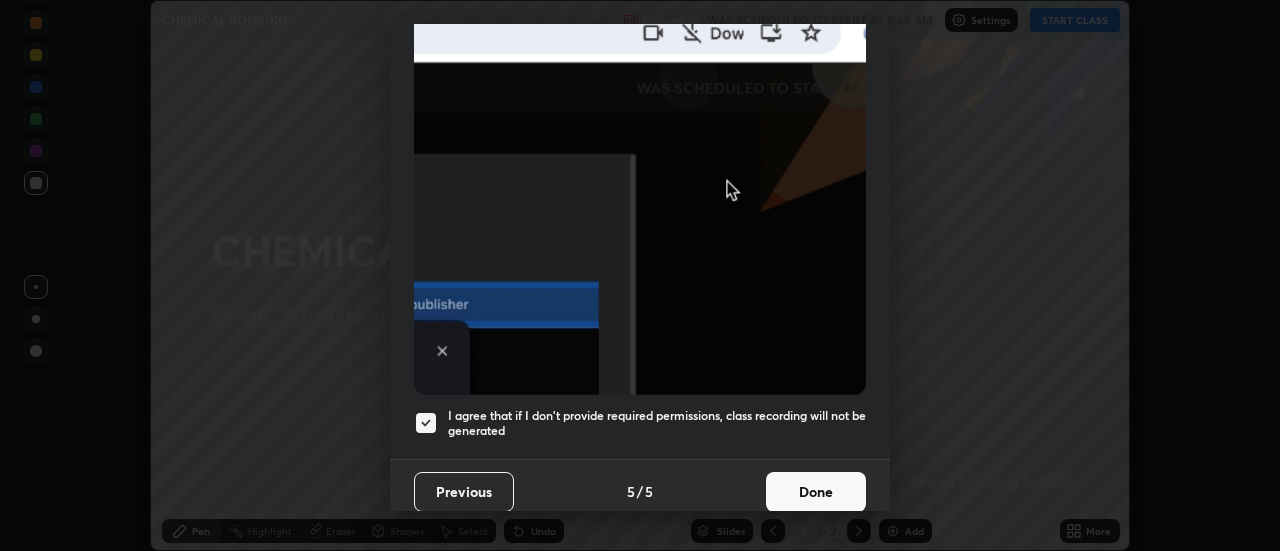 click on "Done" at bounding box center (816, 492) 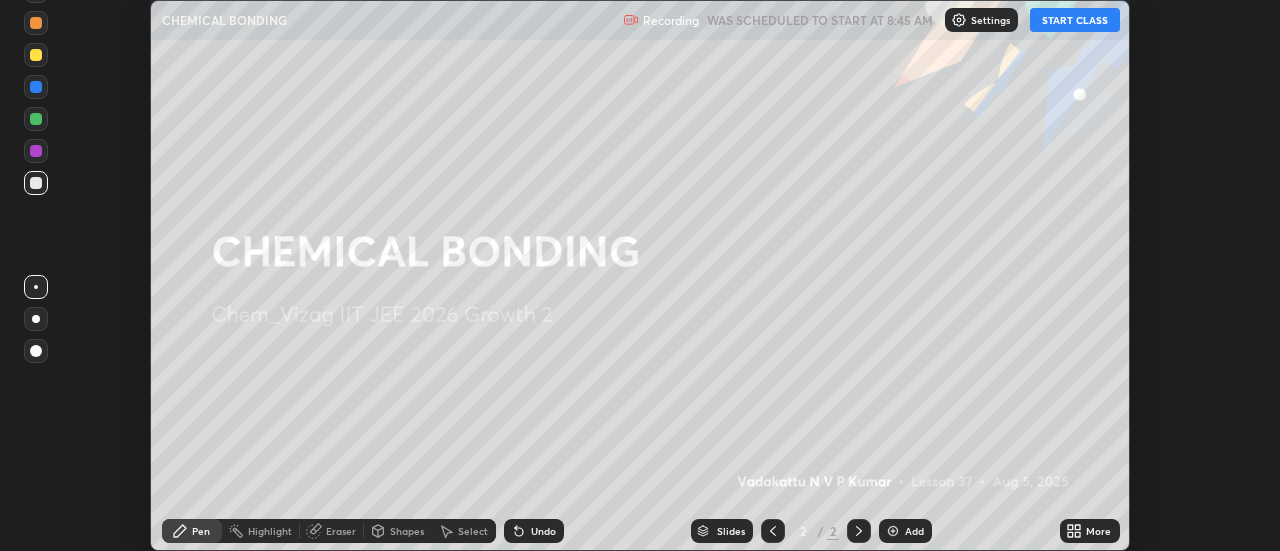 click on "START CLASS" at bounding box center (1075, 20) 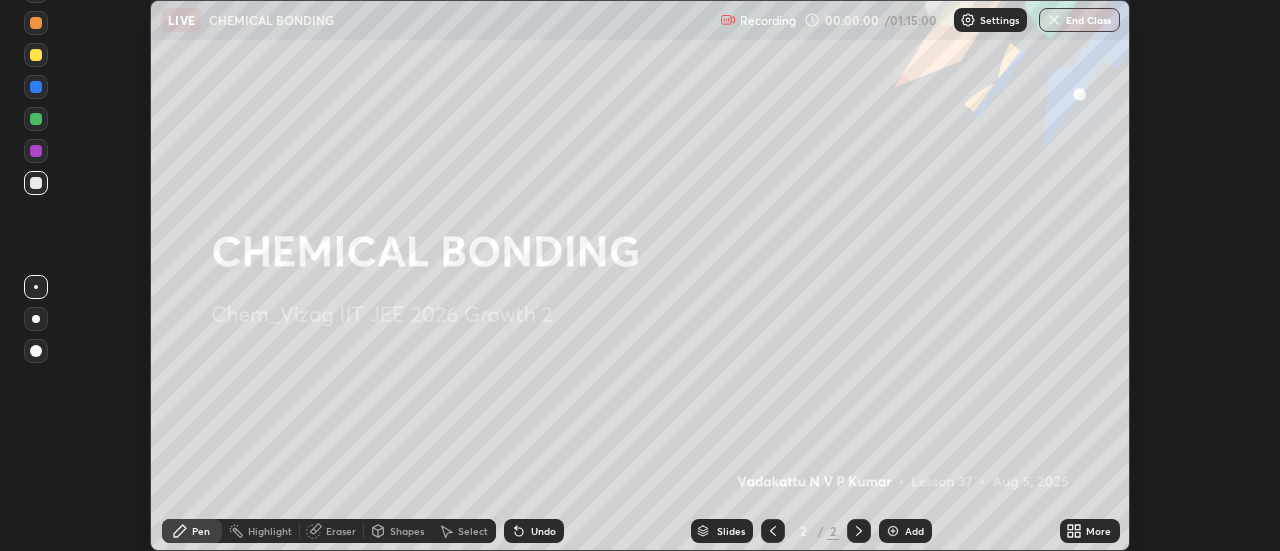 click 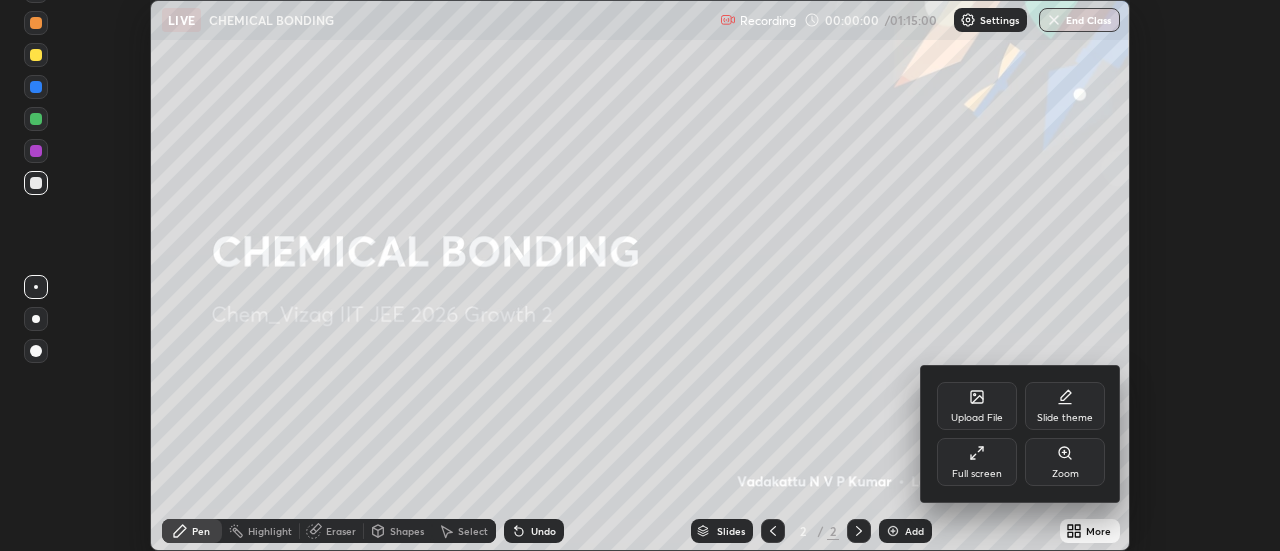 click 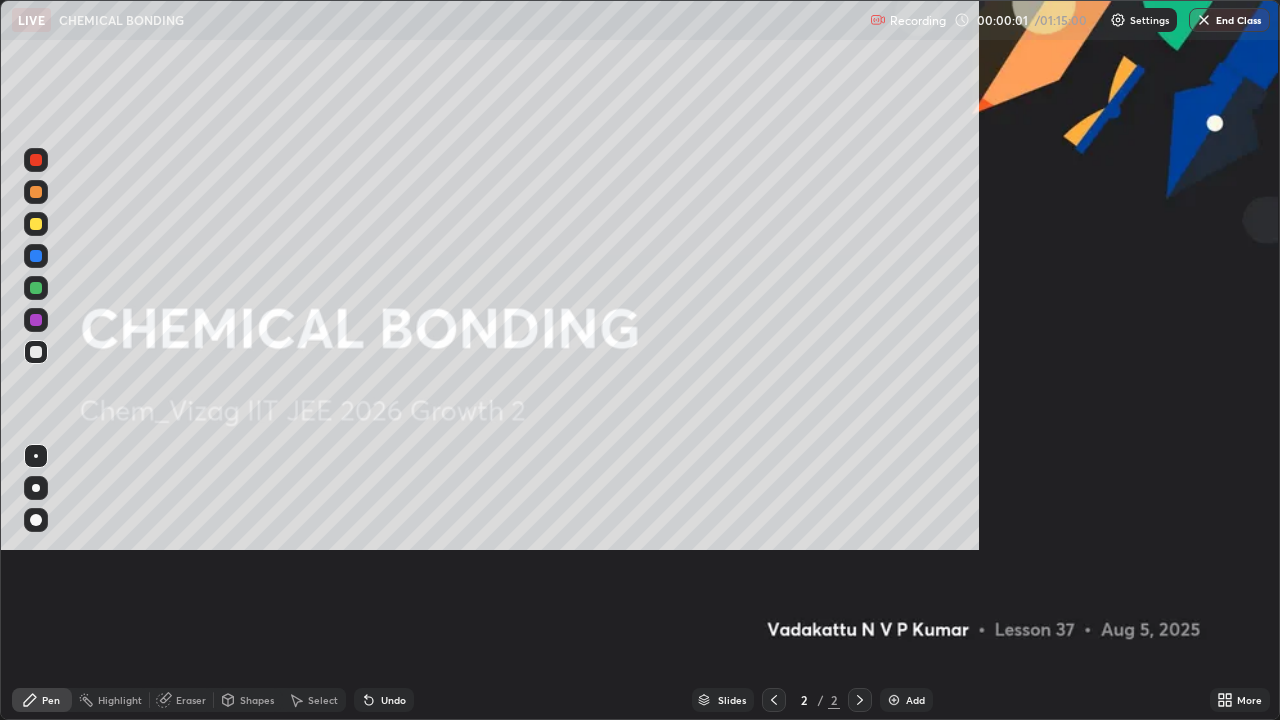 scroll, scrollTop: 99280, scrollLeft: 98720, axis: both 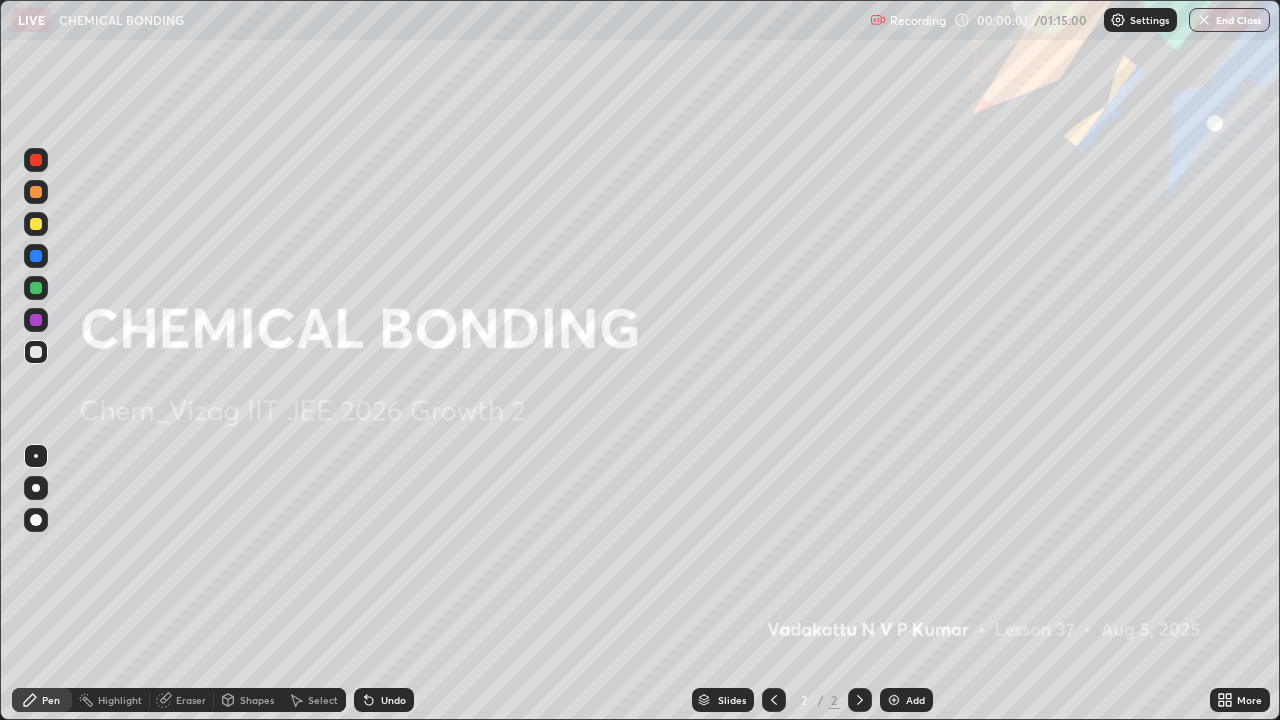 click on "Add" at bounding box center [915, 700] 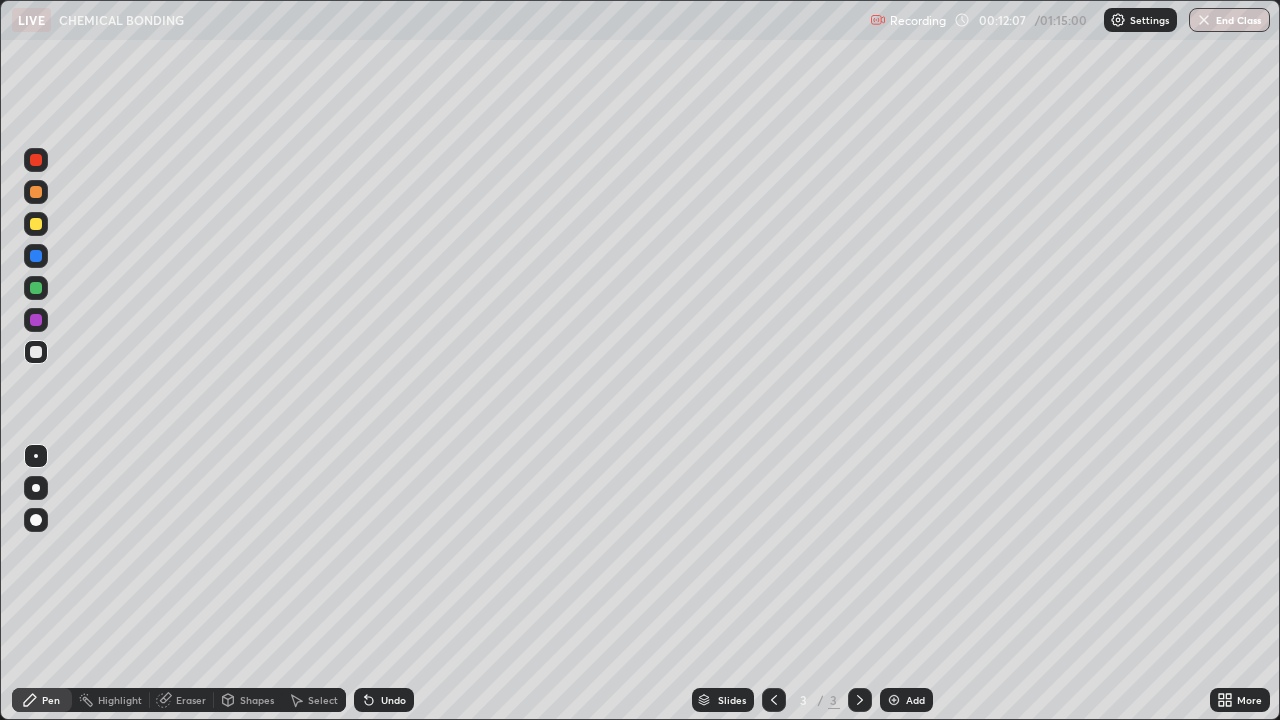 click at bounding box center [894, 700] 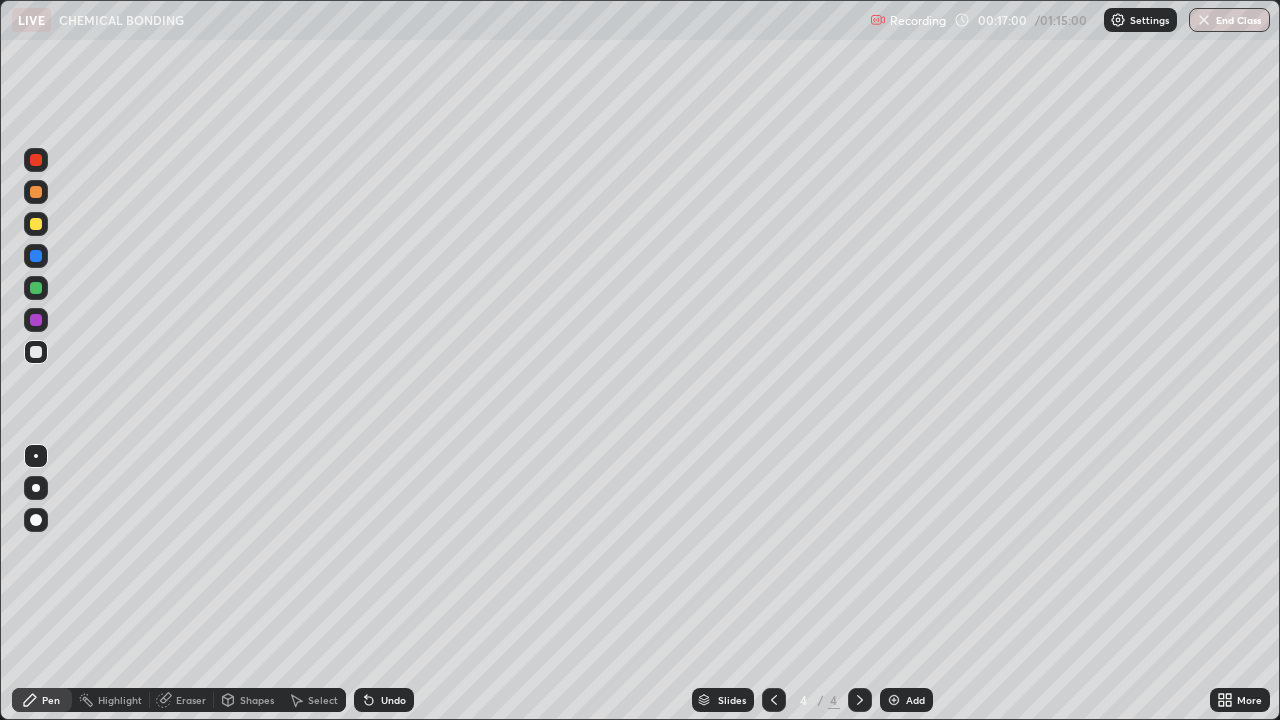 click at bounding box center (894, 700) 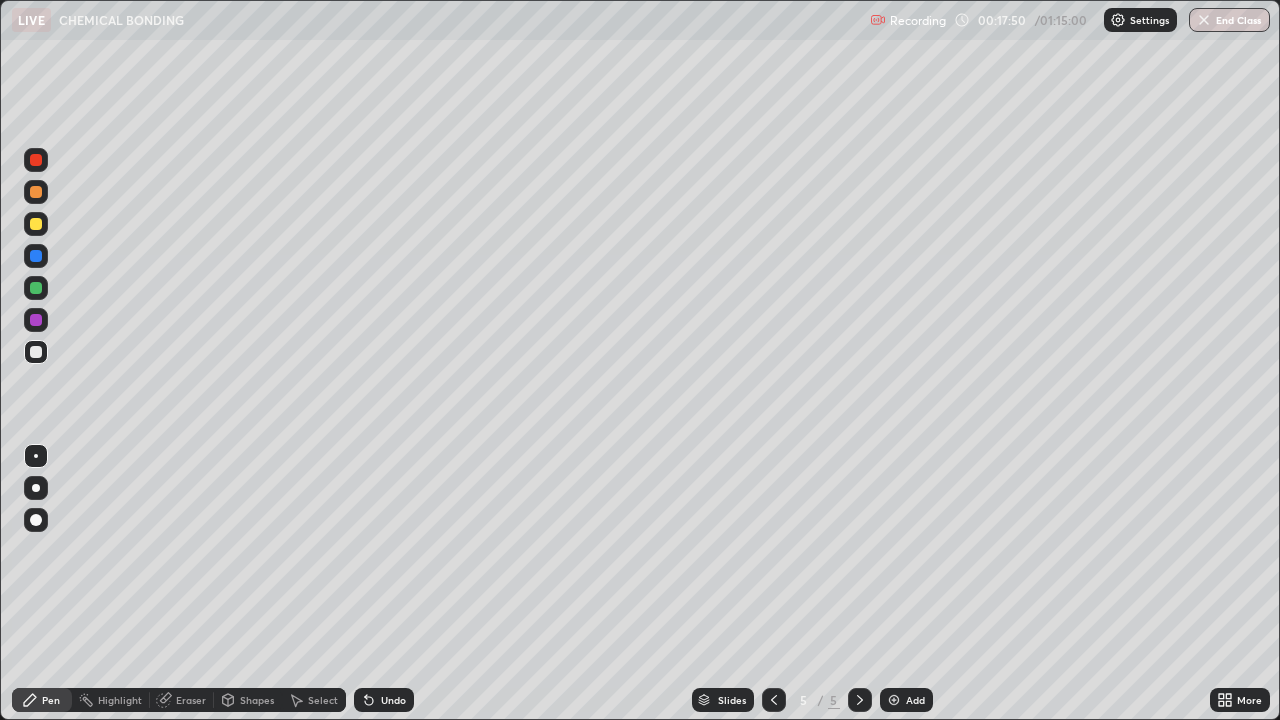 click on "Select" at bounding box center (323, 700) 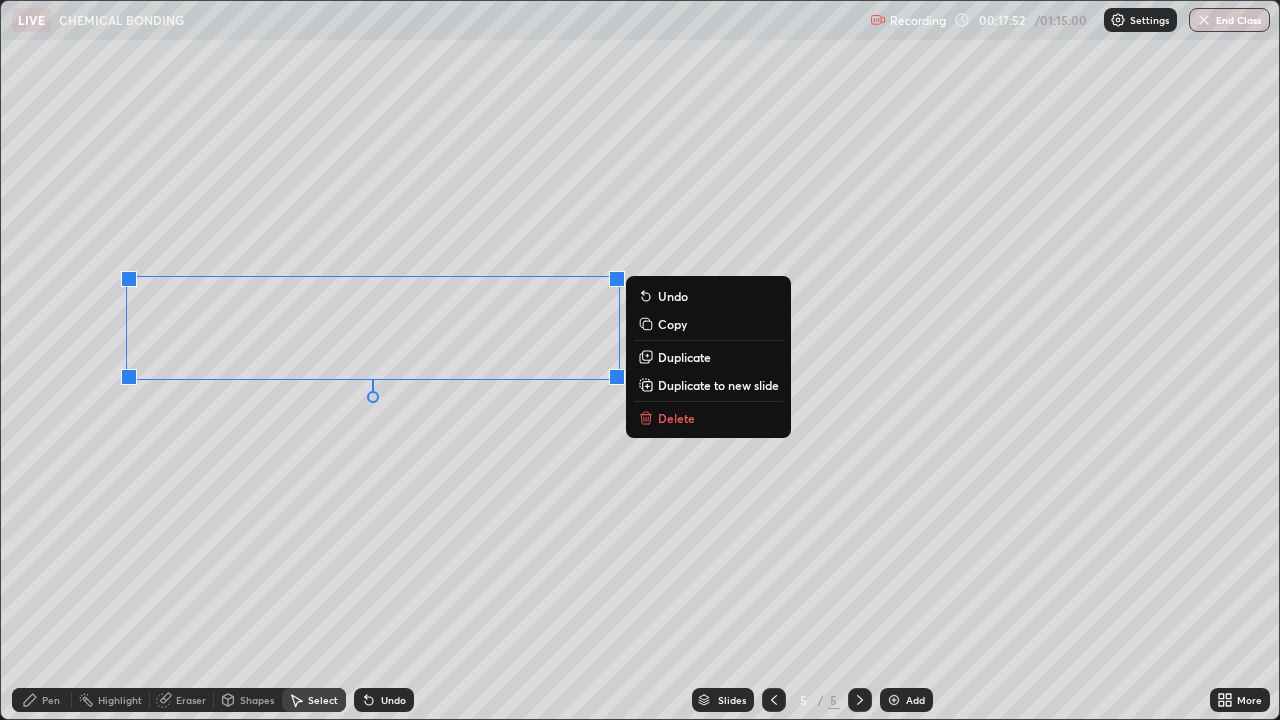 click on "Delete" at bounding box center (676, 418) 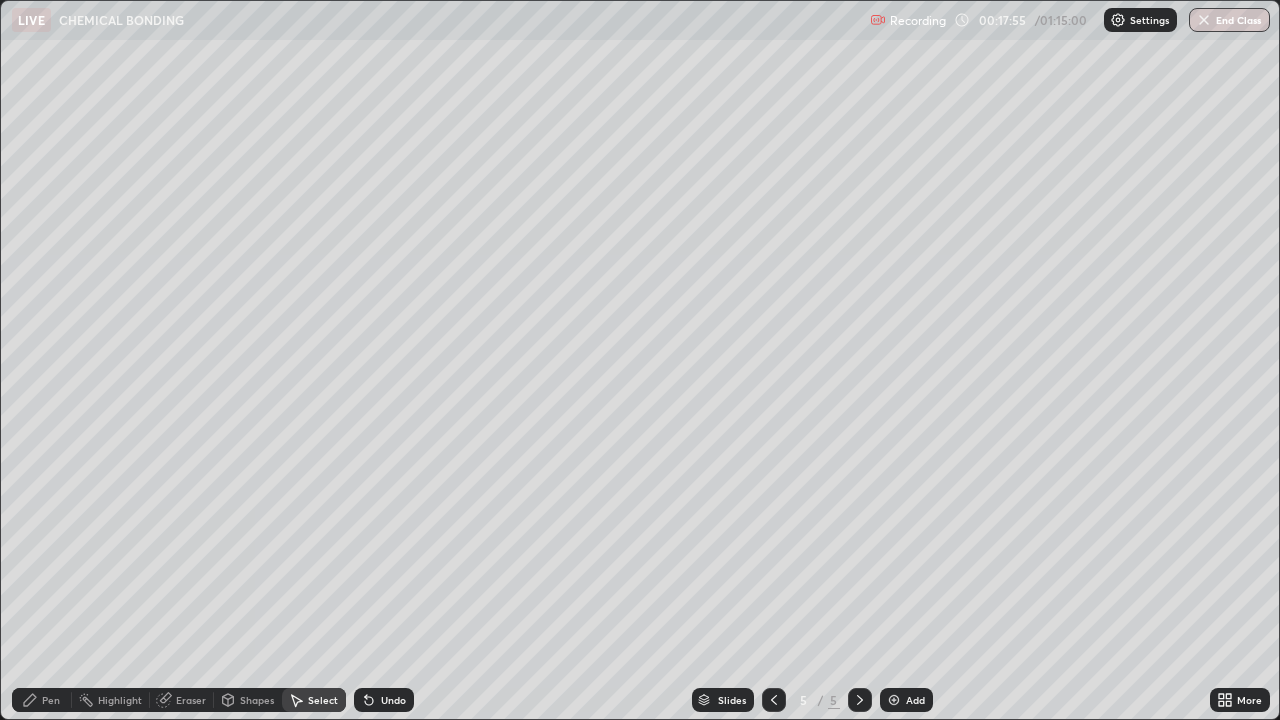 click on "Pen" at bounding box center [51, 700] 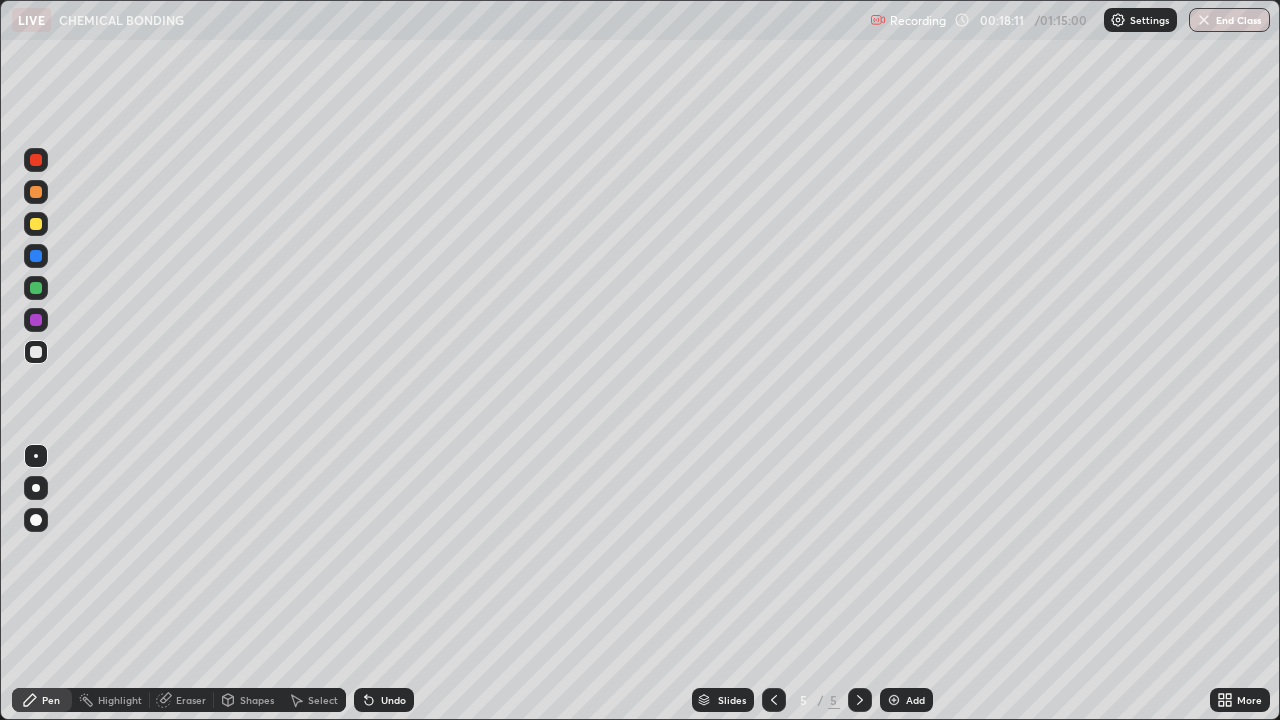 click at bounding box center [36, 224] 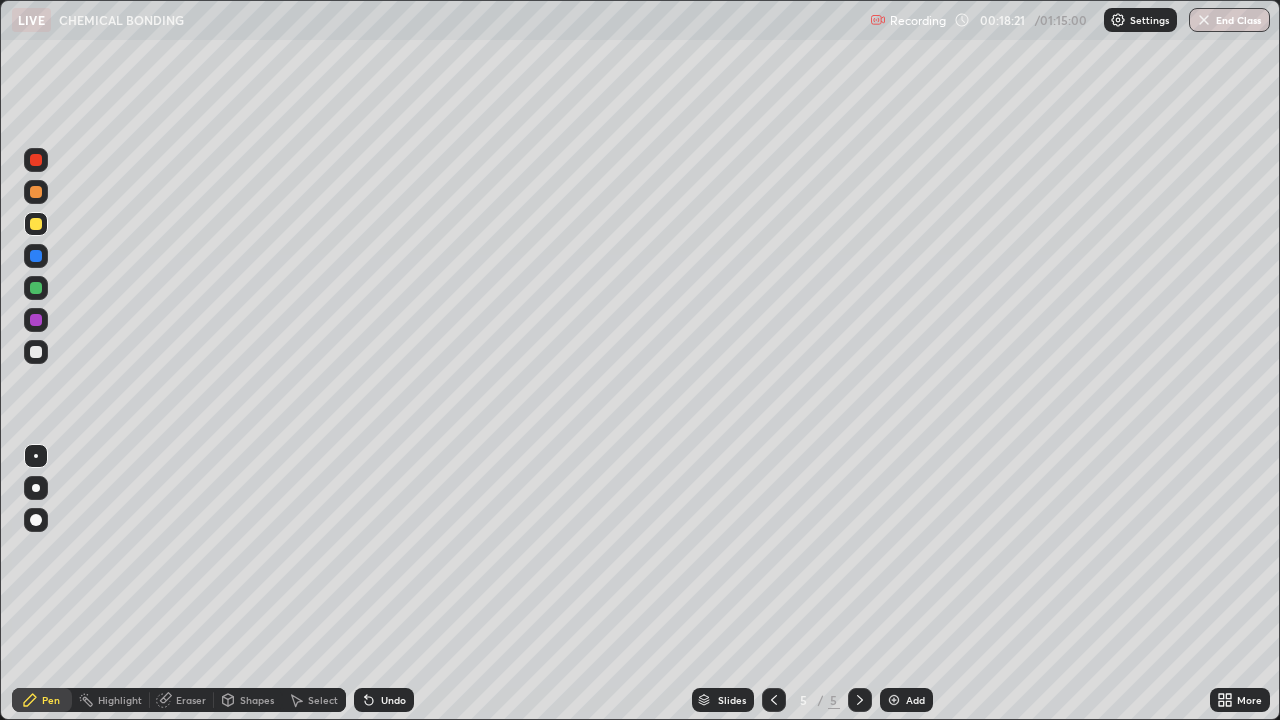 click on "Eraser" at bounding box center [191, 700] 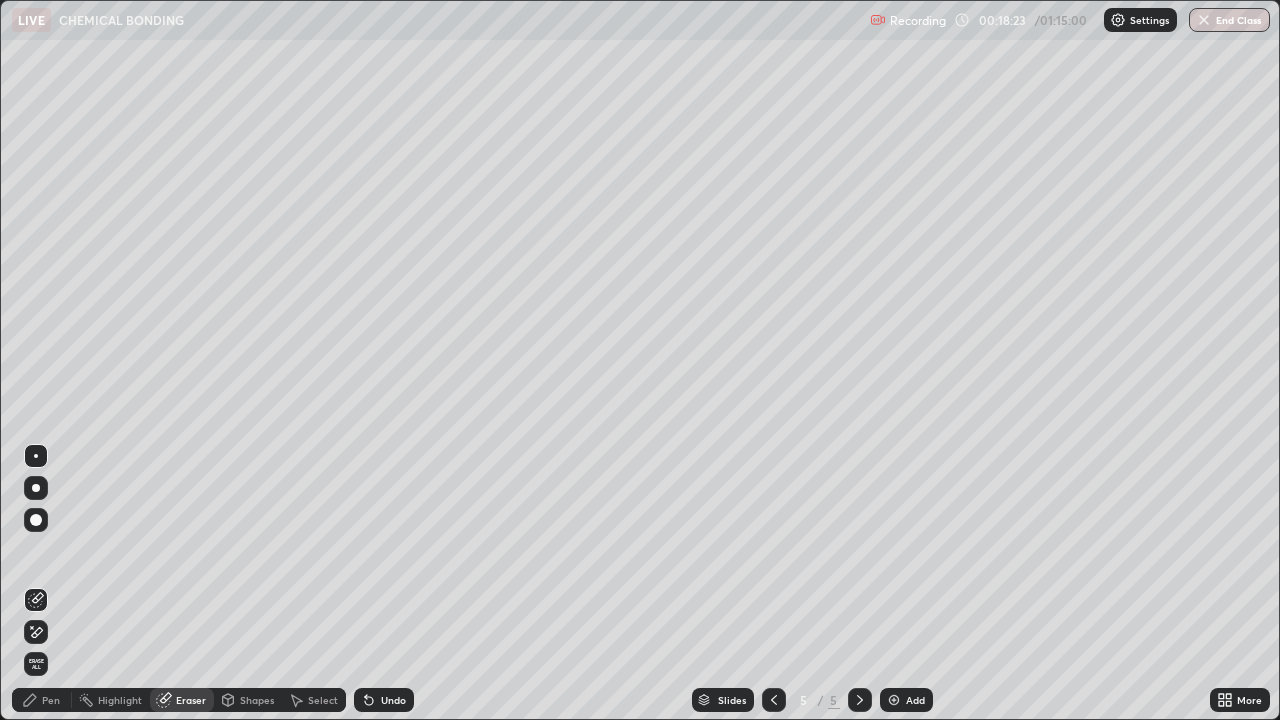 click 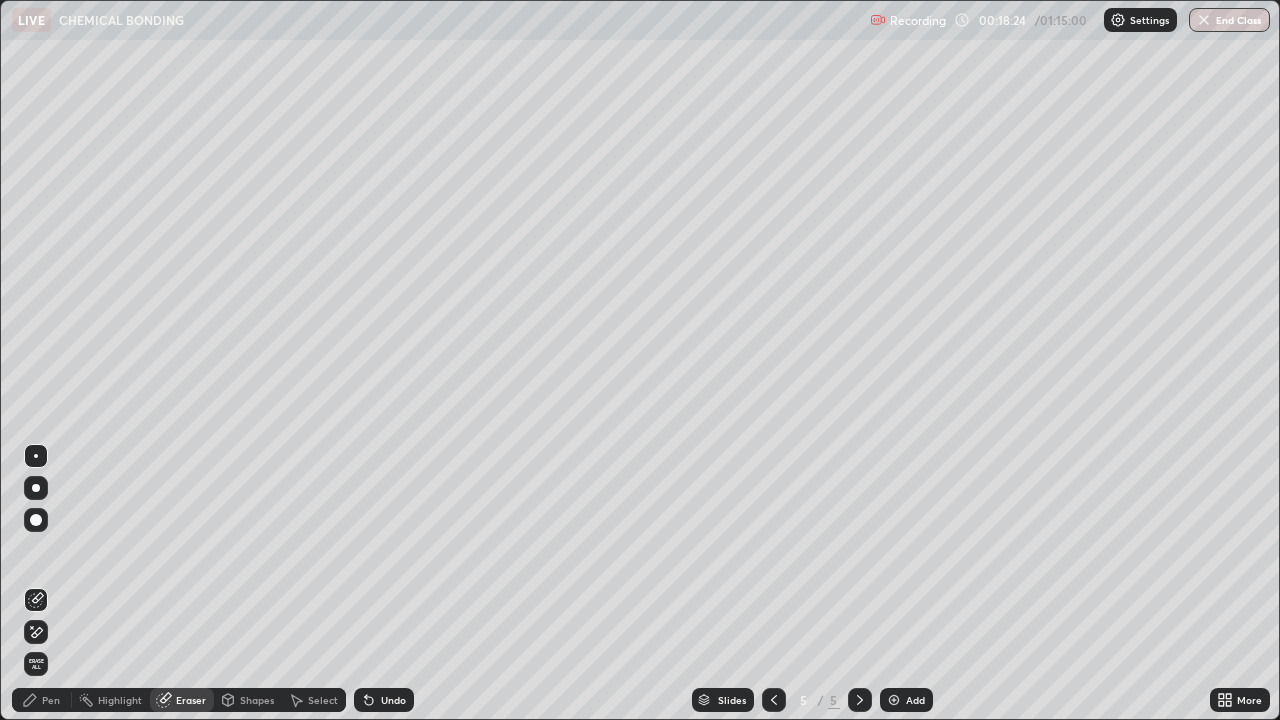 click on "Pen" at bounding box center (51, 700) 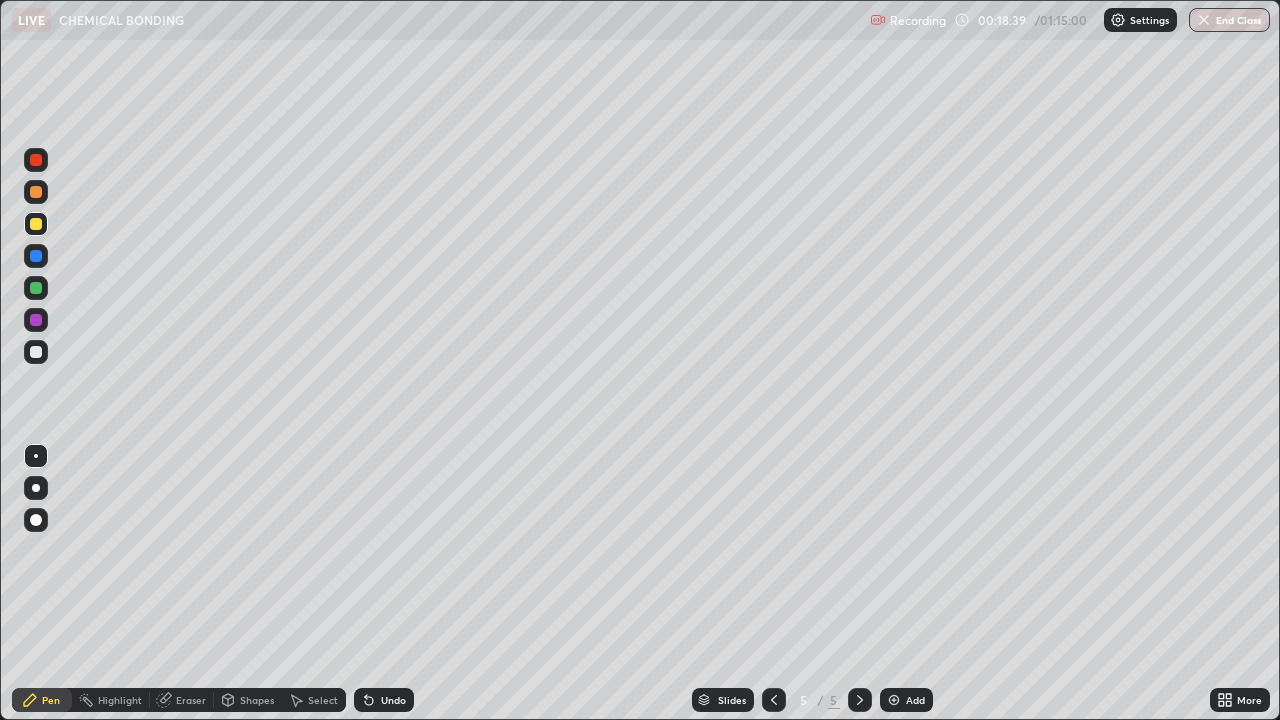 click at bounding box center (36, 352) 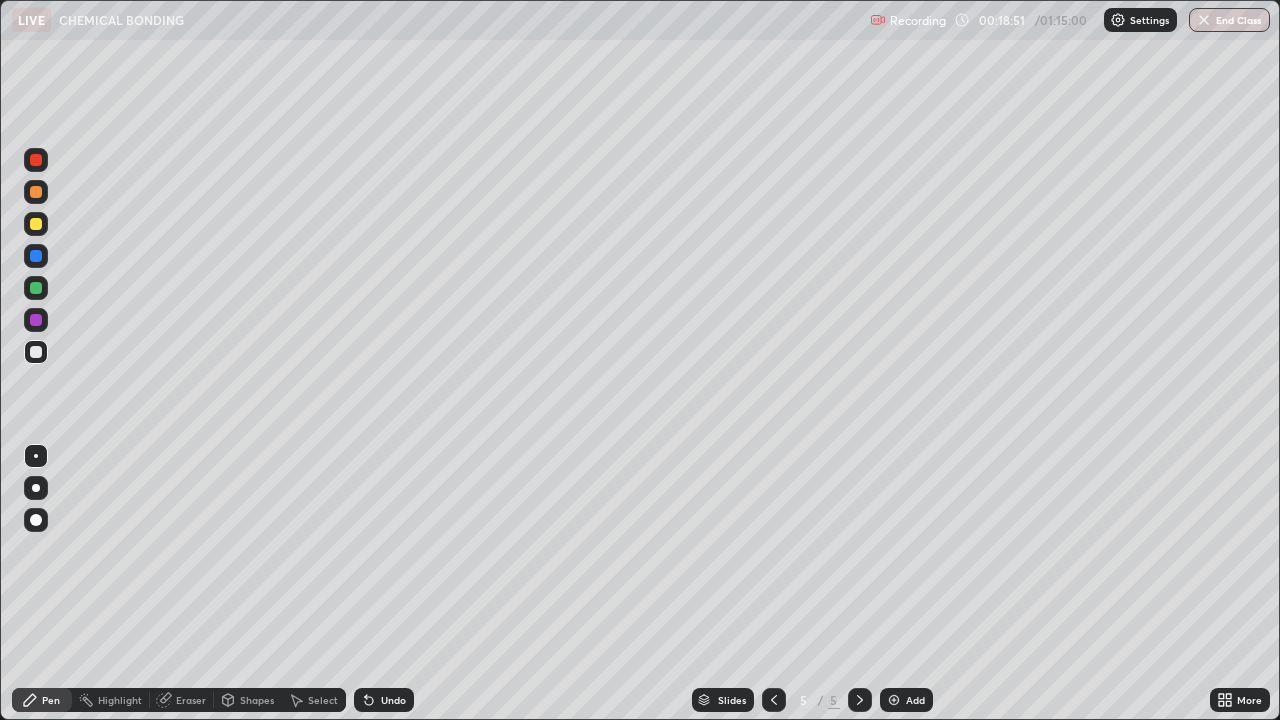 click at bounding box center [36, 224] 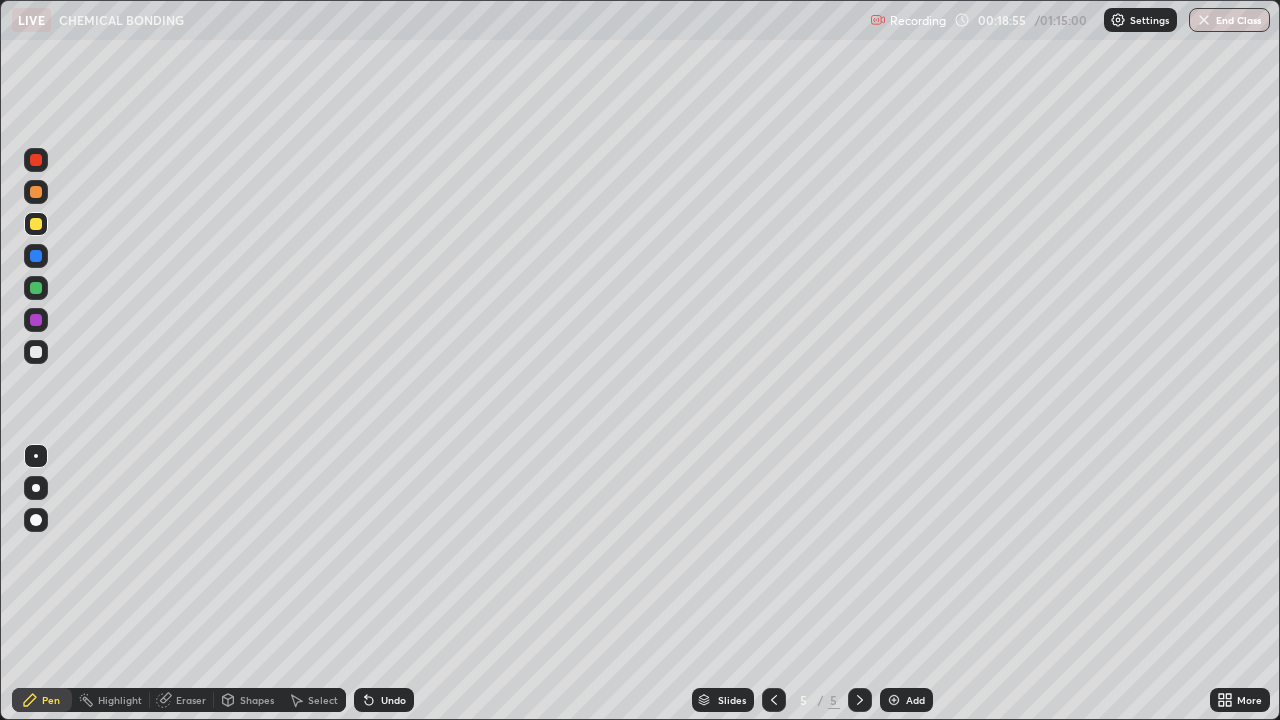 click 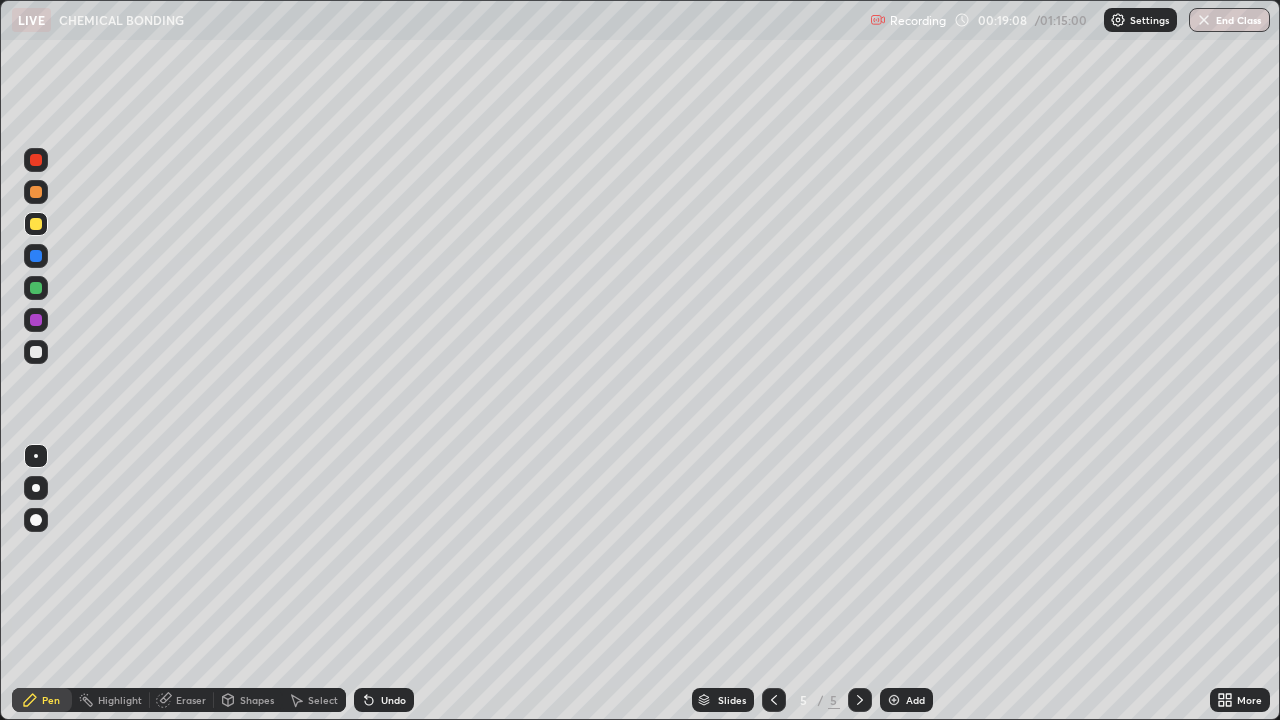click at bounding box center [36, 520] 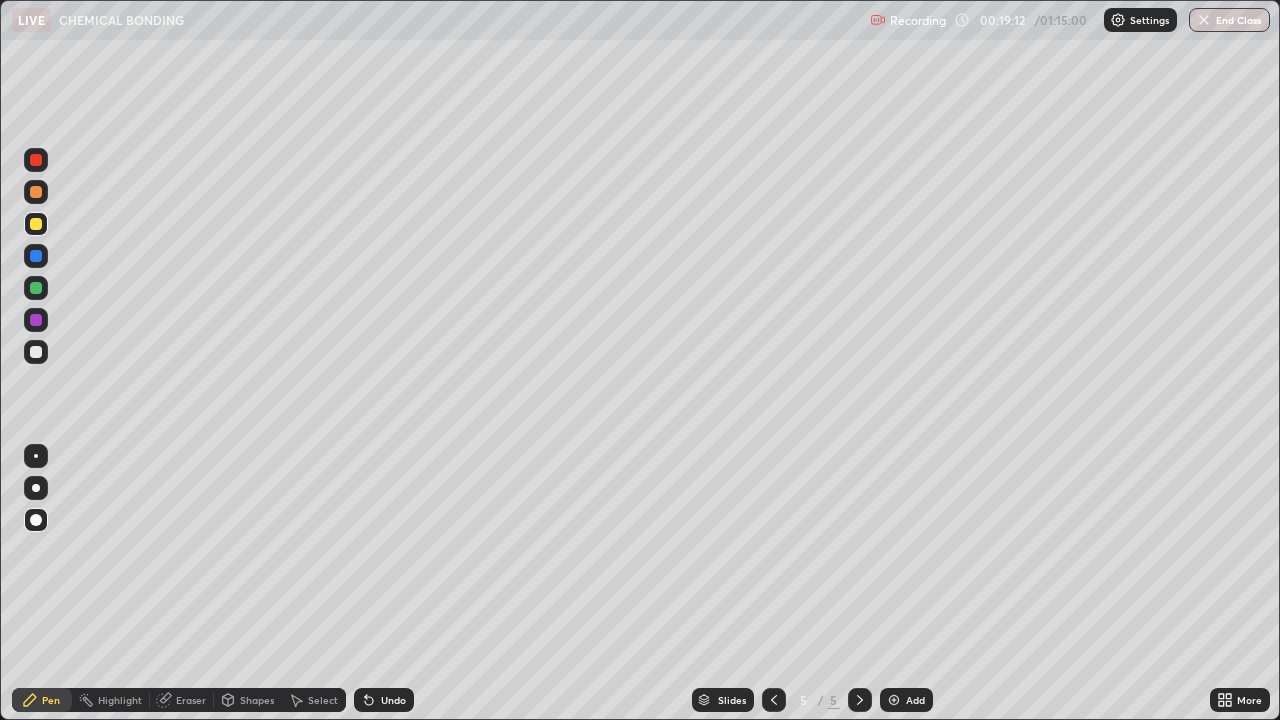 click on "Undo" at bounding box center [393, 700] 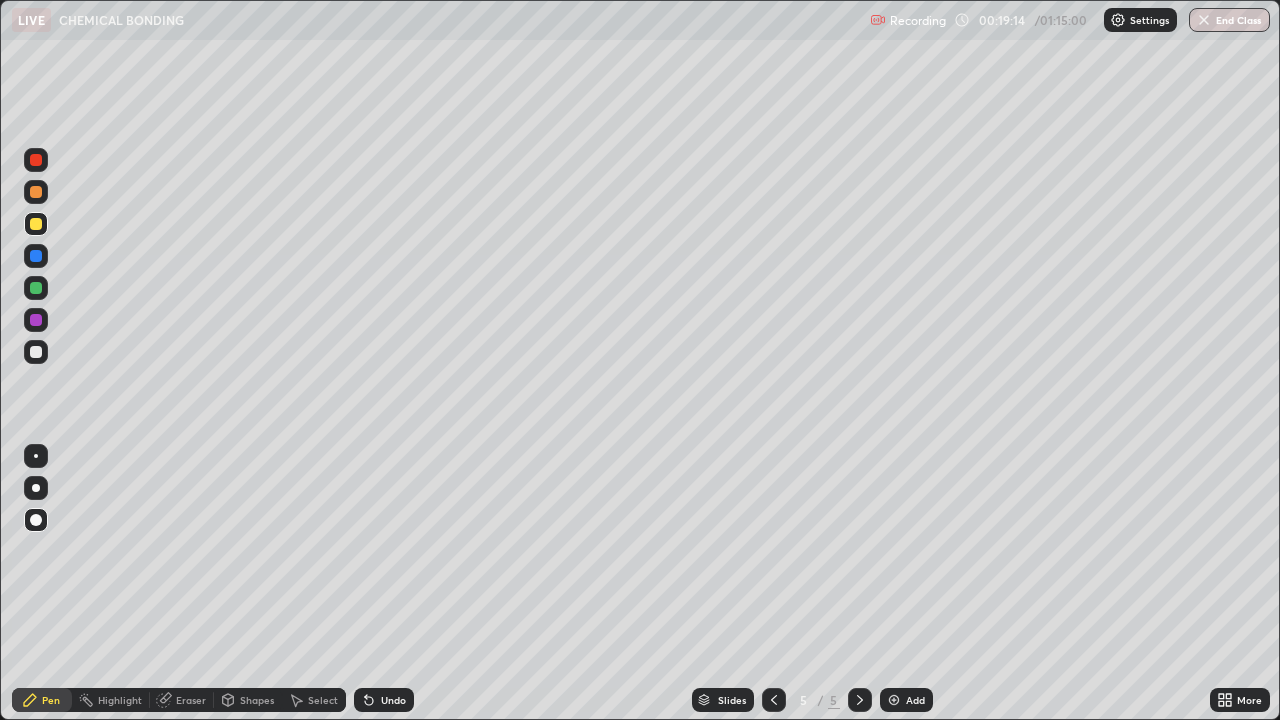 click at bounding box center (36, 352) 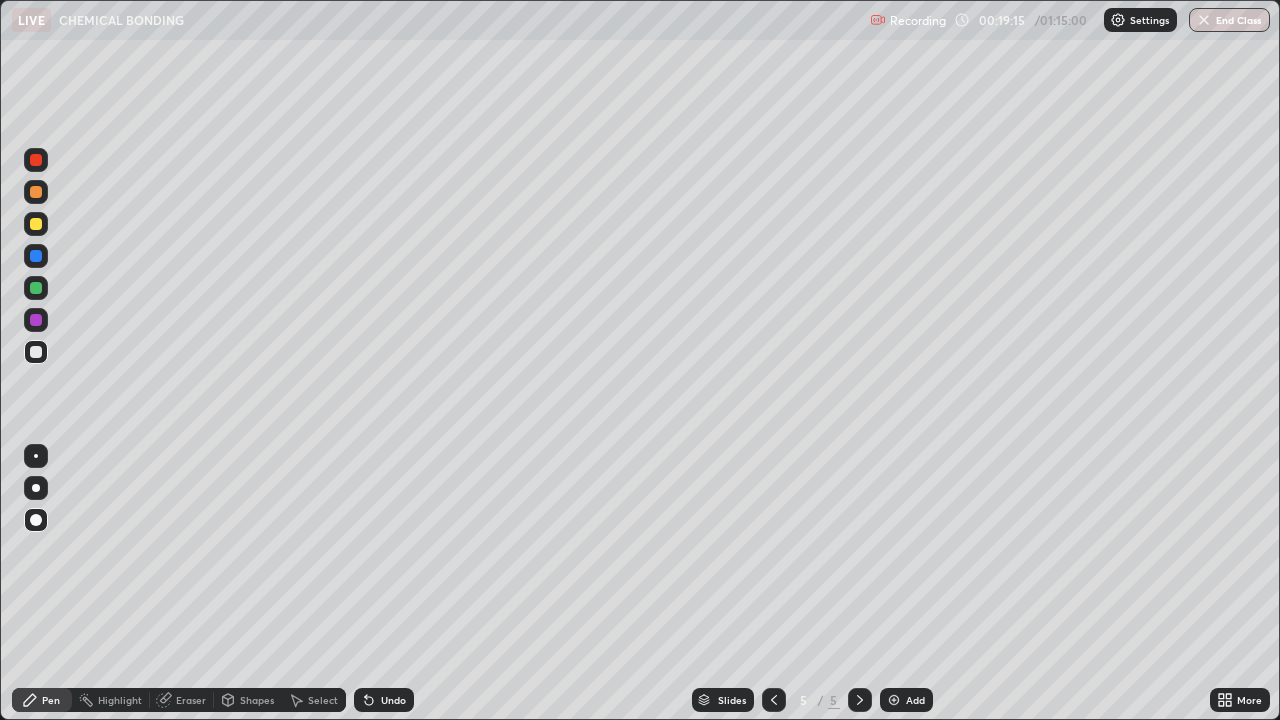 click at bounding box center [36, 456] 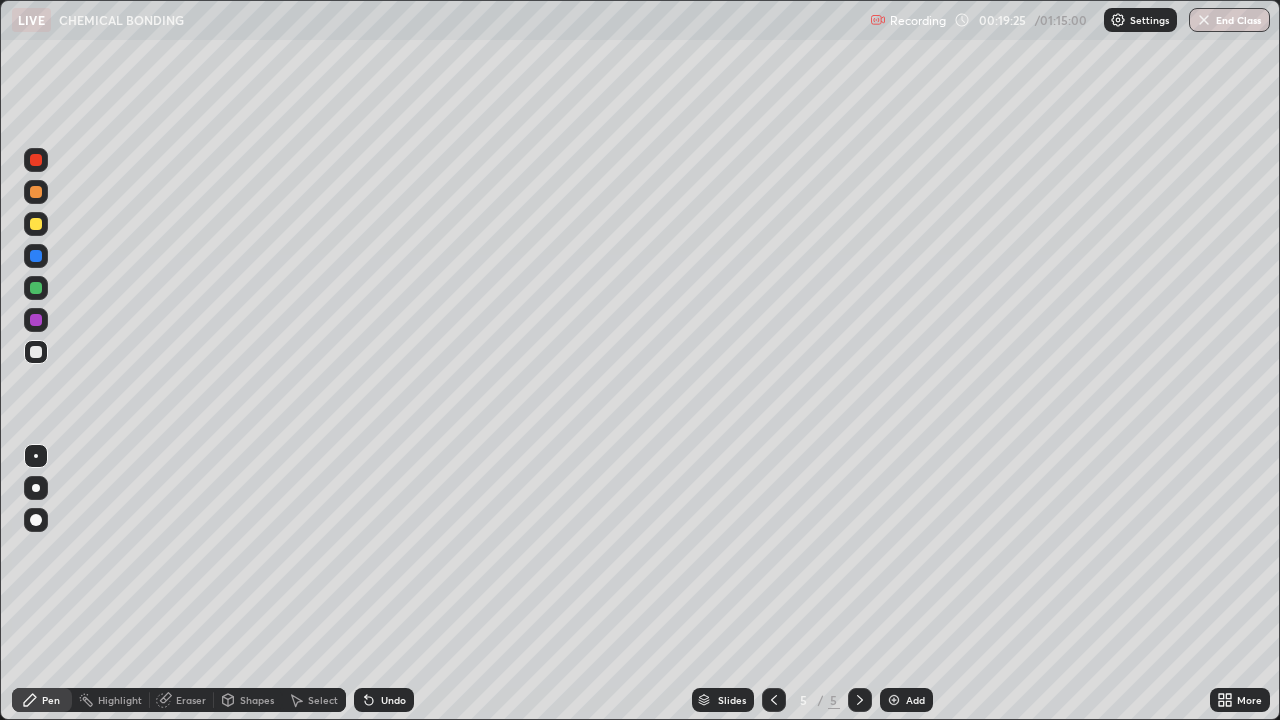 click at bounding box center (36, 224) 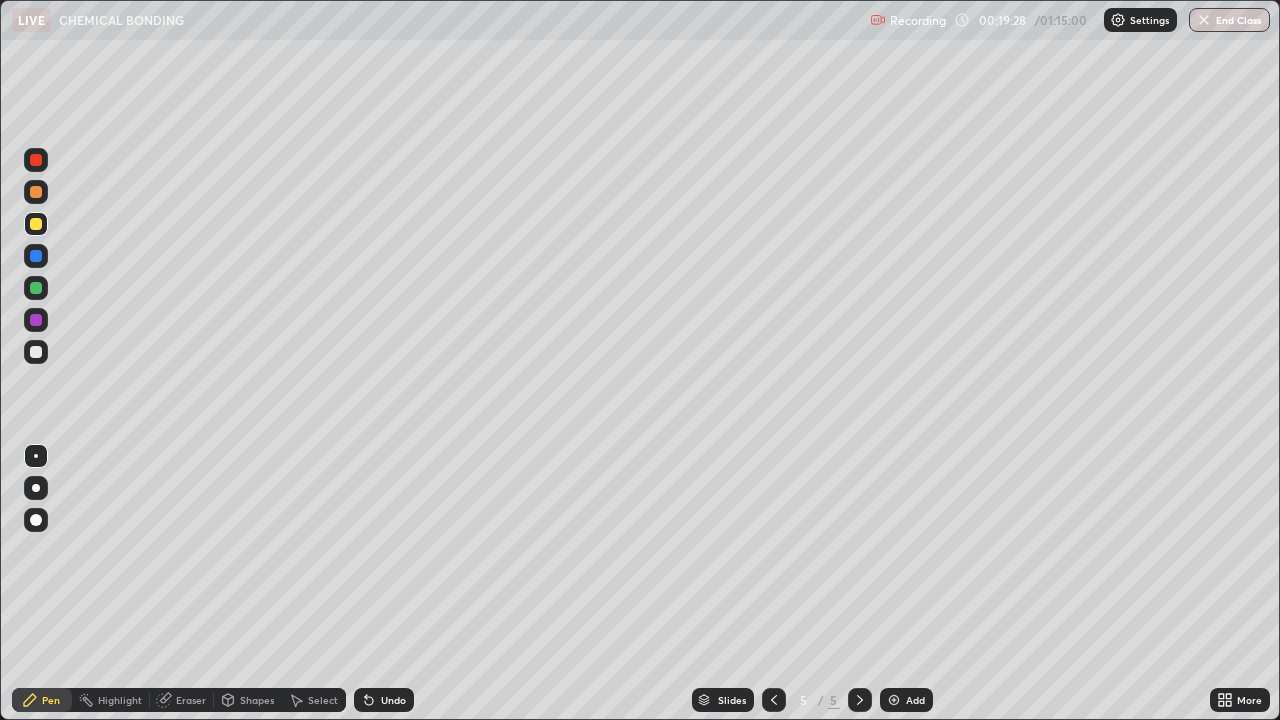 click at bounding box center [36, 352] 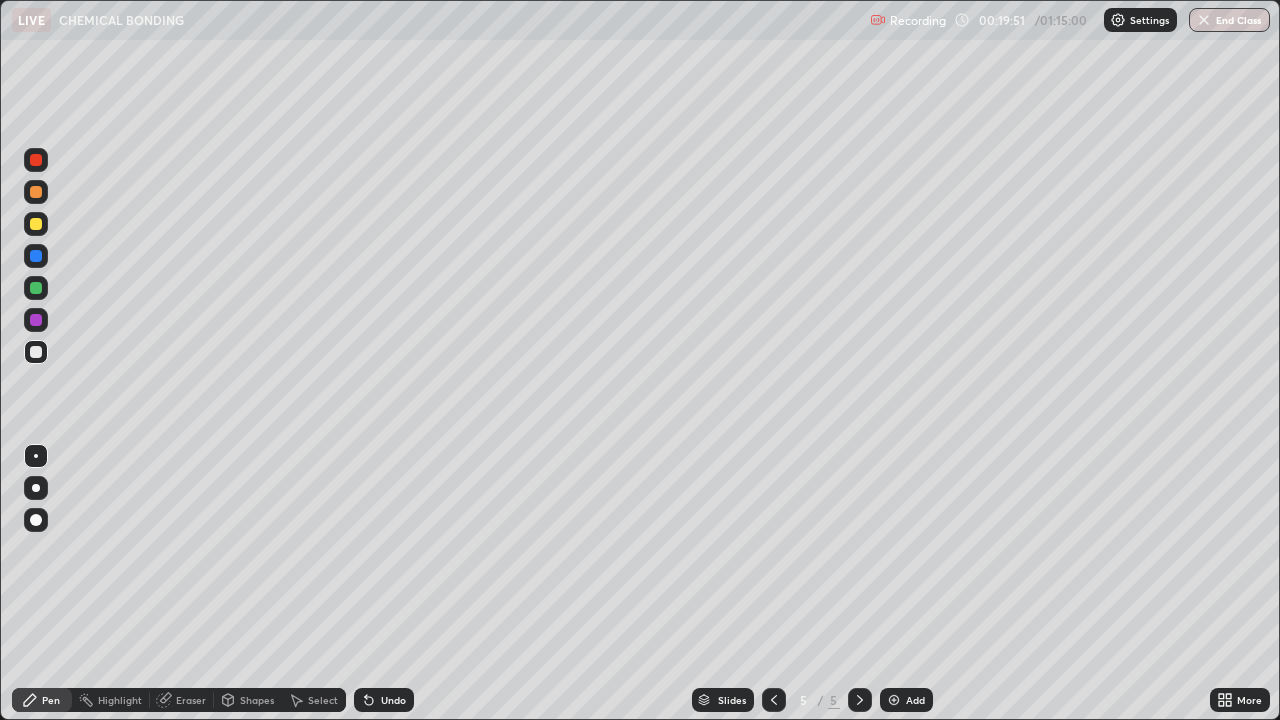 click at bounding box center [36, 224] 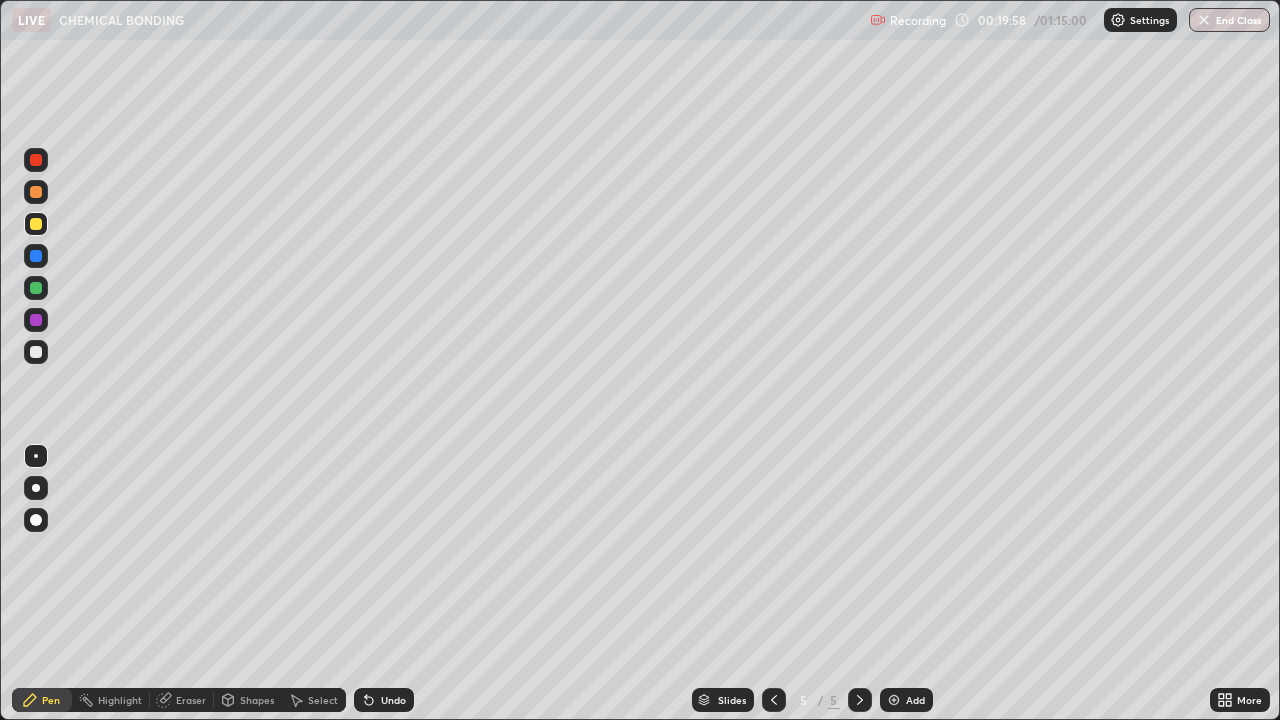 click at bounding box center (36, 352) 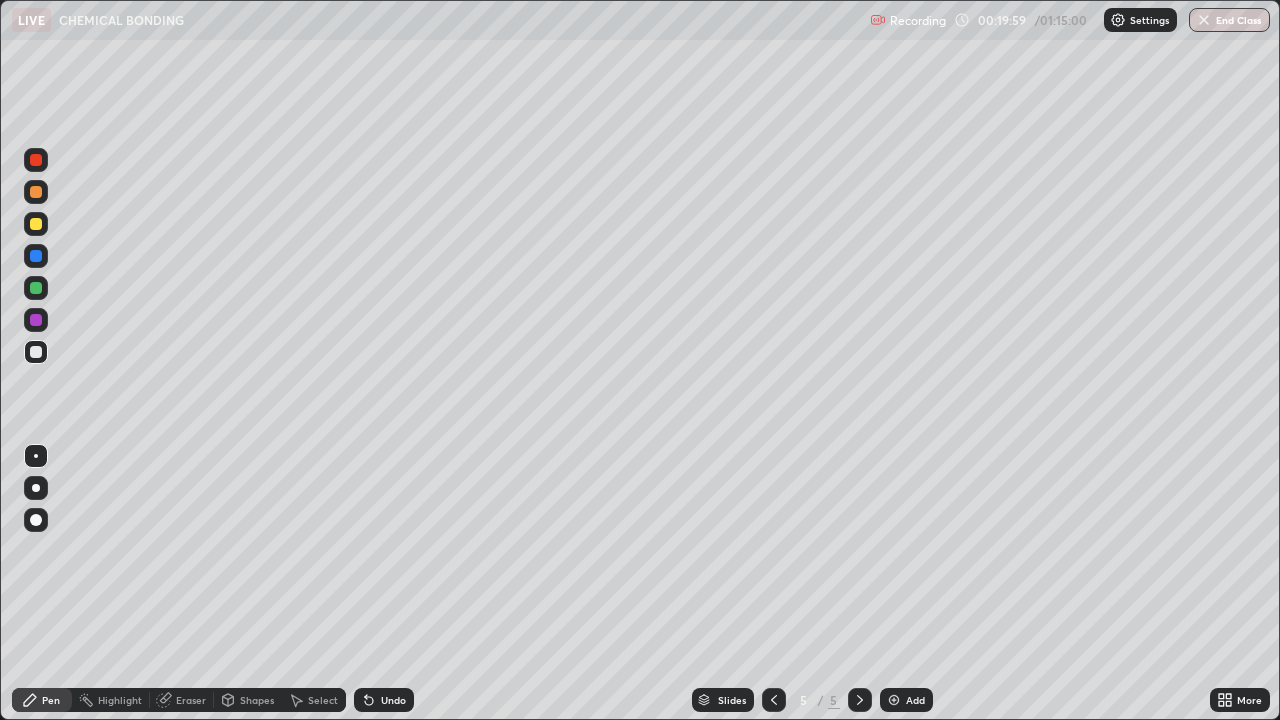 click at bounding box center (36, 520) 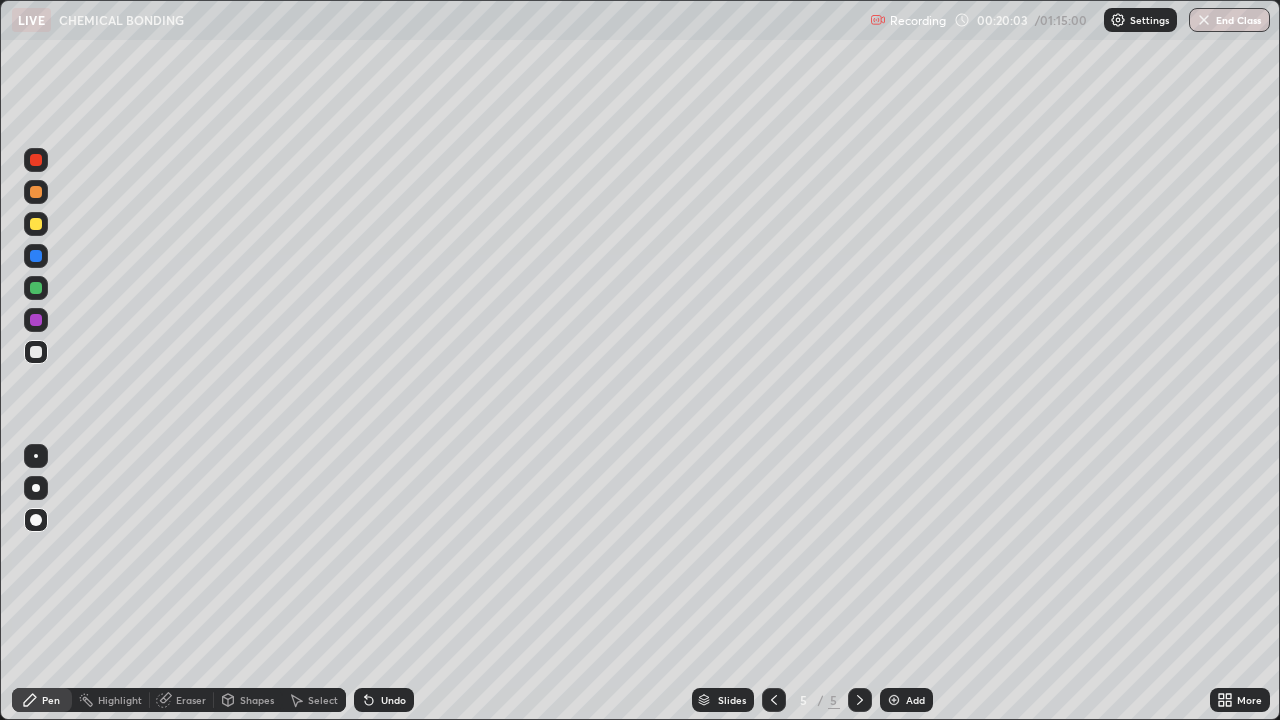 click at bounding box center [36, 456] 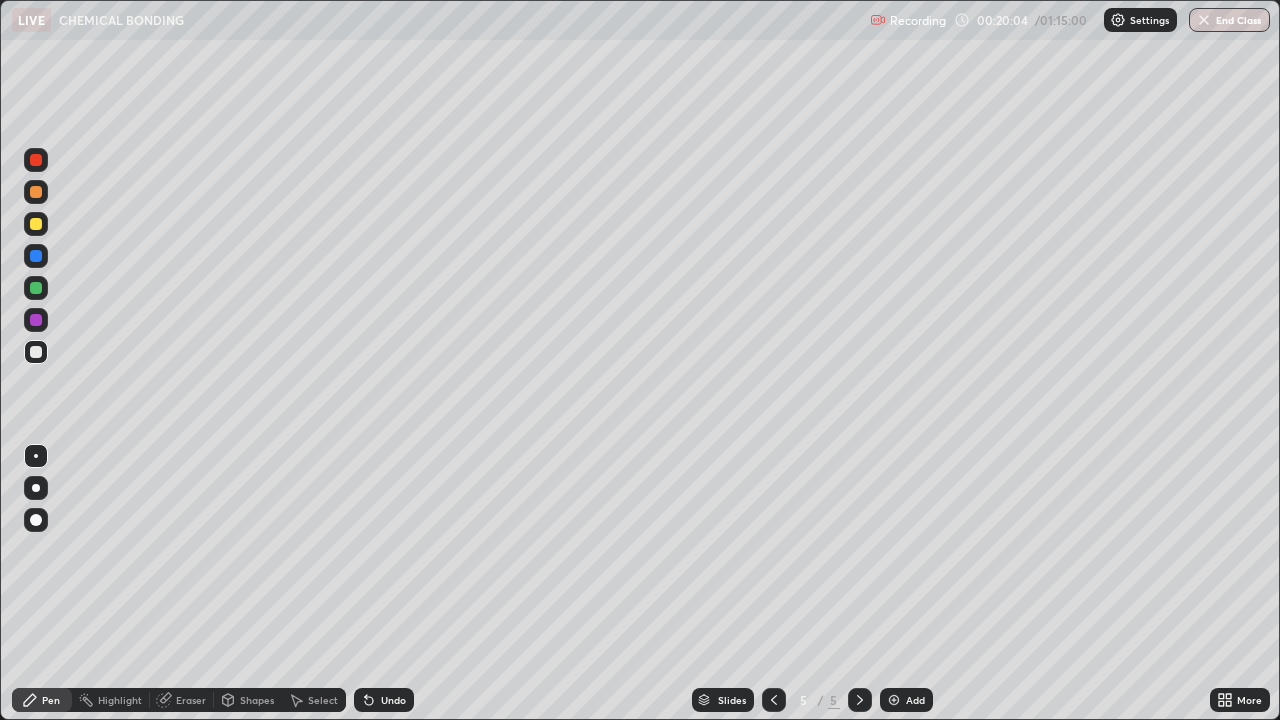 click on "Pen" at bounding box center (51, 700) 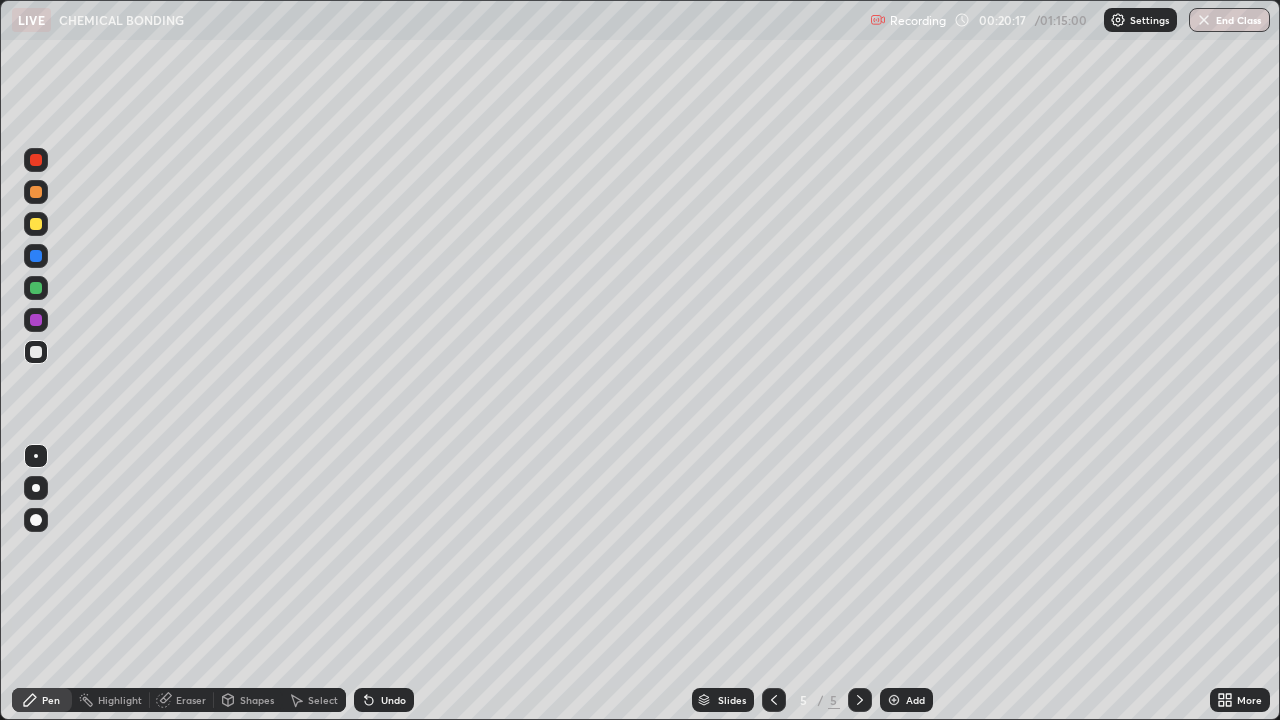 click at bounding box center (36, 224) 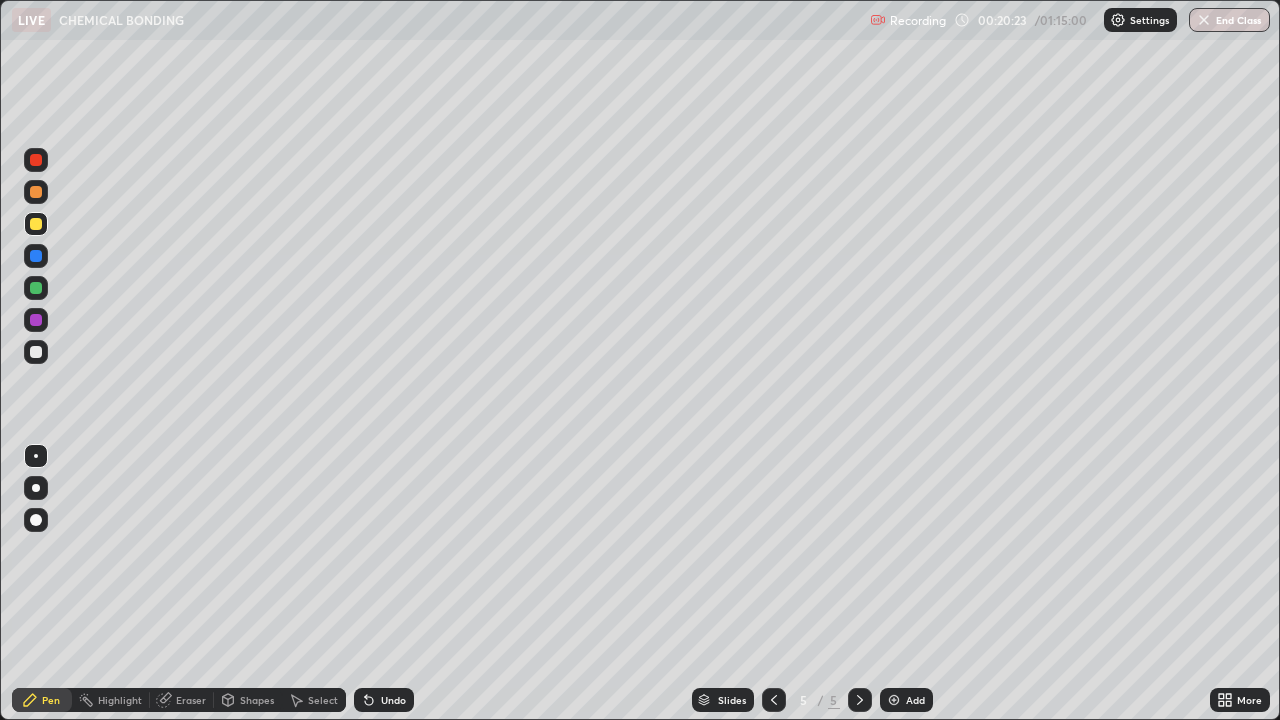 click at bounding box center [36, 352] 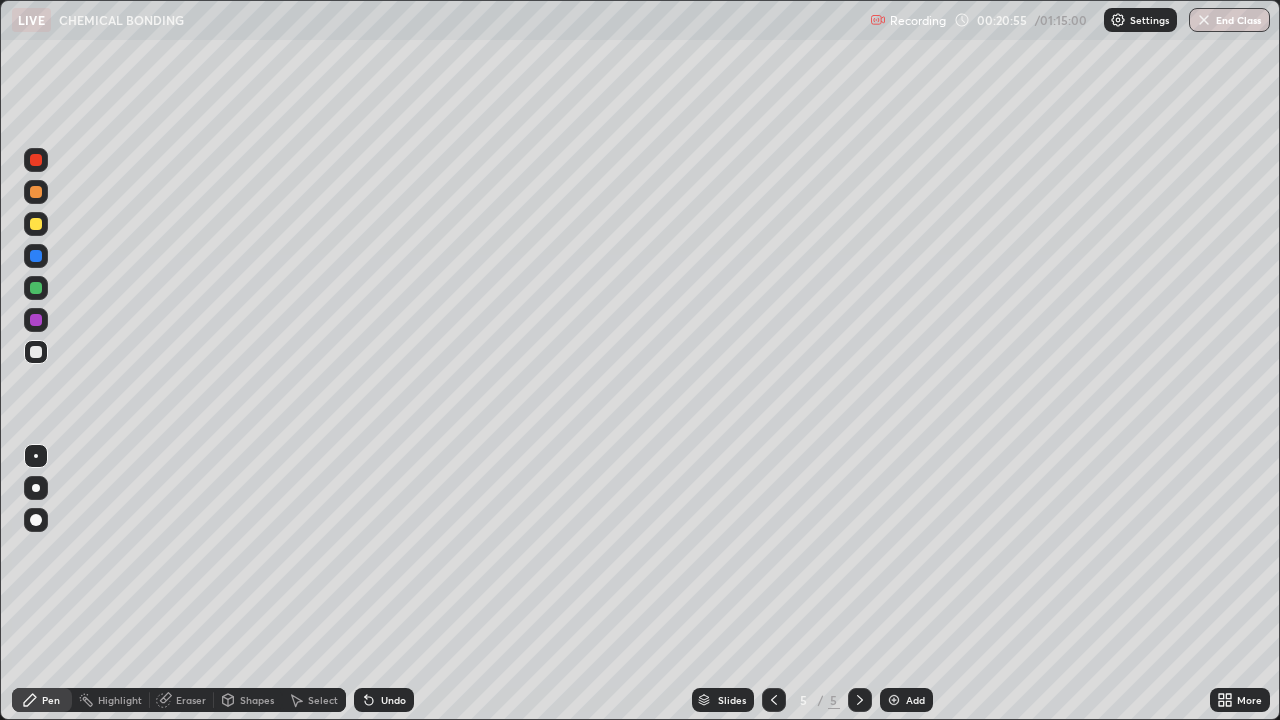 click on "Undo" at bounding box center [393, 700] 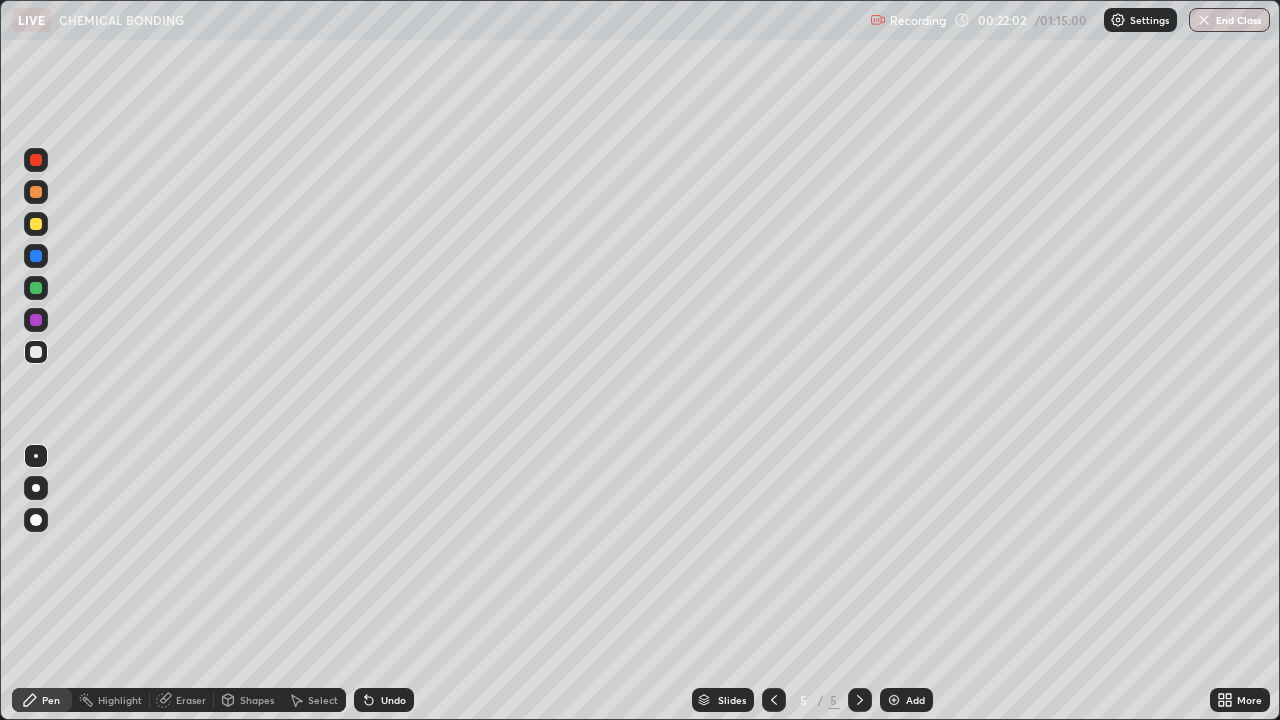 click on "Eraser" at bounding box center [191, 700] 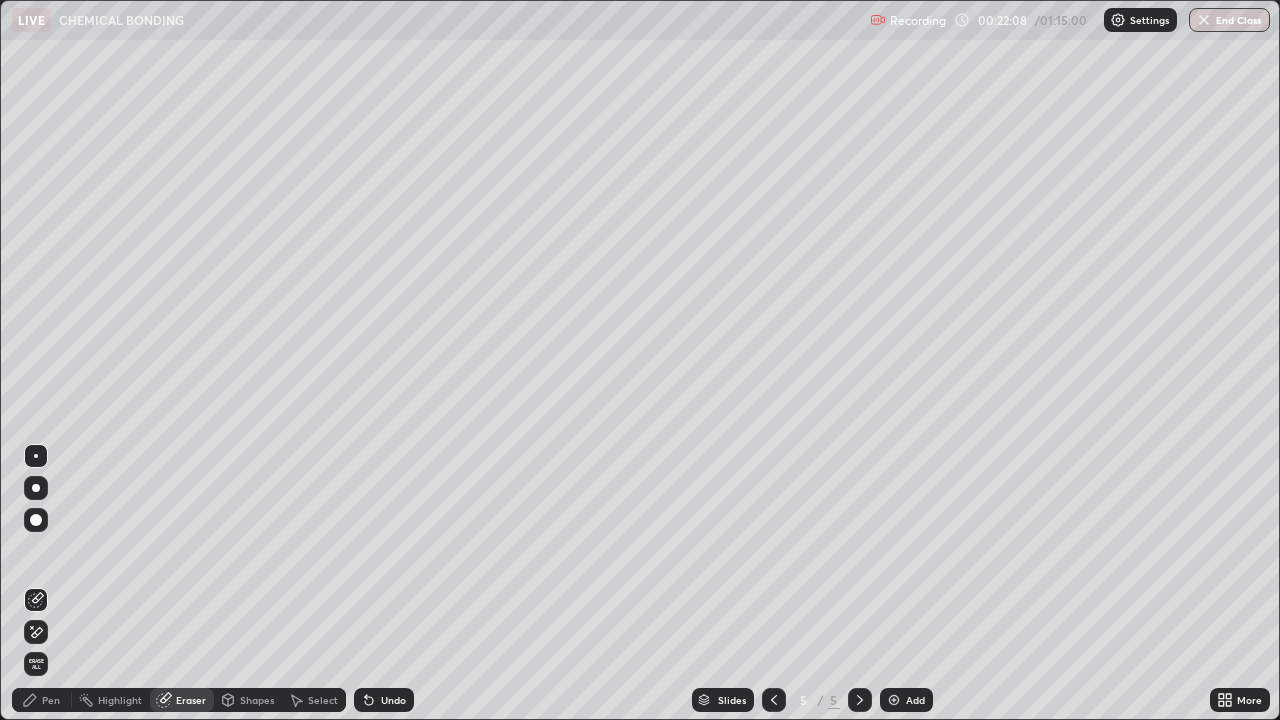 click on "Pen" at bounding box center (42, 700) 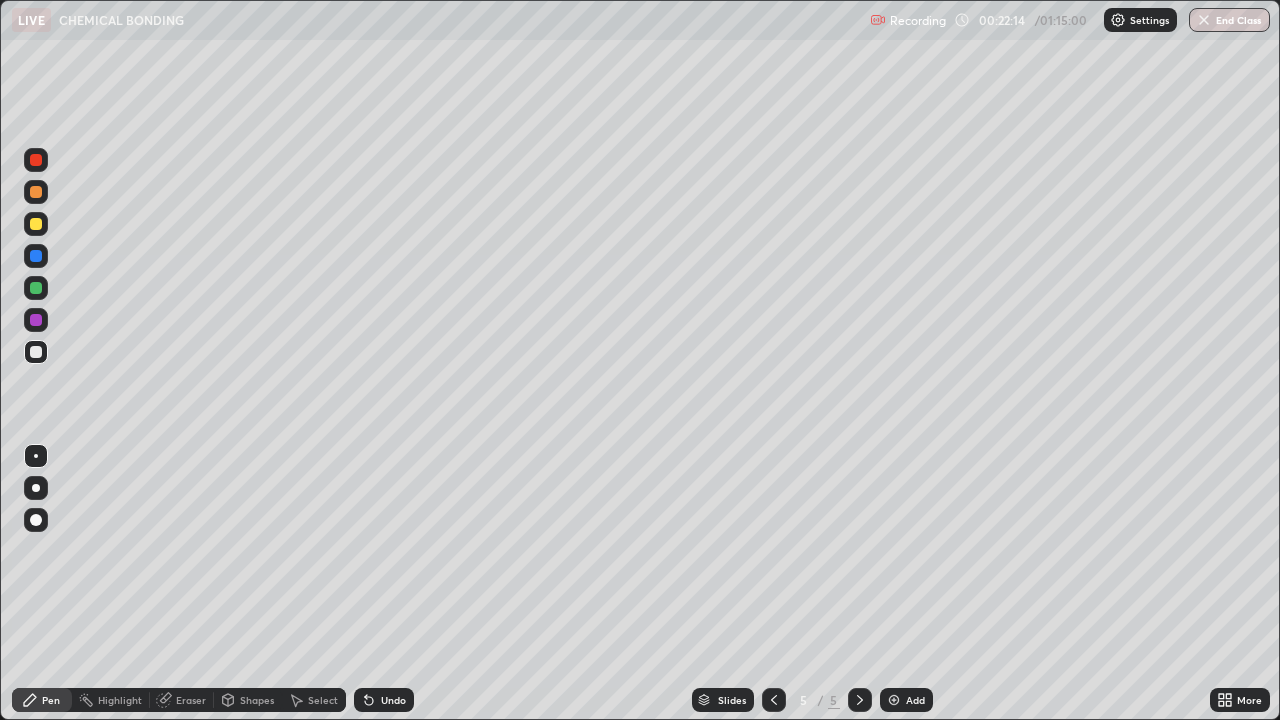 click on "Eraser" at bounding box center (191, 700) 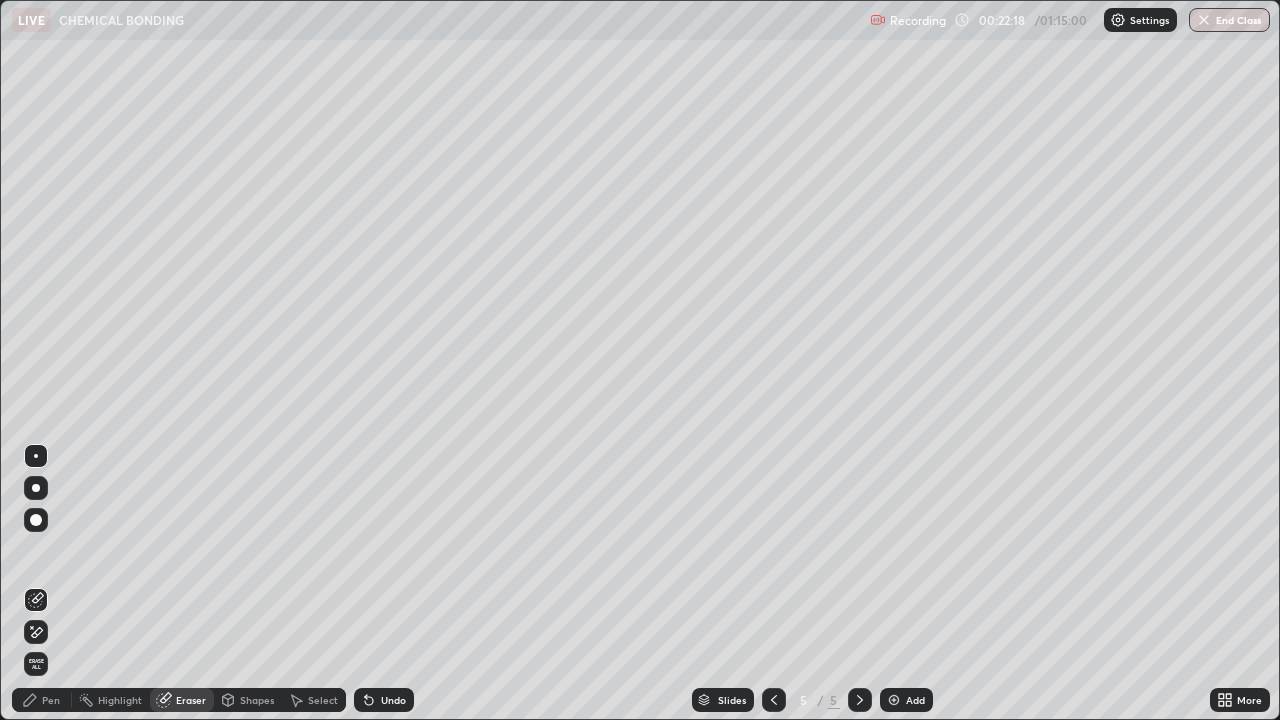 click on "Pen" at bounding box center (42, 700) 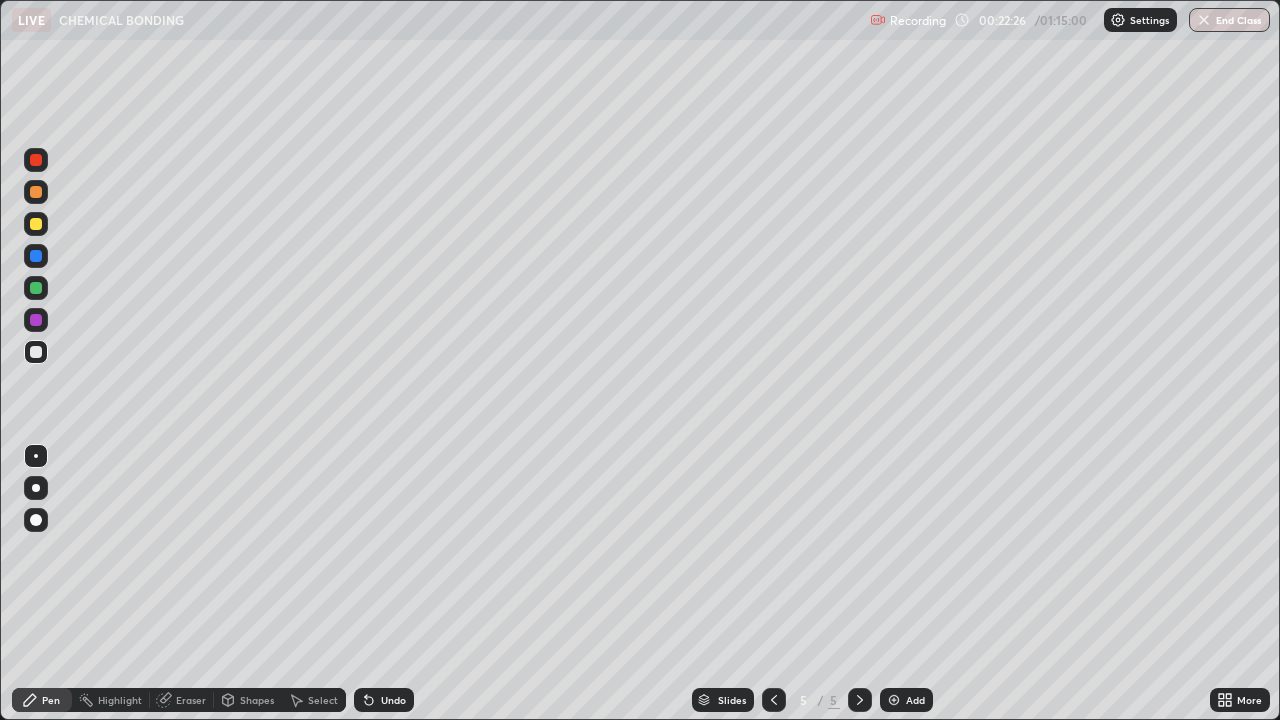 click on "Eraser" at bounding box center [191, 700] 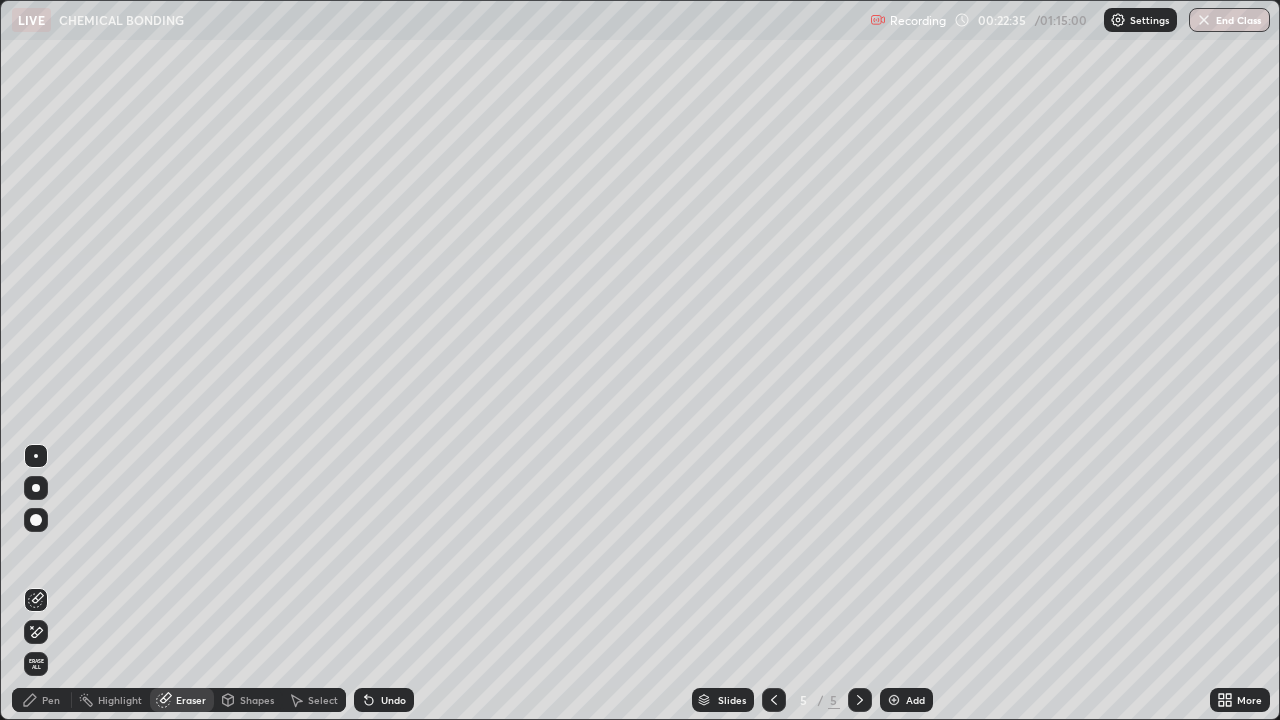 click on "Pen" at bounding box center (51, 700) 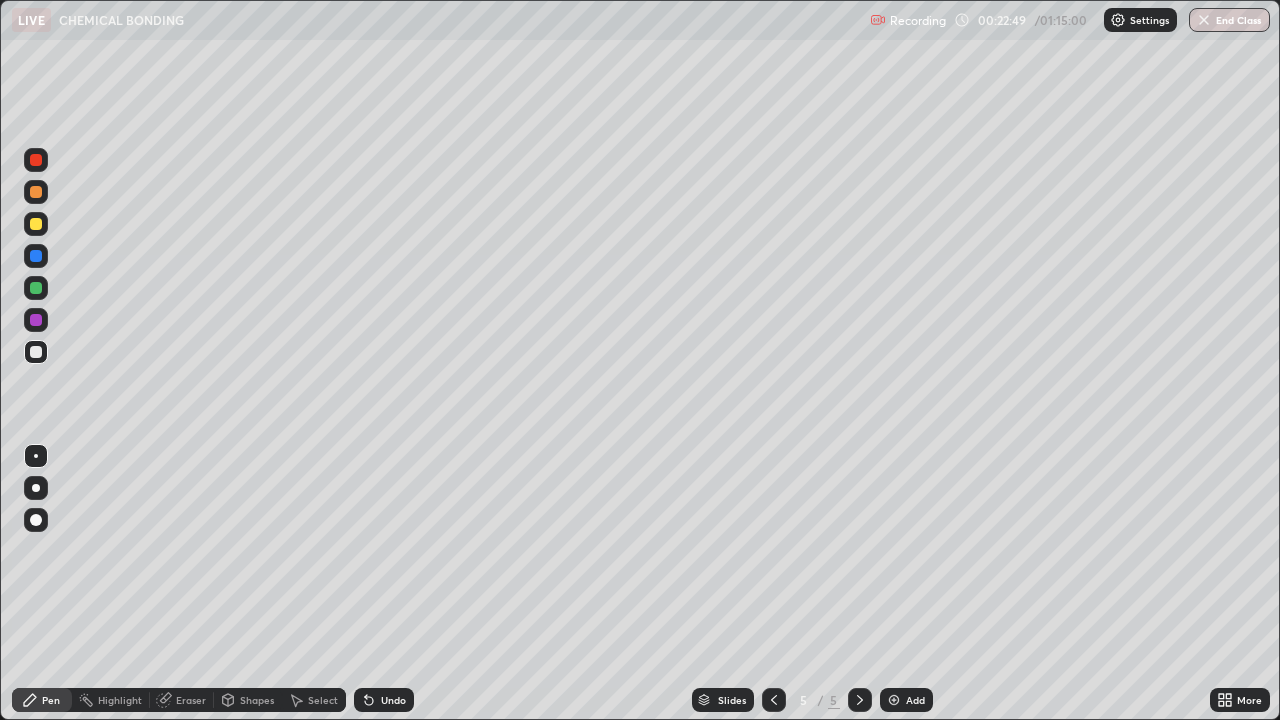 click at bounding box center (36, 224) 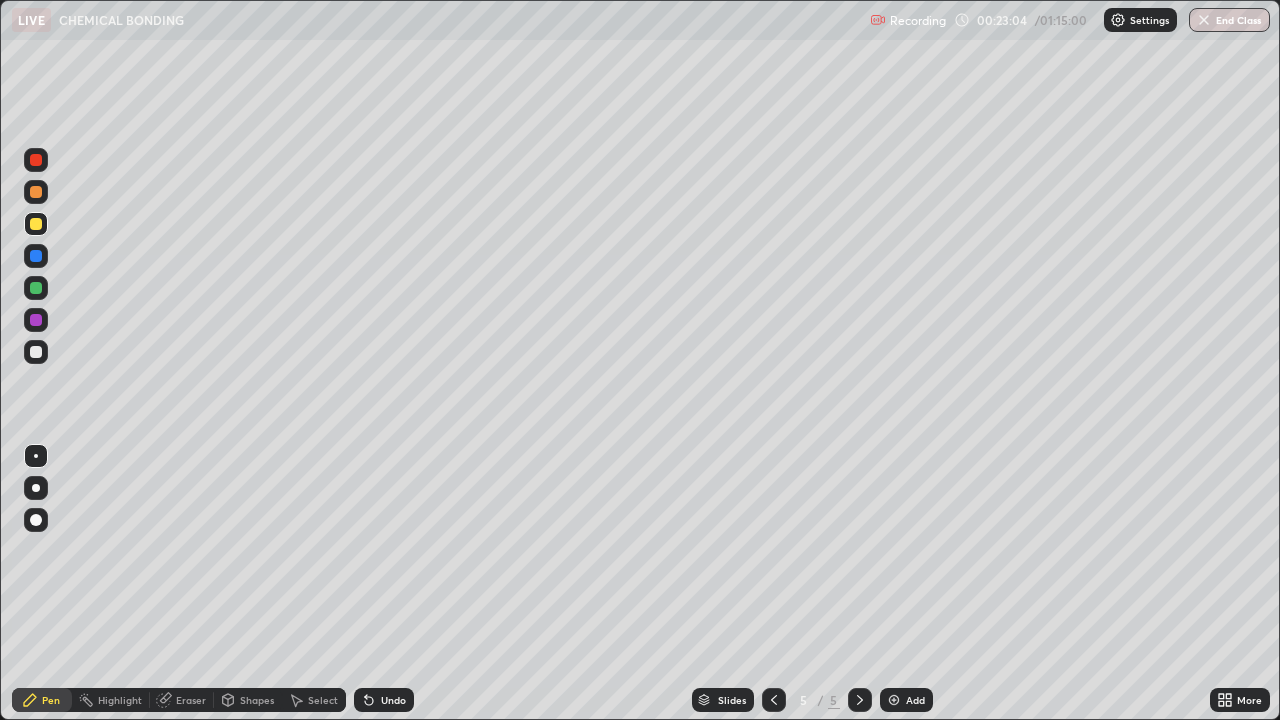 click on "Eraser" at bounding box center (191, 700) 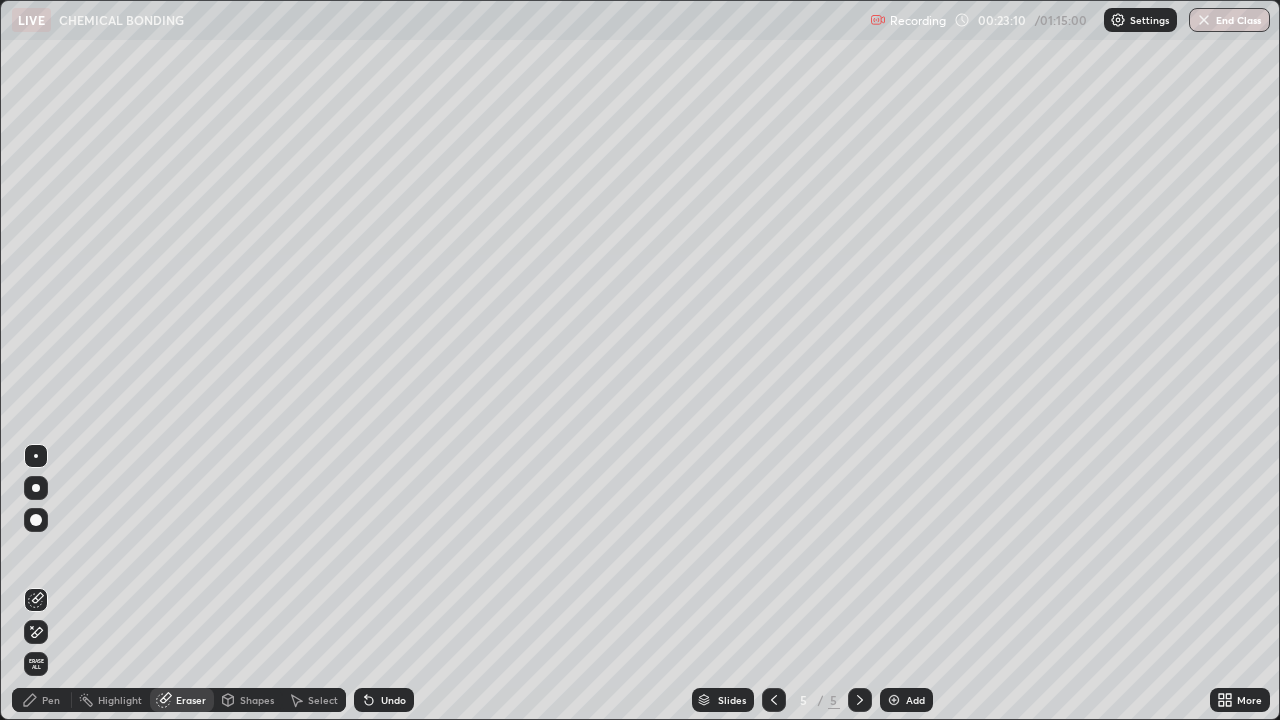 click on "Pen" at bounding box center [51, 700] 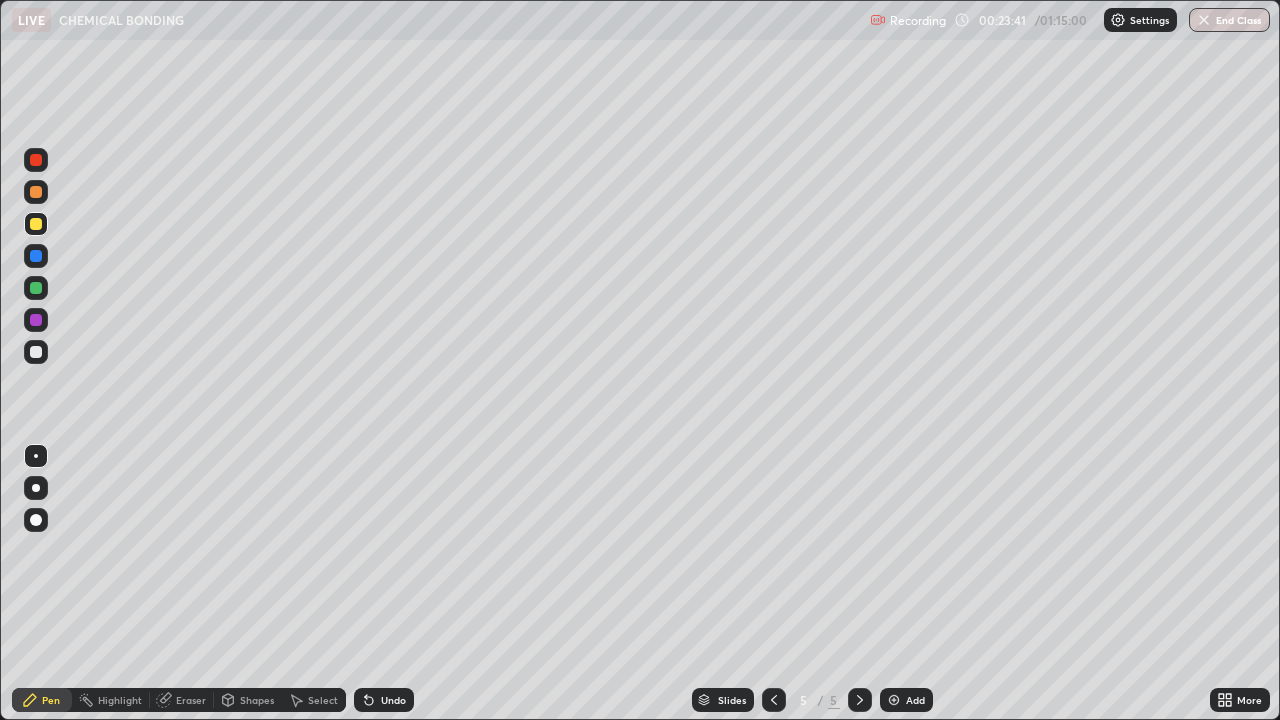 click on "Eraser" at bounding box center [191, 700] 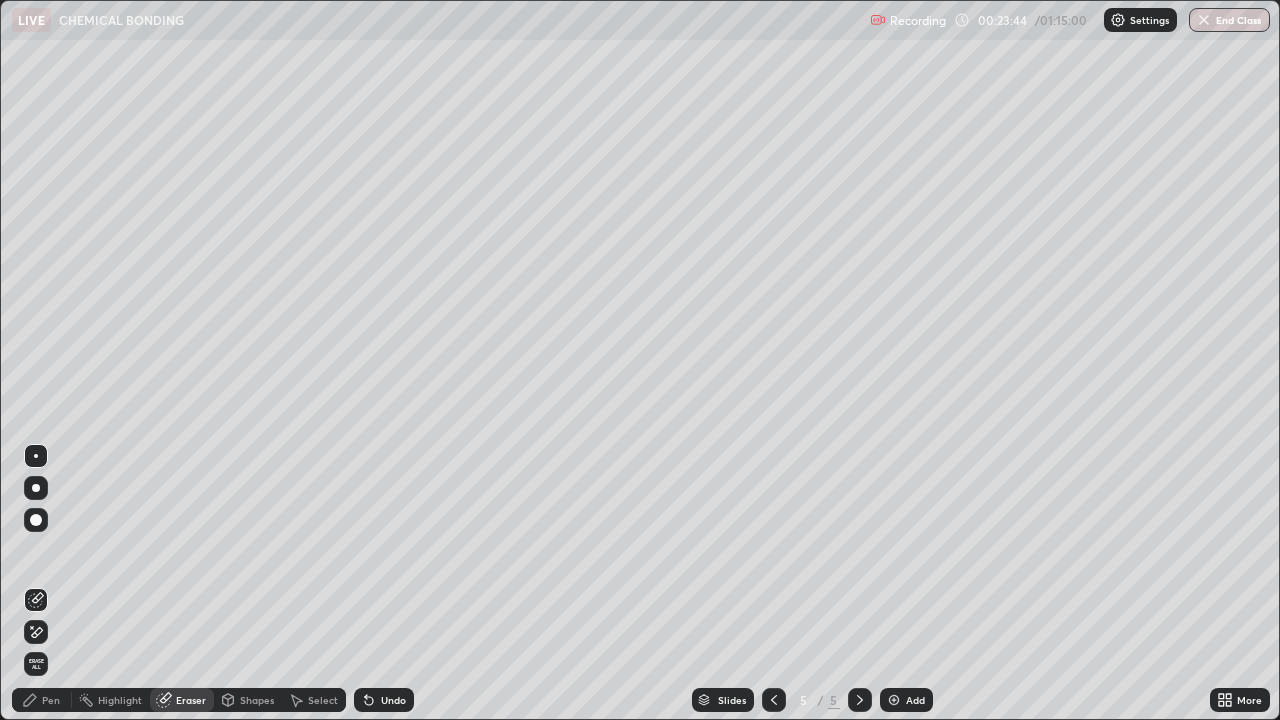 click on "Pen" at bounding box center (51, 700) 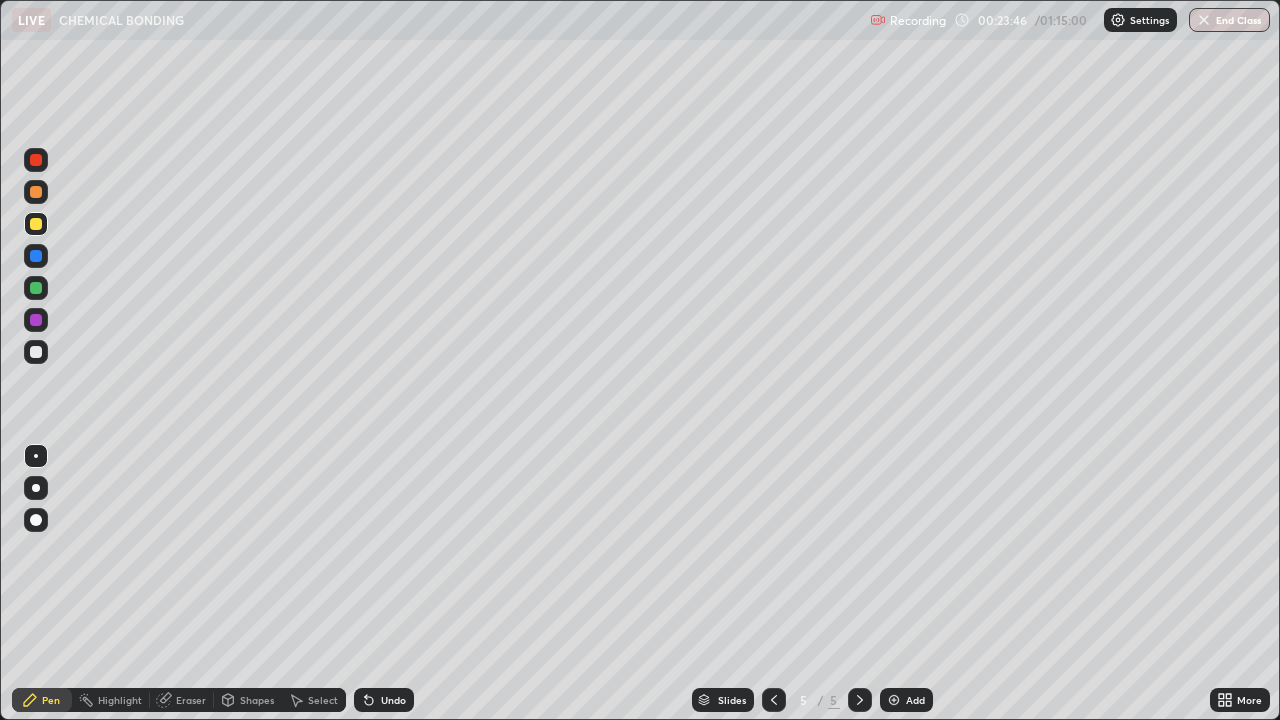 click at bounding box center (36, 352) 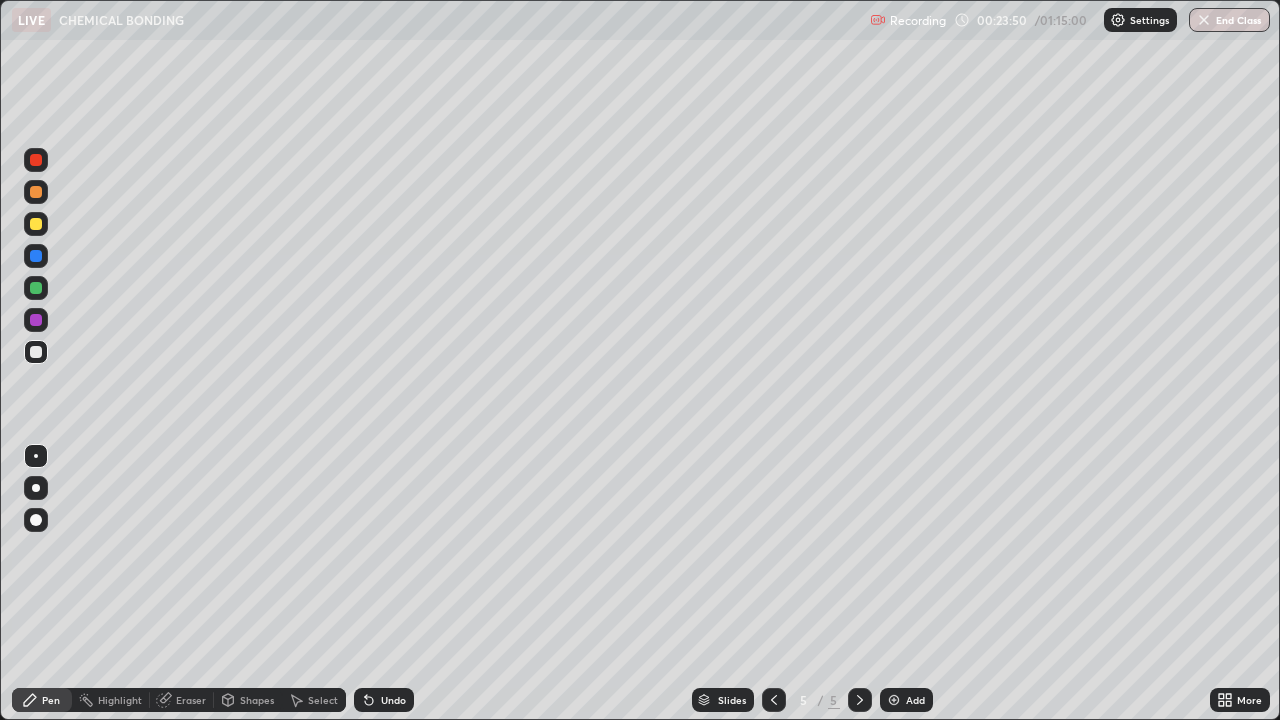 click at bounding box center (36, 224) 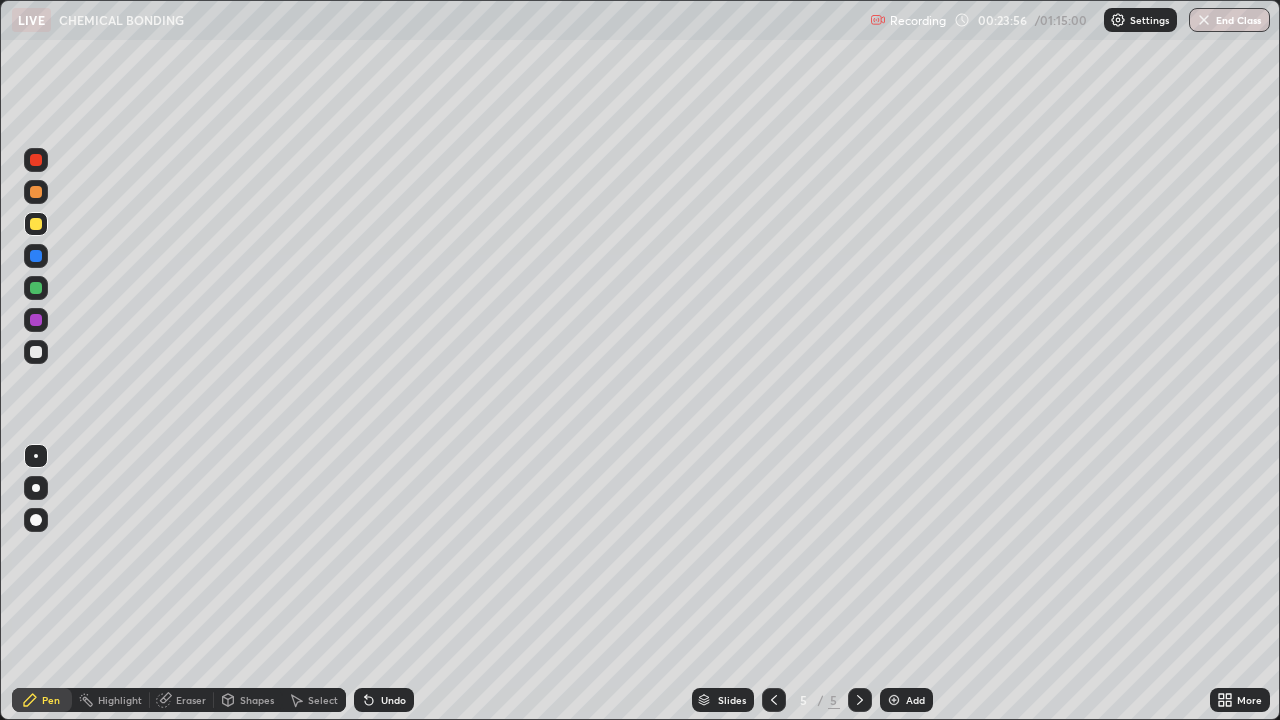 click on "Eraser" at bounding box center (191, 700) 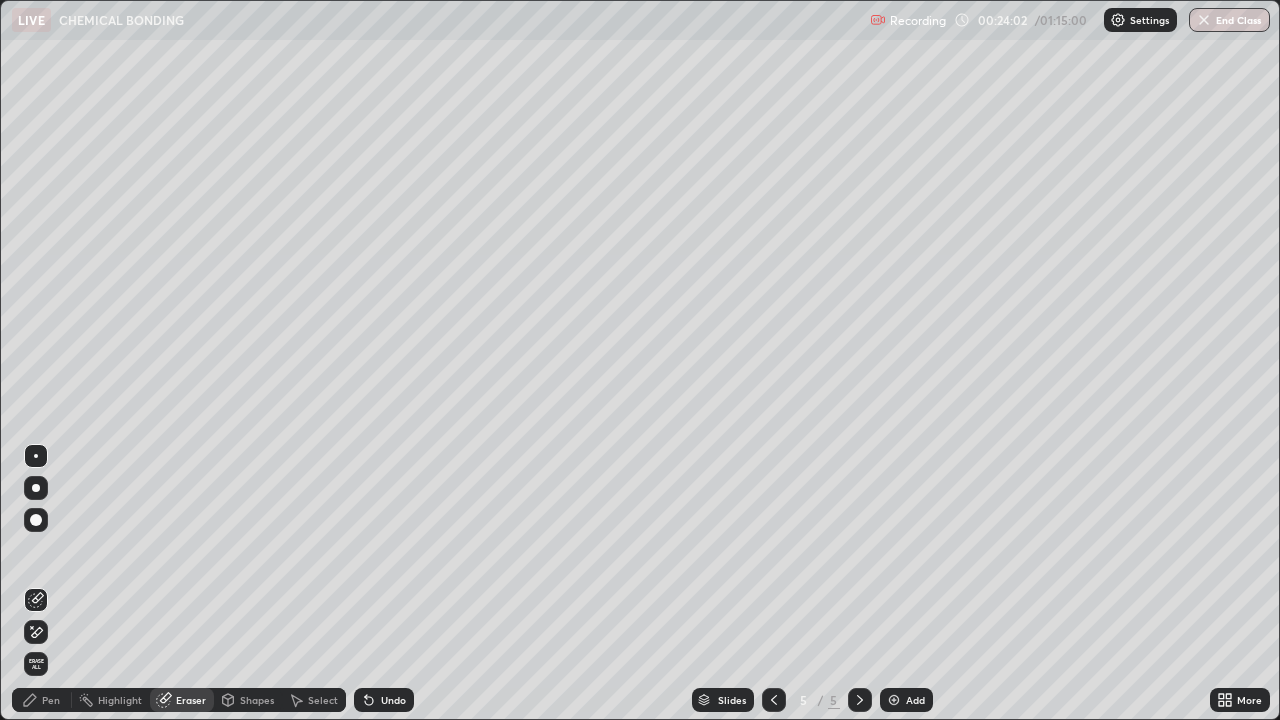 click on "Pen" at bounding box center [42, 700] 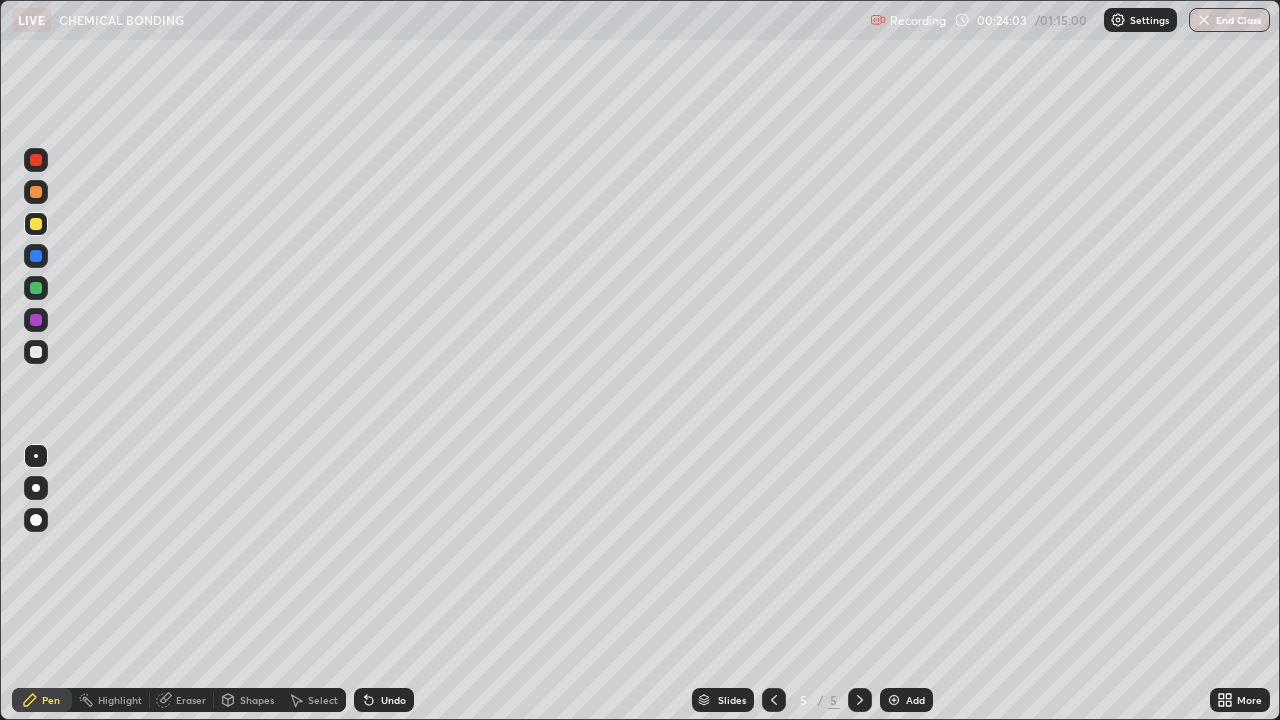 click at bounding box center (36, 224) 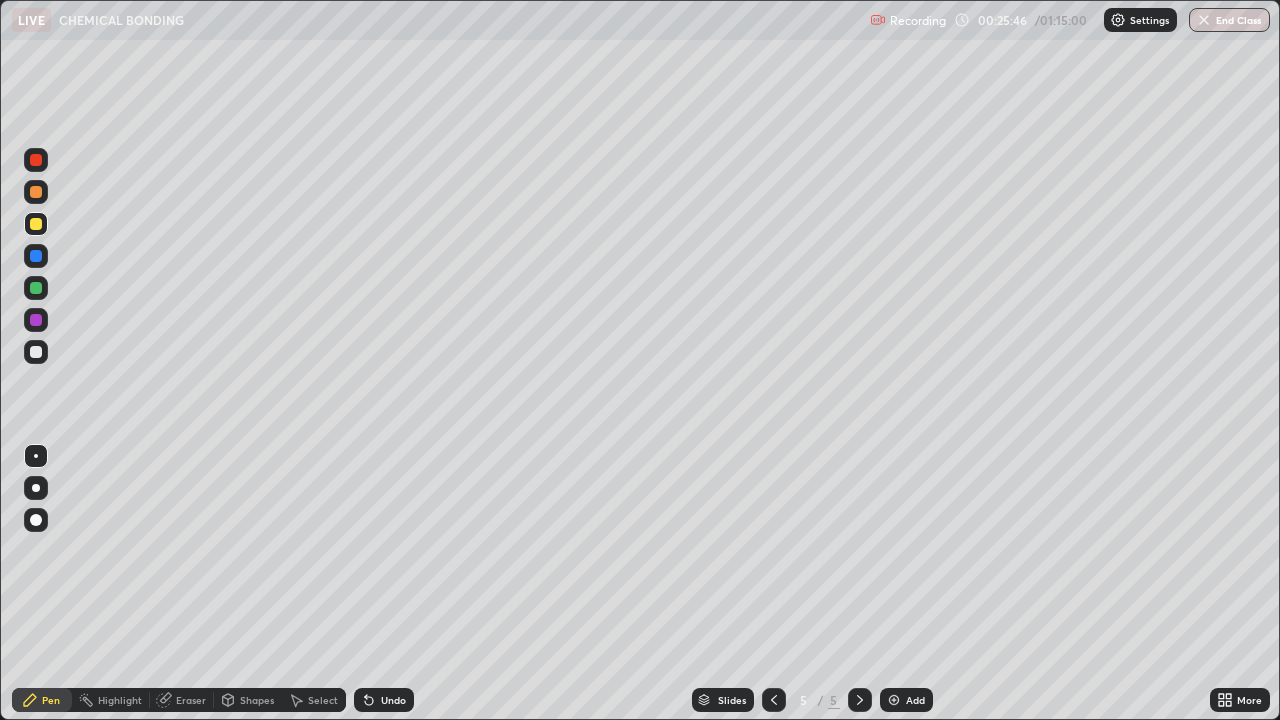 click on "Eraser" at bounding box center (191, 700) 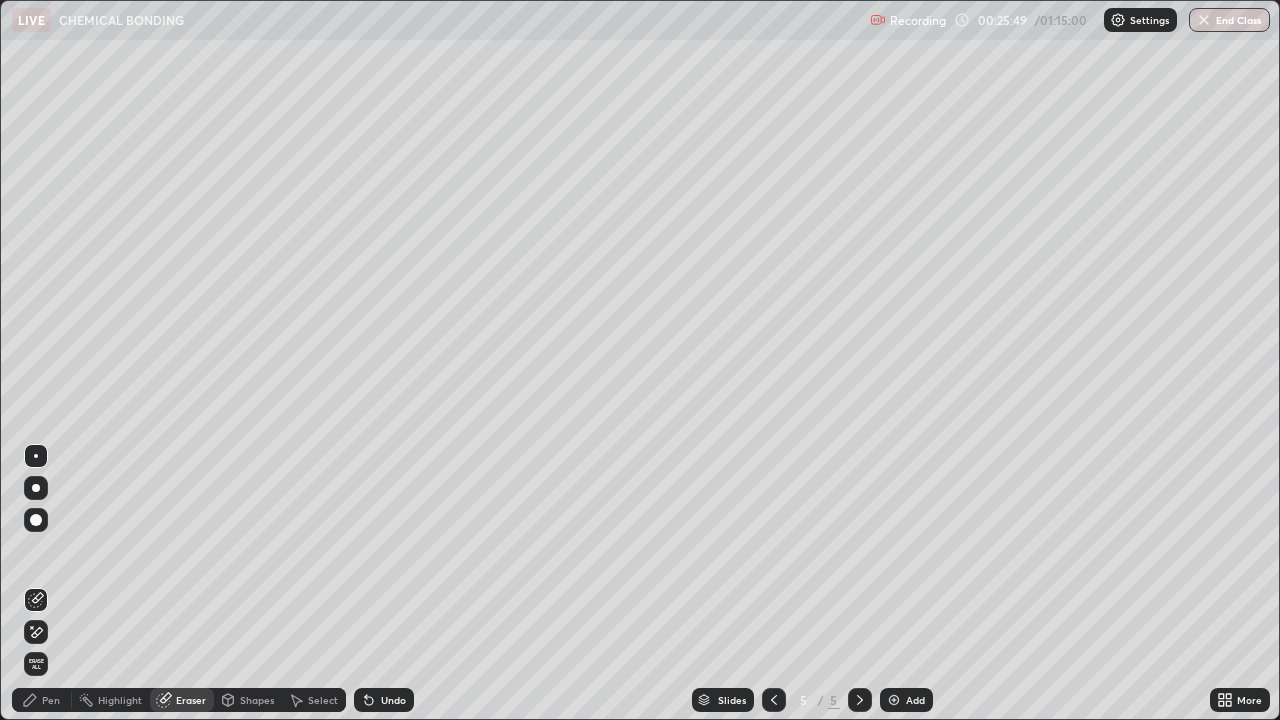 click at bounding box center [36, 520] 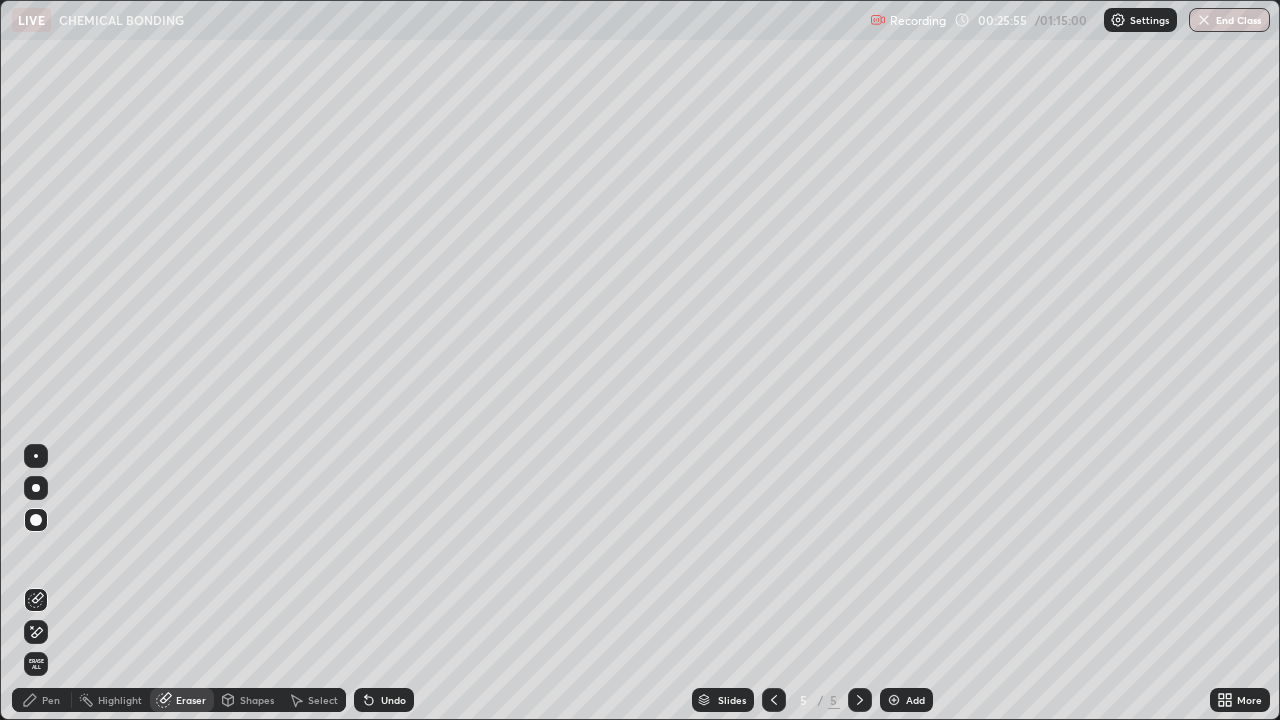 click on "Pen" at bounding box center [51, 700] 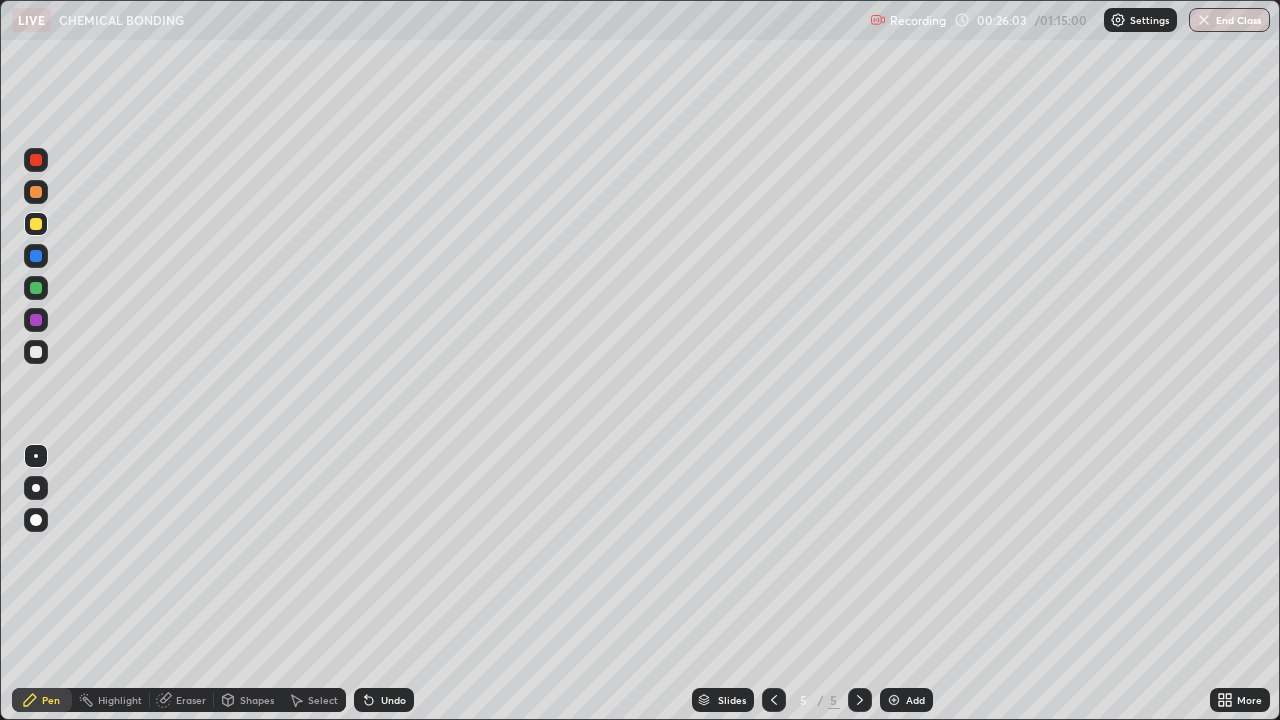 click at bounding box center (36, 352) 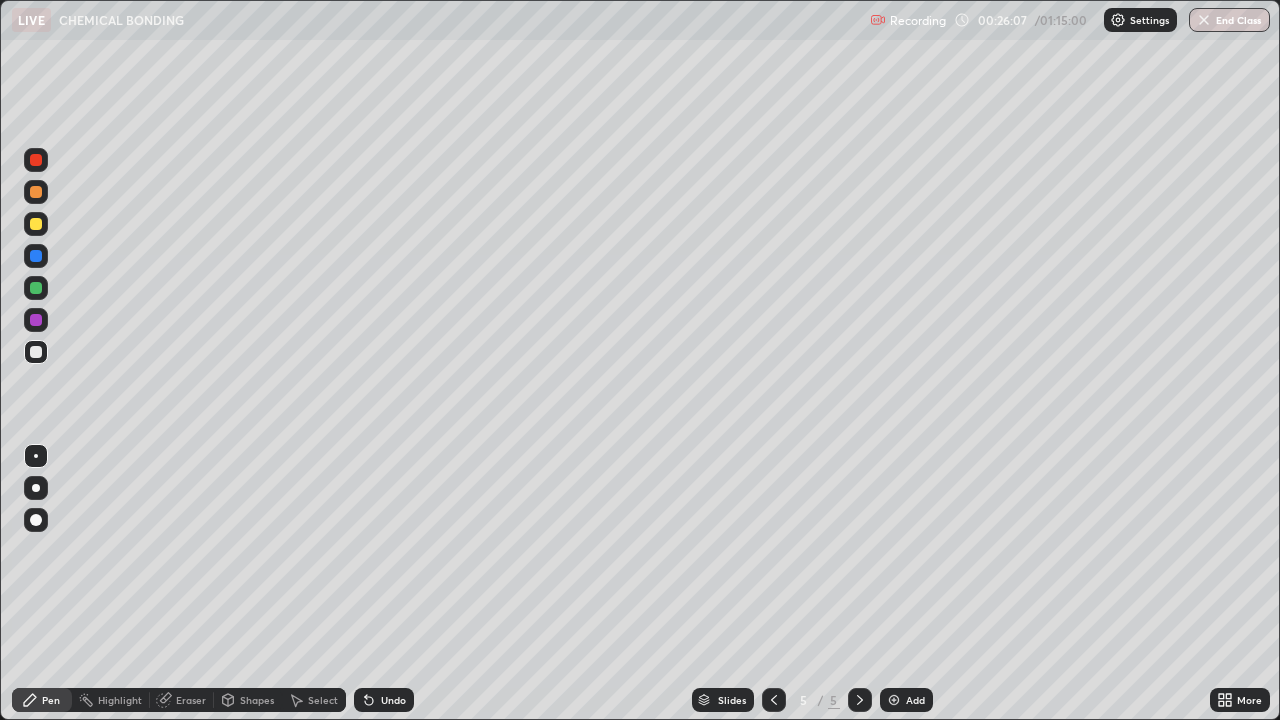 click on "Eraser" at bounding box center [191, 700] 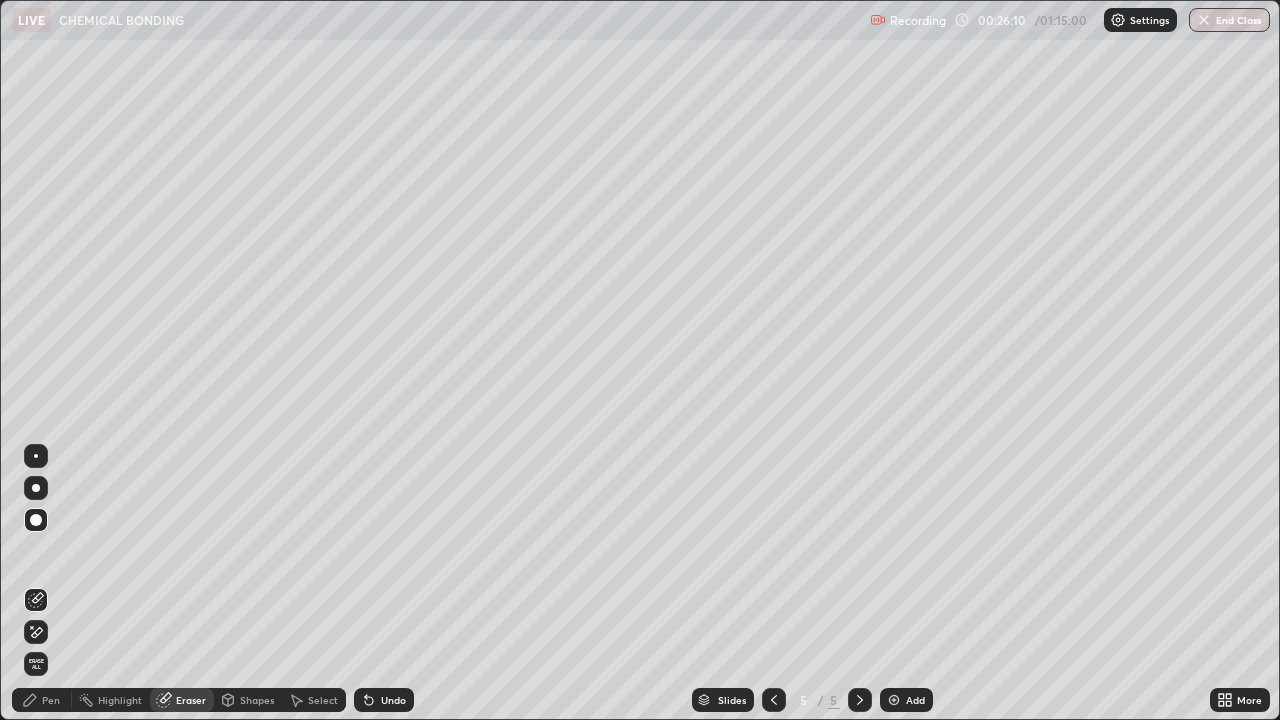 click on "Pen" at bounding box center [51, 700] 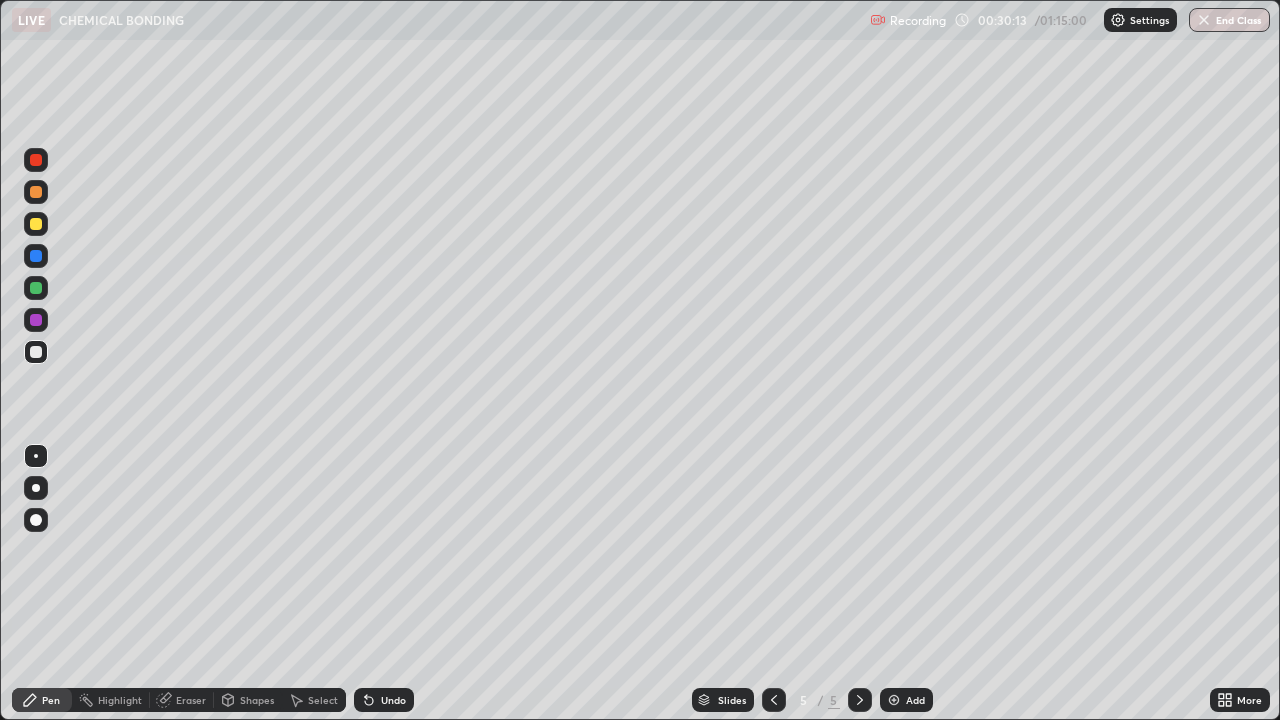 click at bounding box center [894, 700] 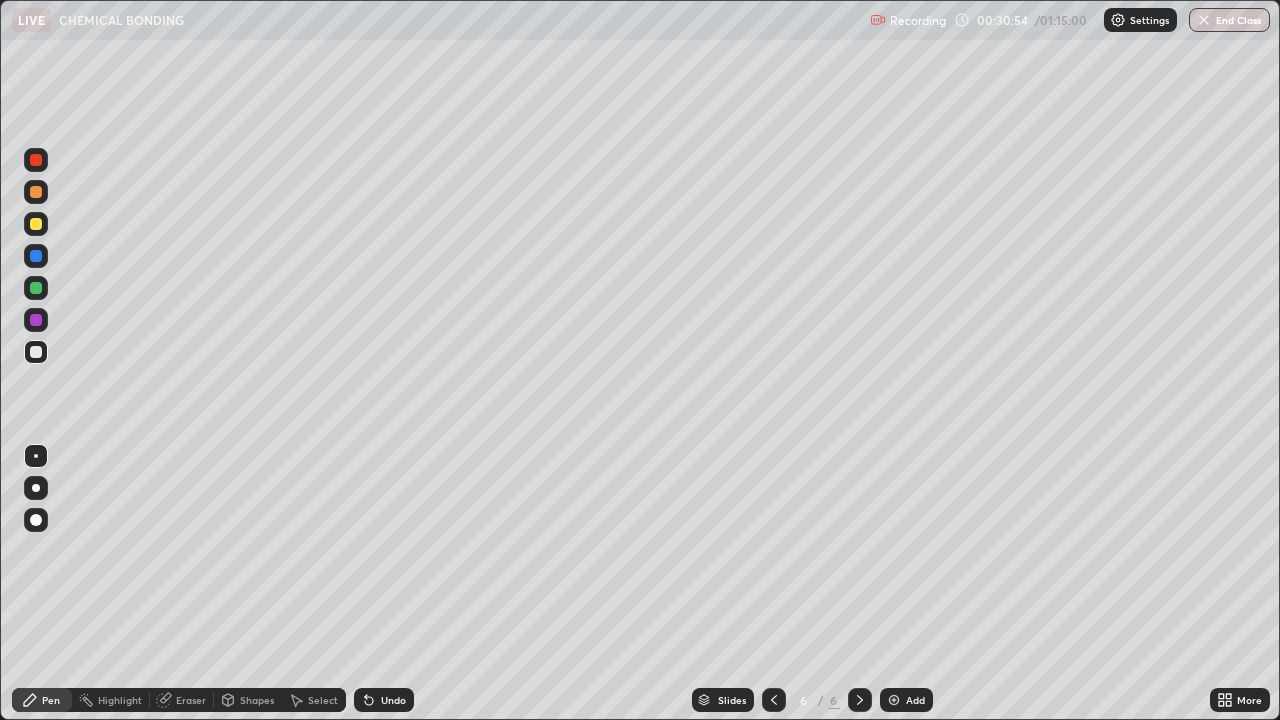 click on "Undo" at bounding box center [384, 700] 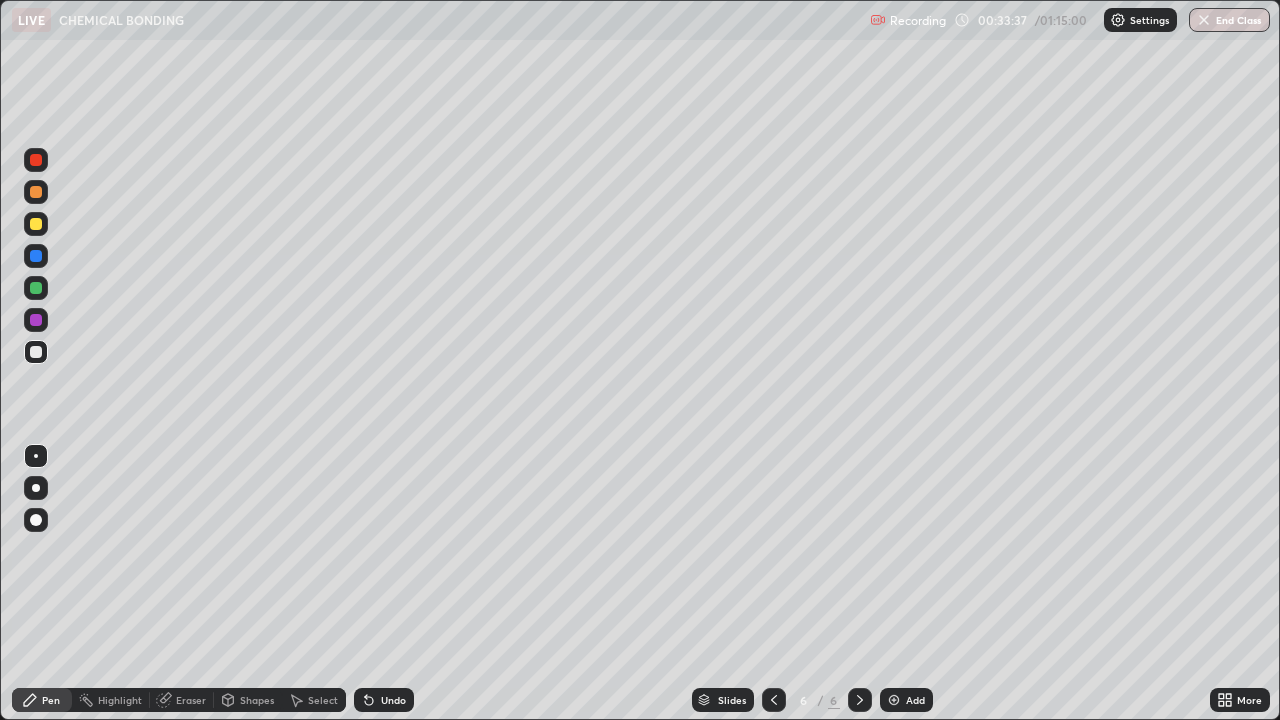 click on "Select" at bounding box center [323, 700] 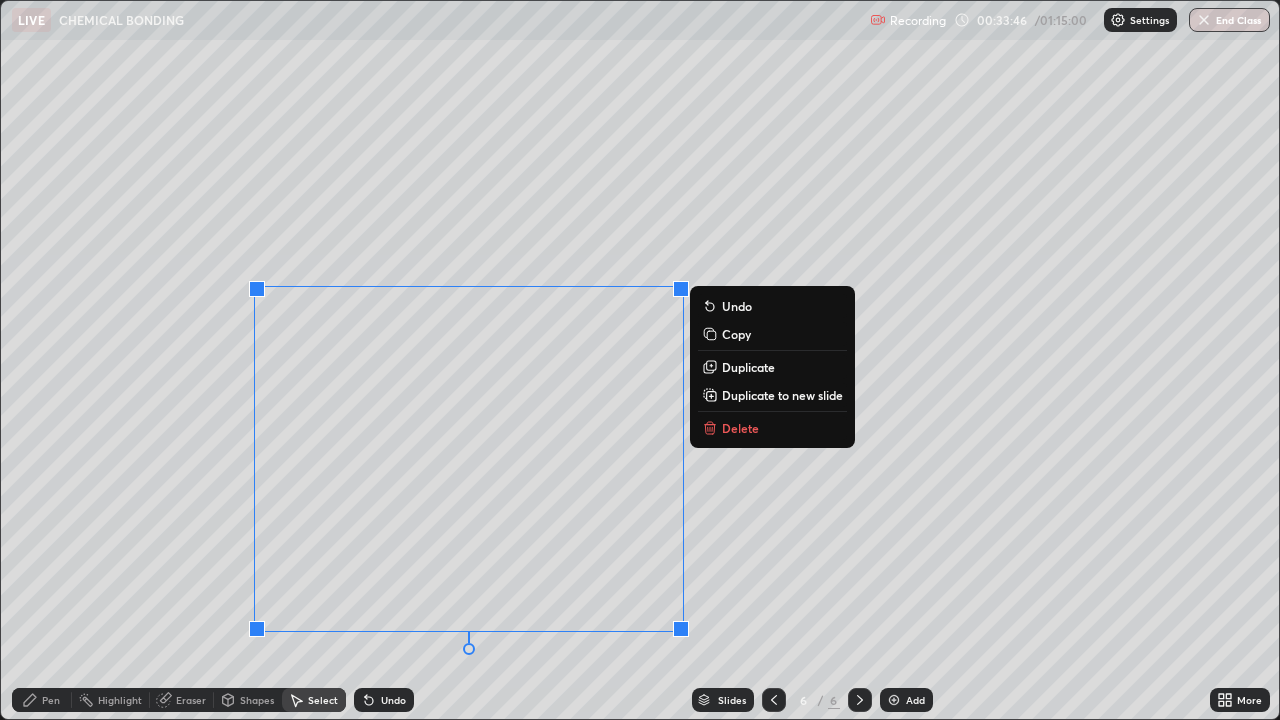 click 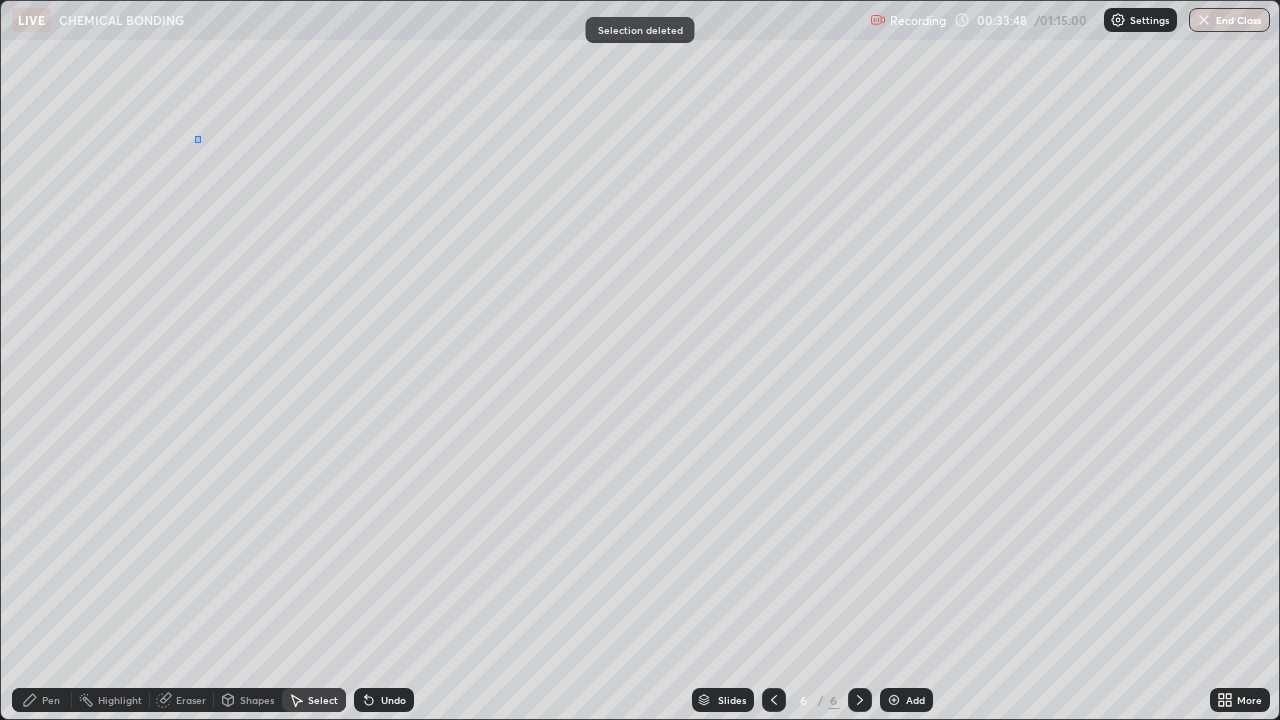 click on "0 ° Undo Copy Duplicate Duplicate to new slide Delete" at bounding box center [640, 360] 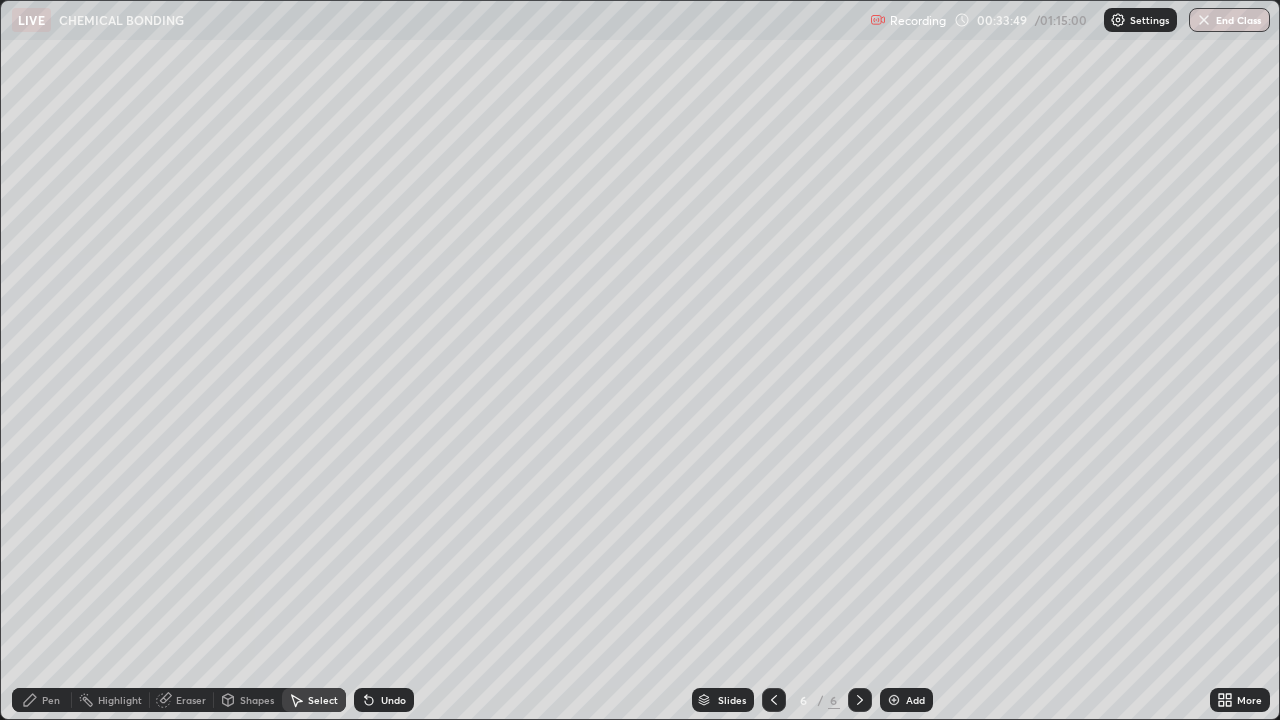click on "Pen" at bounding box center [51, 700] 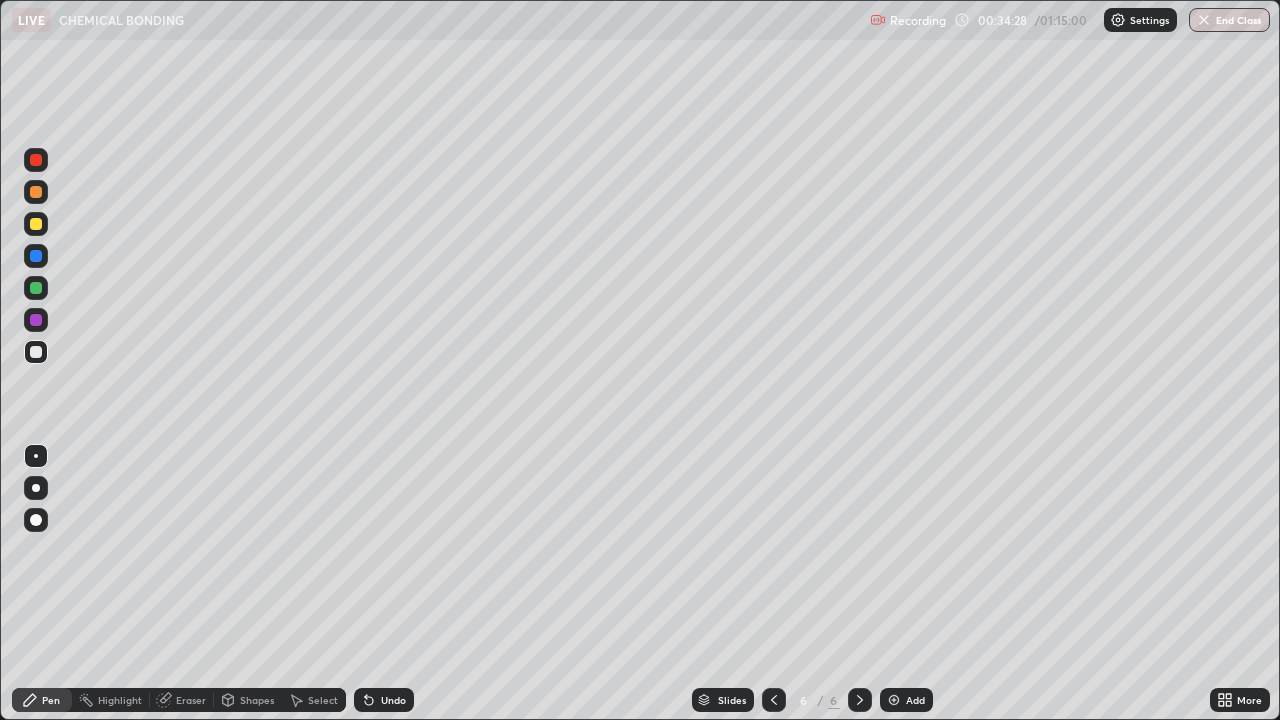 click on "Eraser" at bounding box center (191, 700) 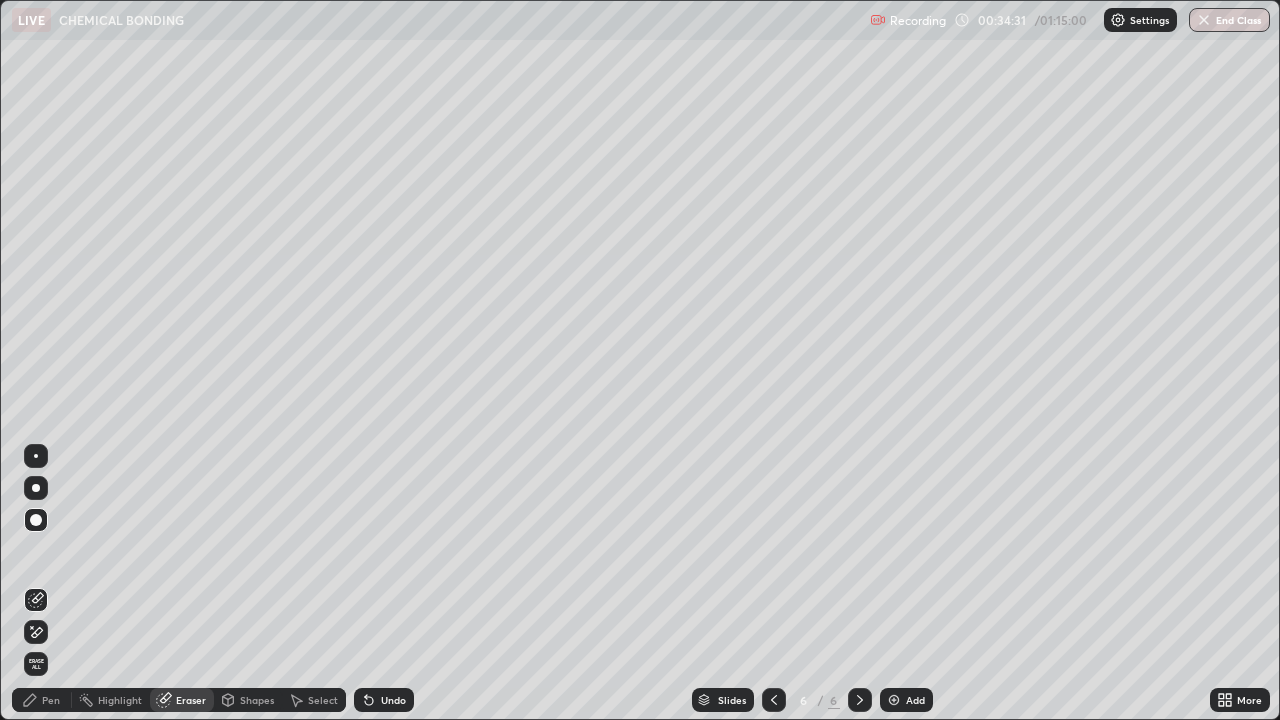 click on "Pen" at bounding box center (42, 700) 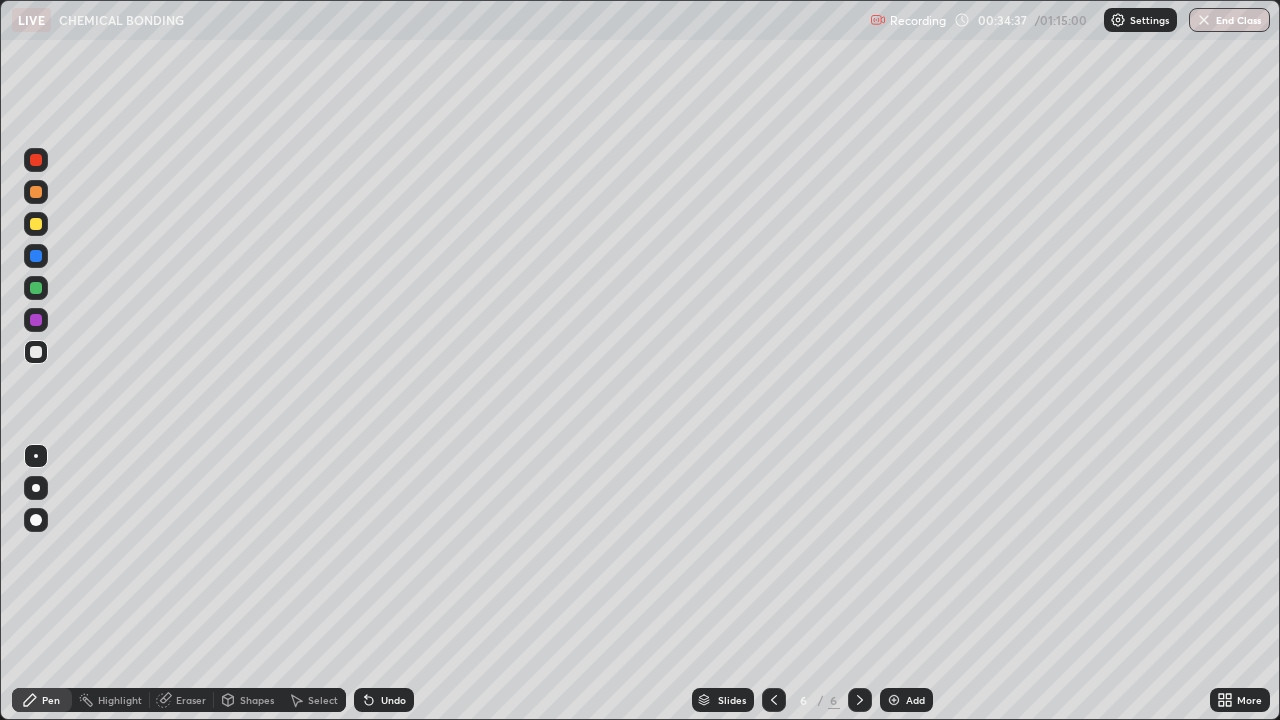 click on "Undo" at bounding box center [393, 700] 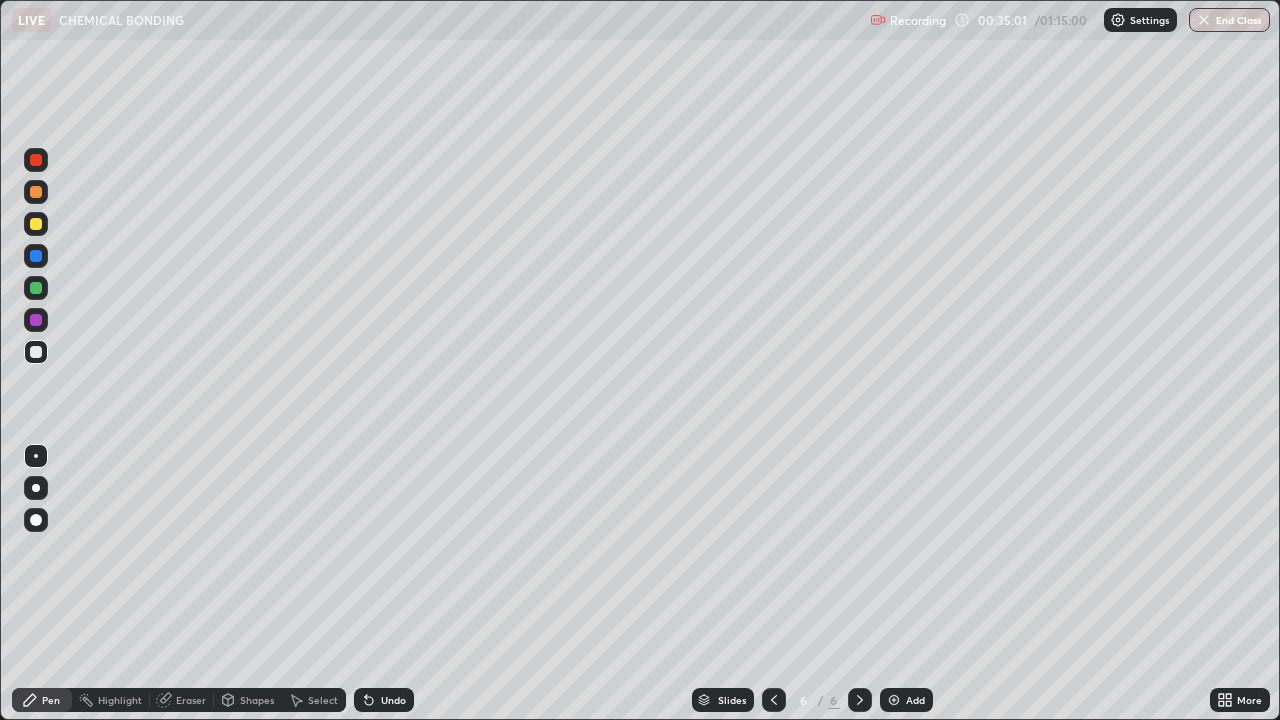 click on "Eraser" at bounding box center (191, 700) 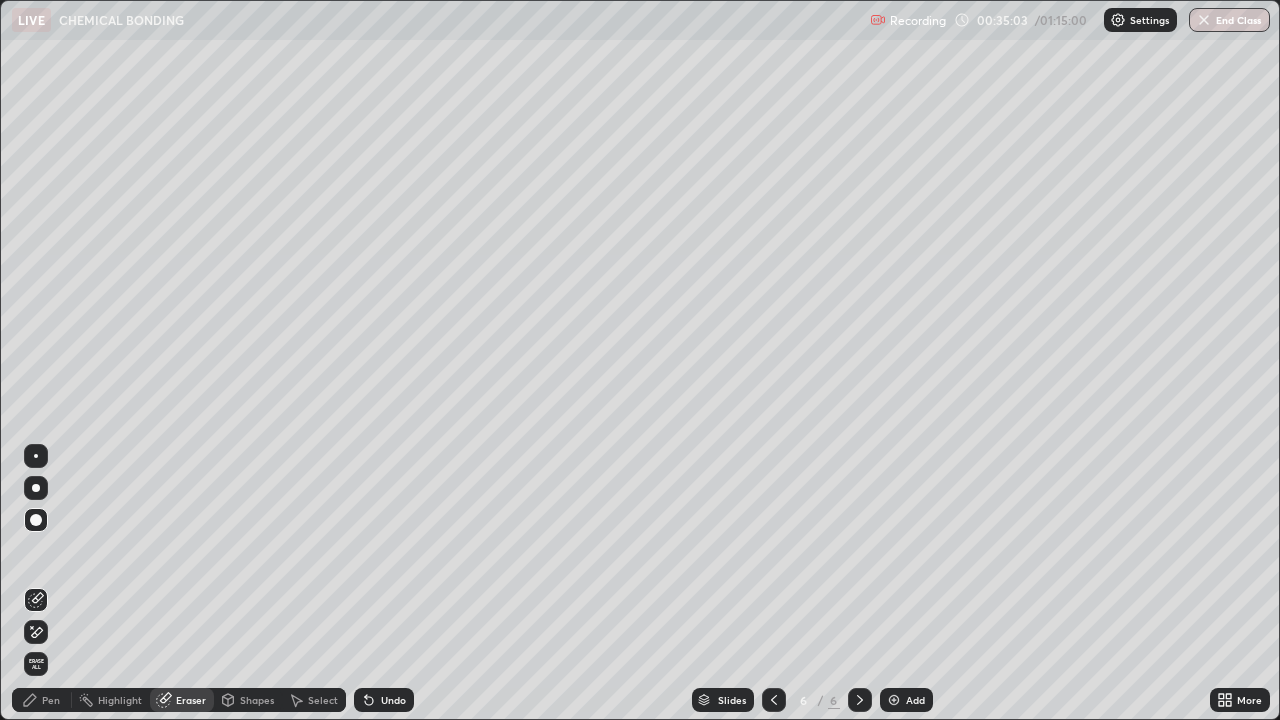 click on "Pen" at bounding box center (42, 700) 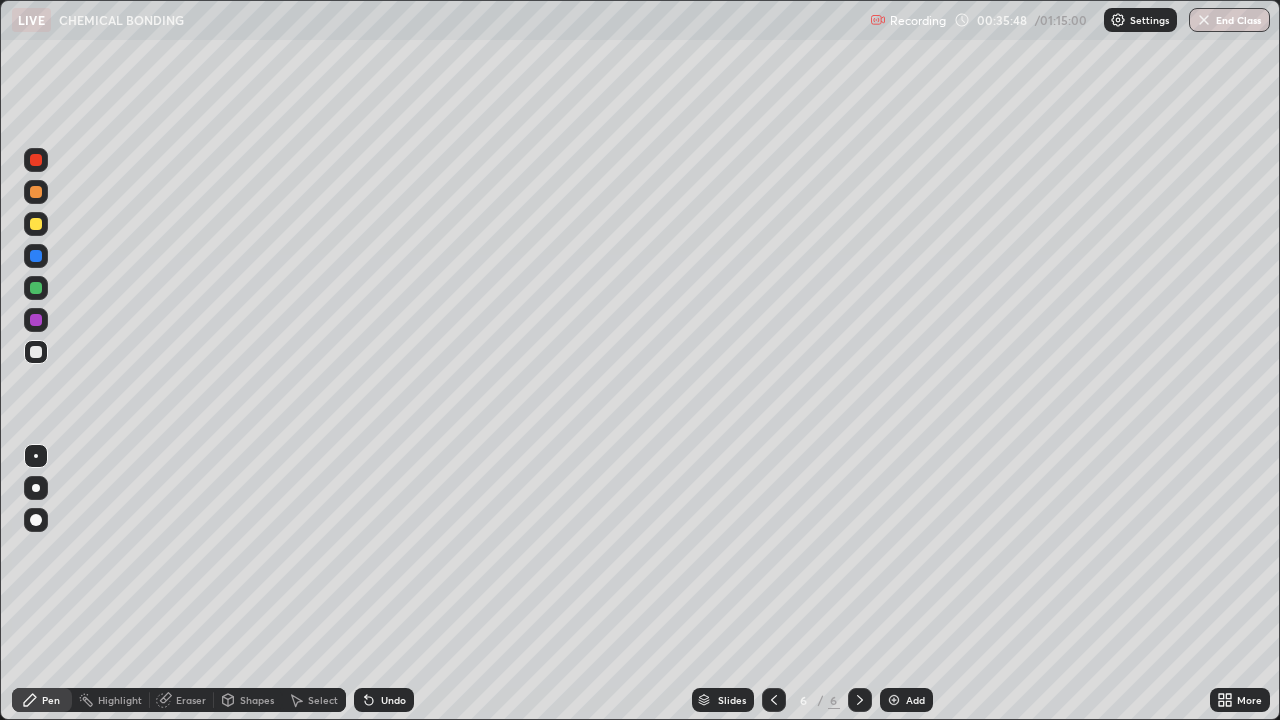 click on "Select" at bounding box center (323, 700) 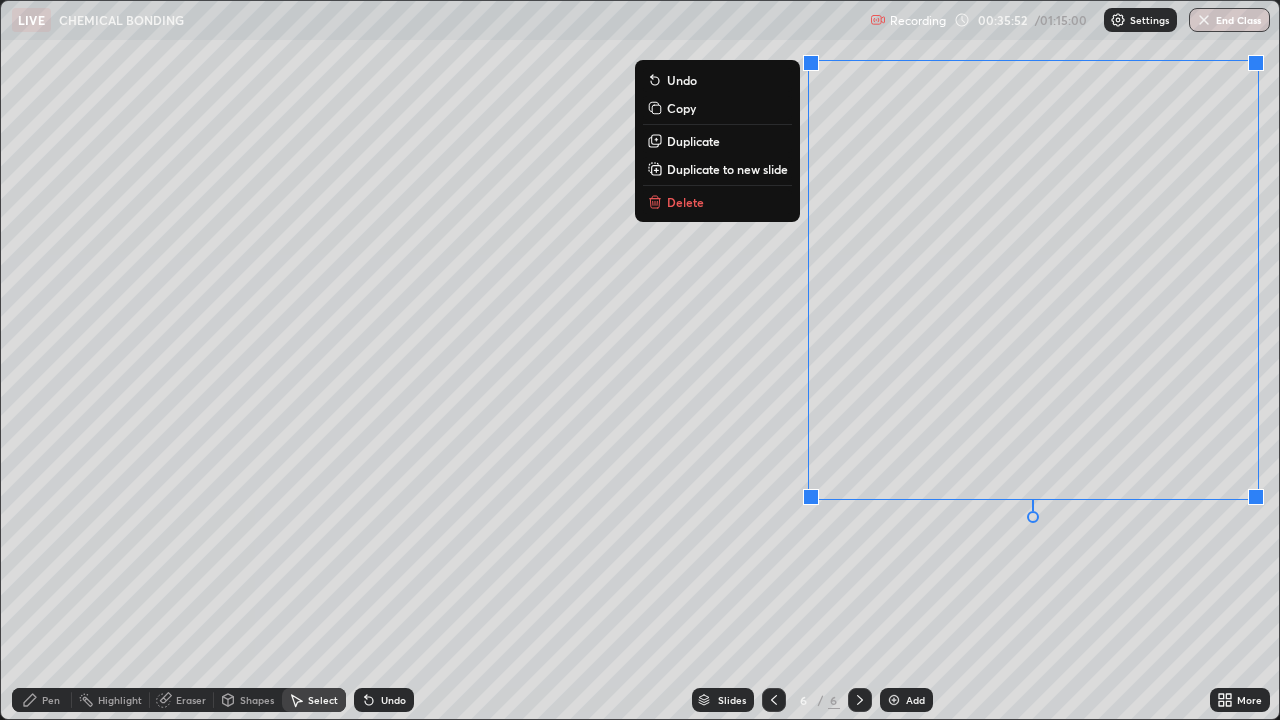 click on "Delete" at bounding box center [685, 202] 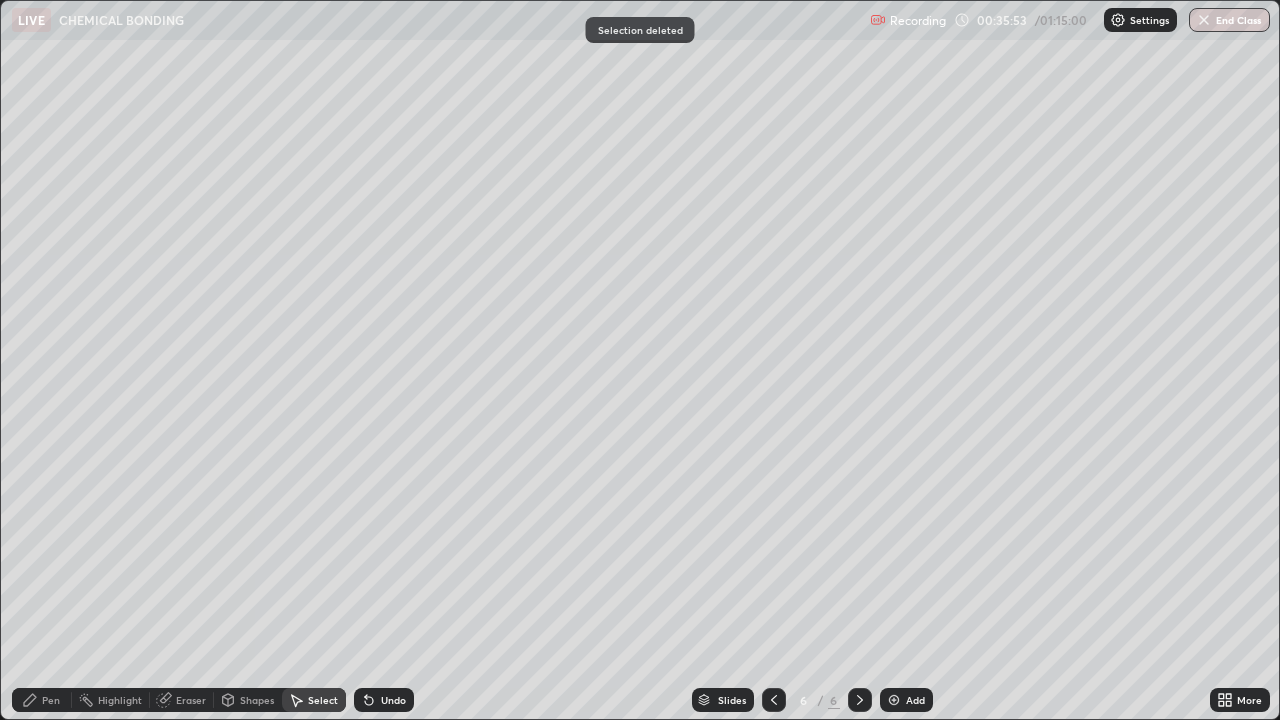 click on "Pen" at bounding box center (42, 700) 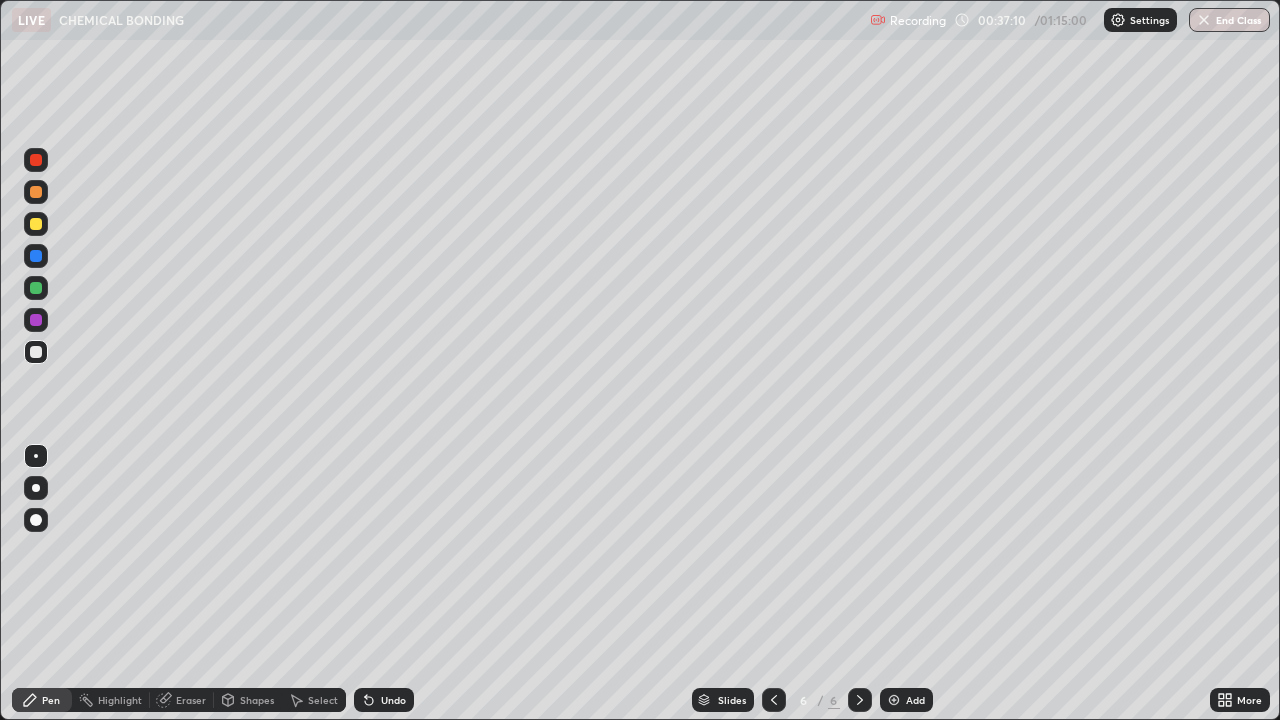 click at bounding box center (36, 224) 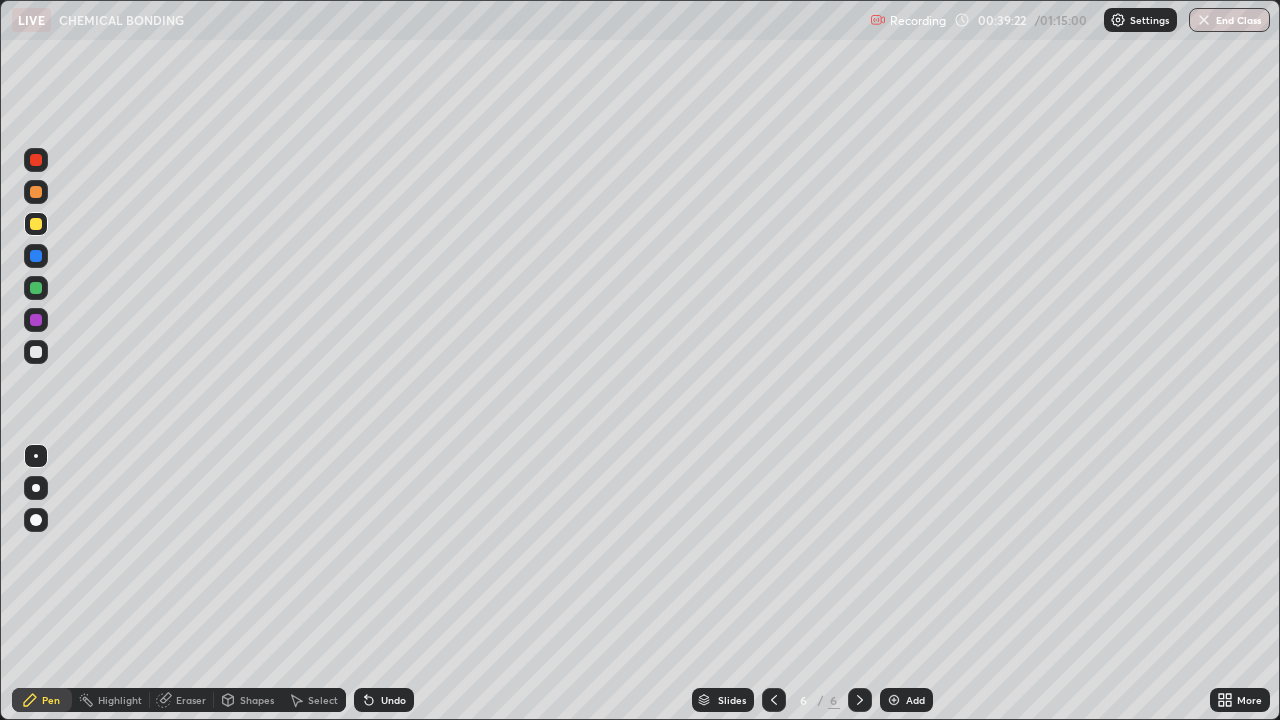 click on "Select" at bounding box center [323, 700] 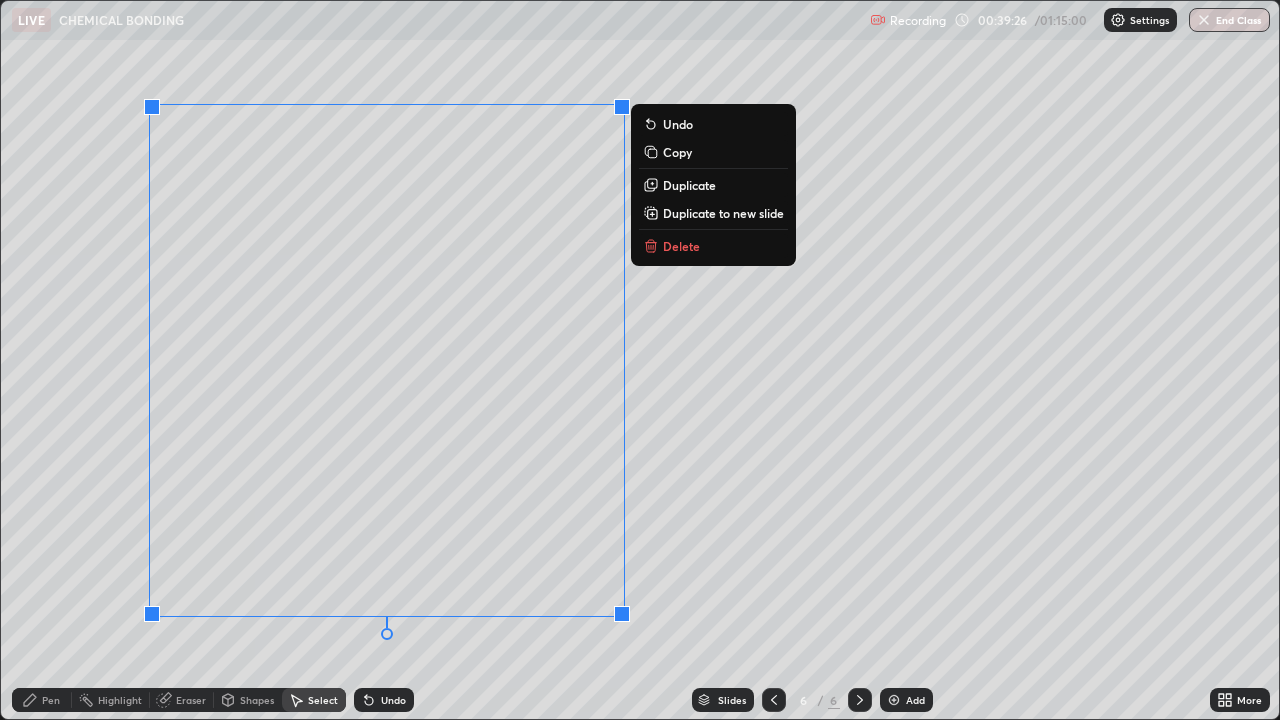 click on "Delete" at bounding box center [681, 246] 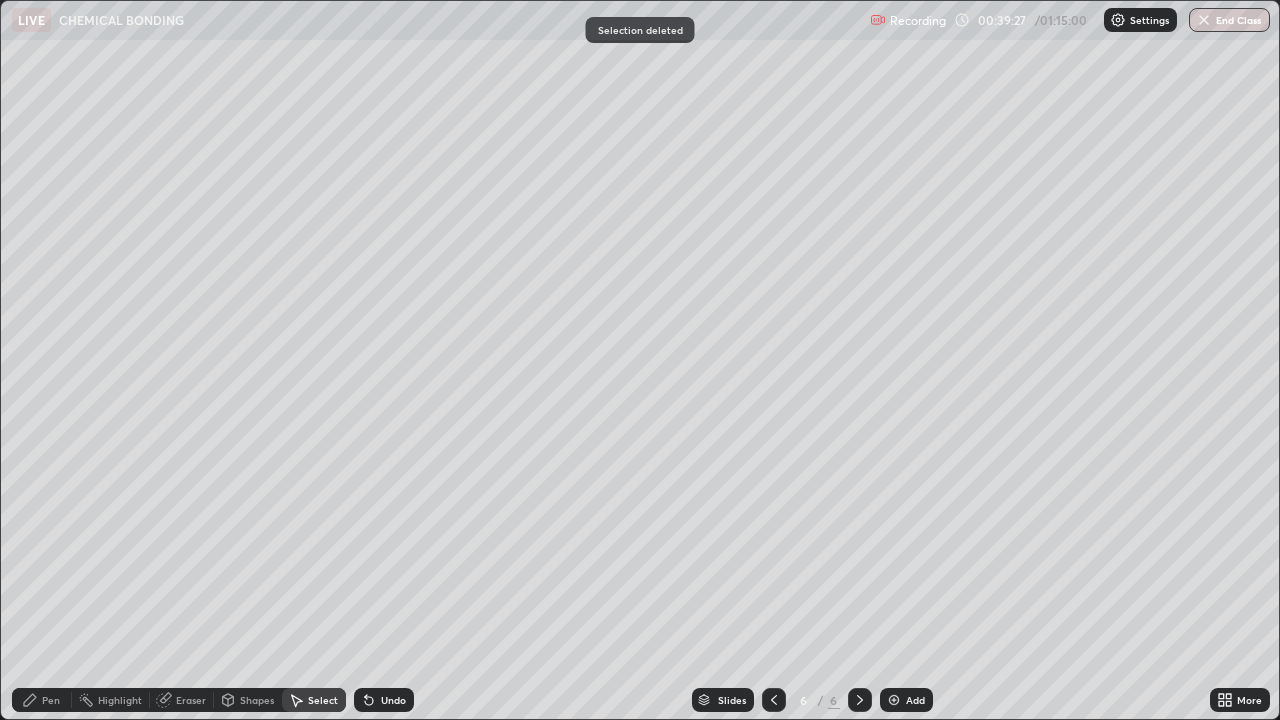 click on "Pen" at bounding box center [51, 700] 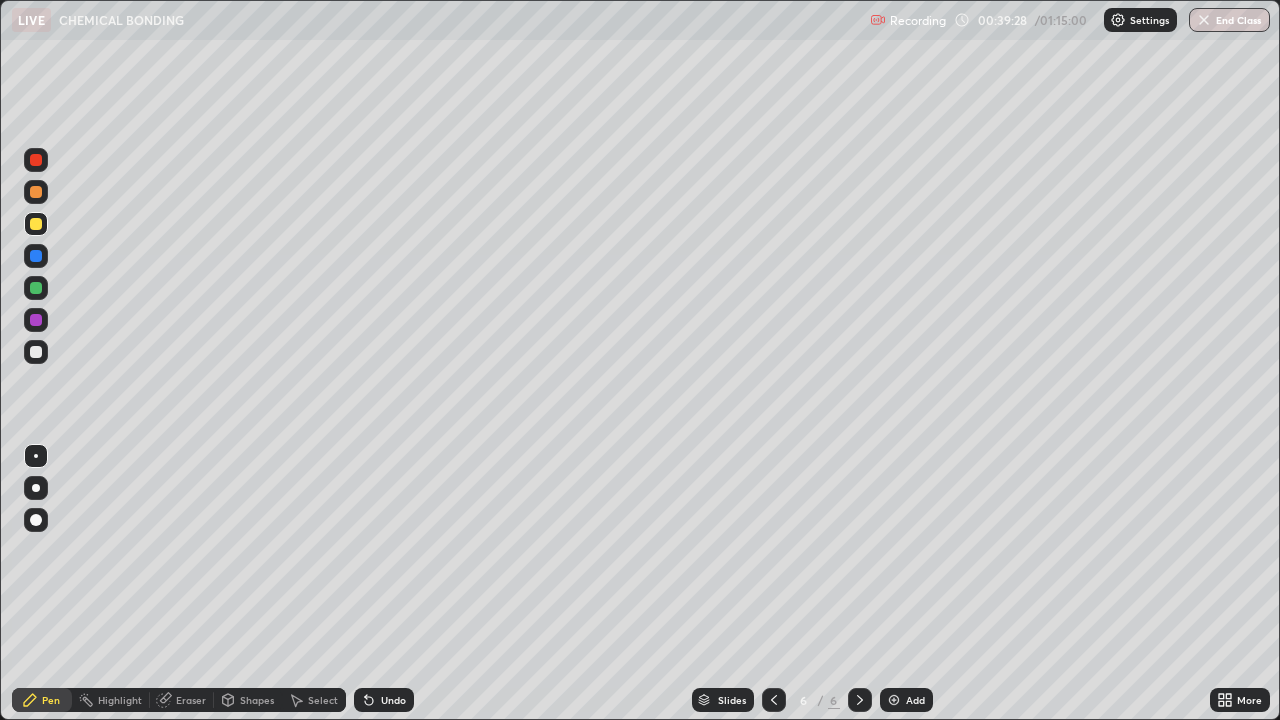 click at bounding box center (36, 352) 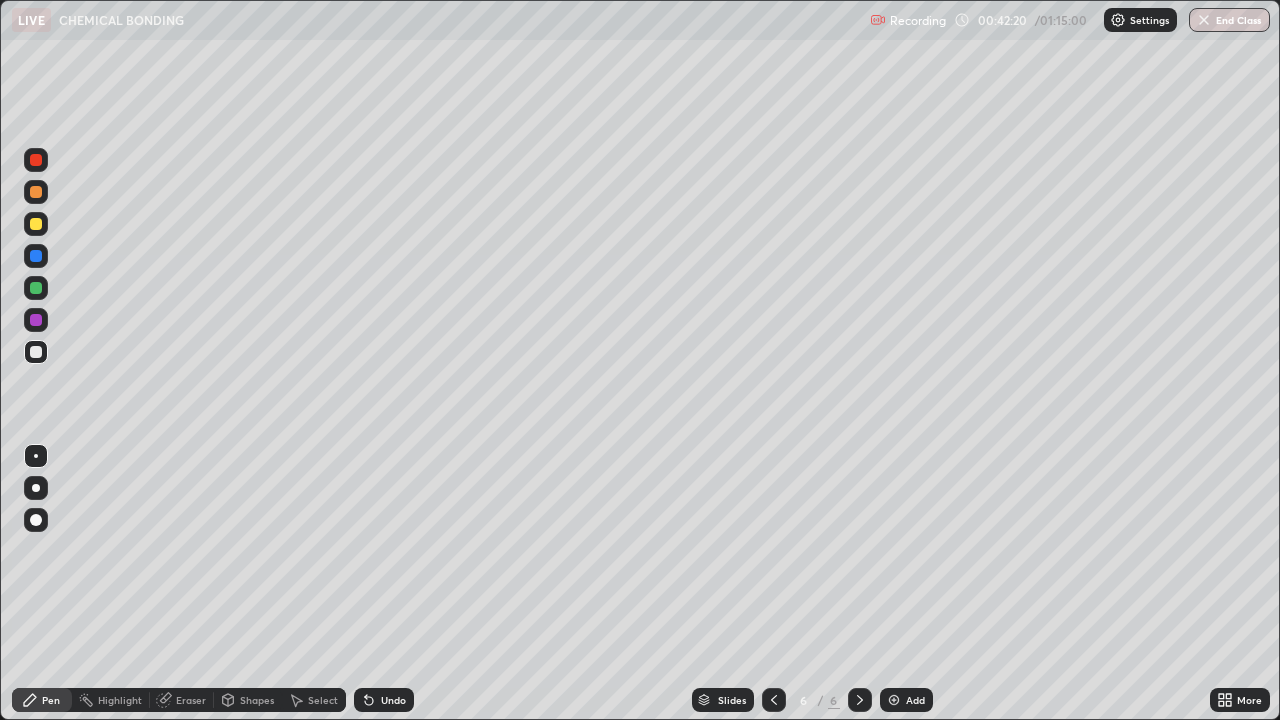 click on "Eraser" at bounding box center [191, 700] 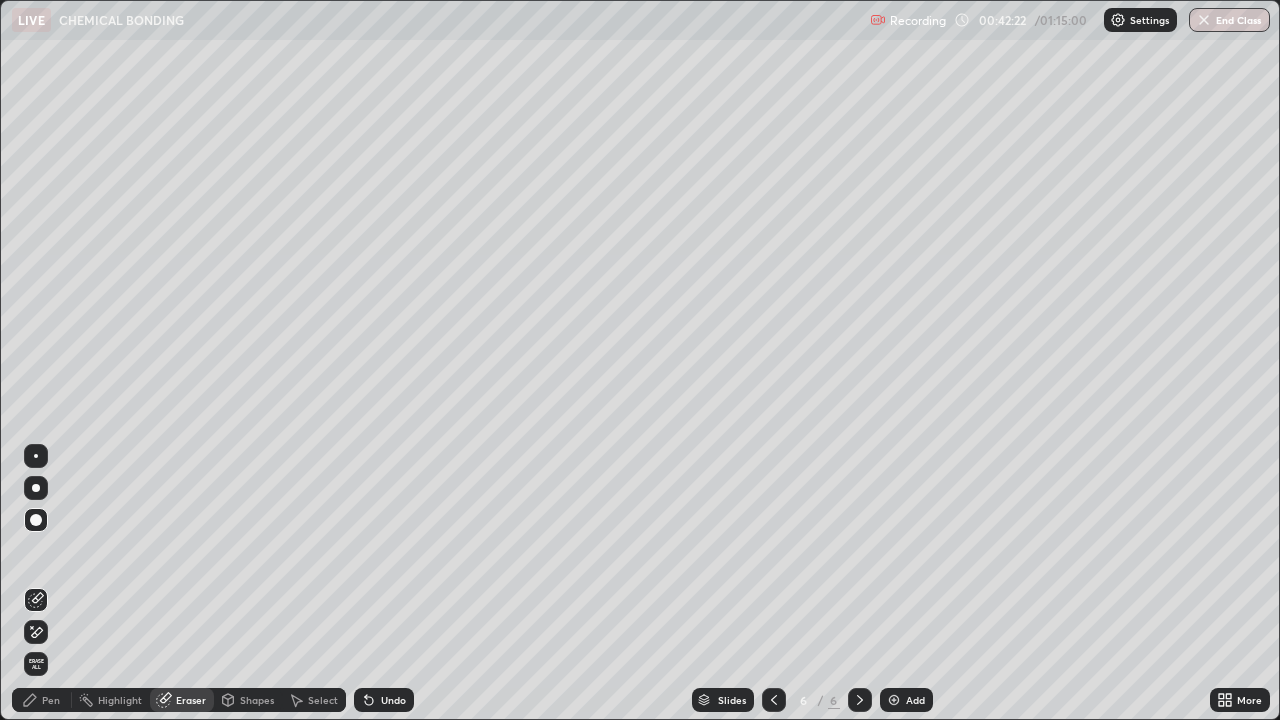 click on "Pen" at bounding box center (51, 700) 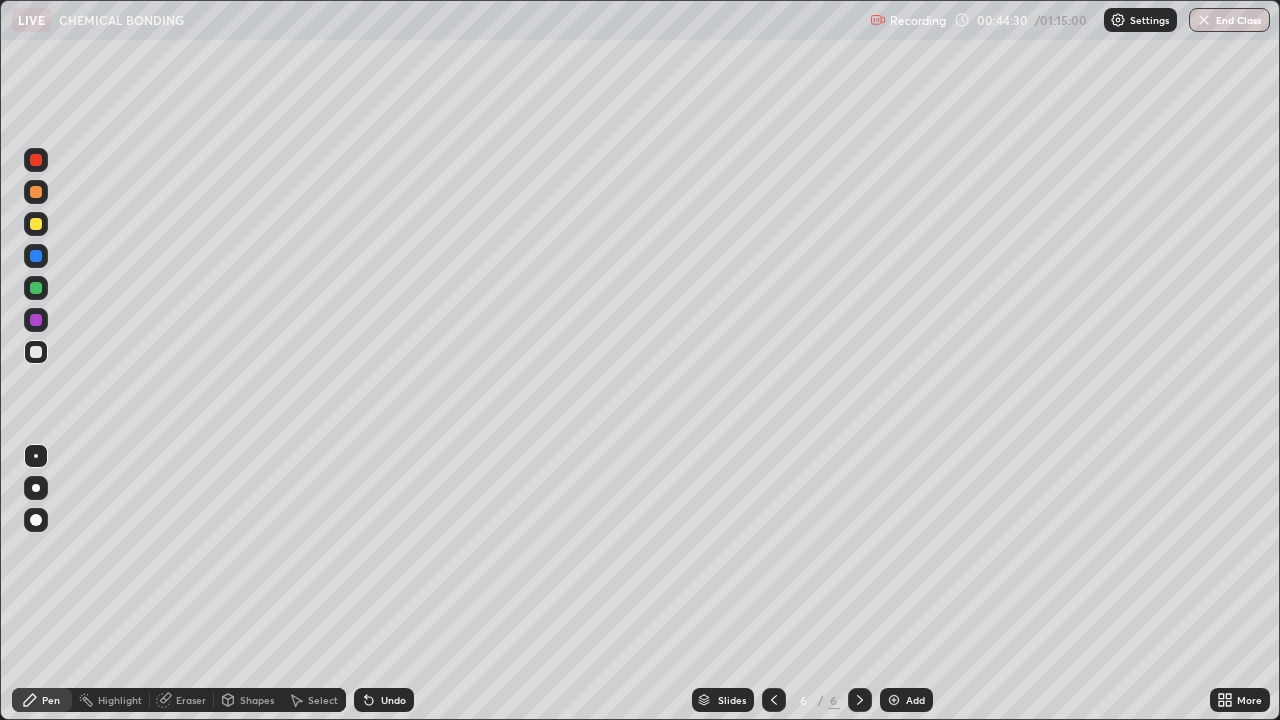 click on "Select" at bounding box center [323, 700] 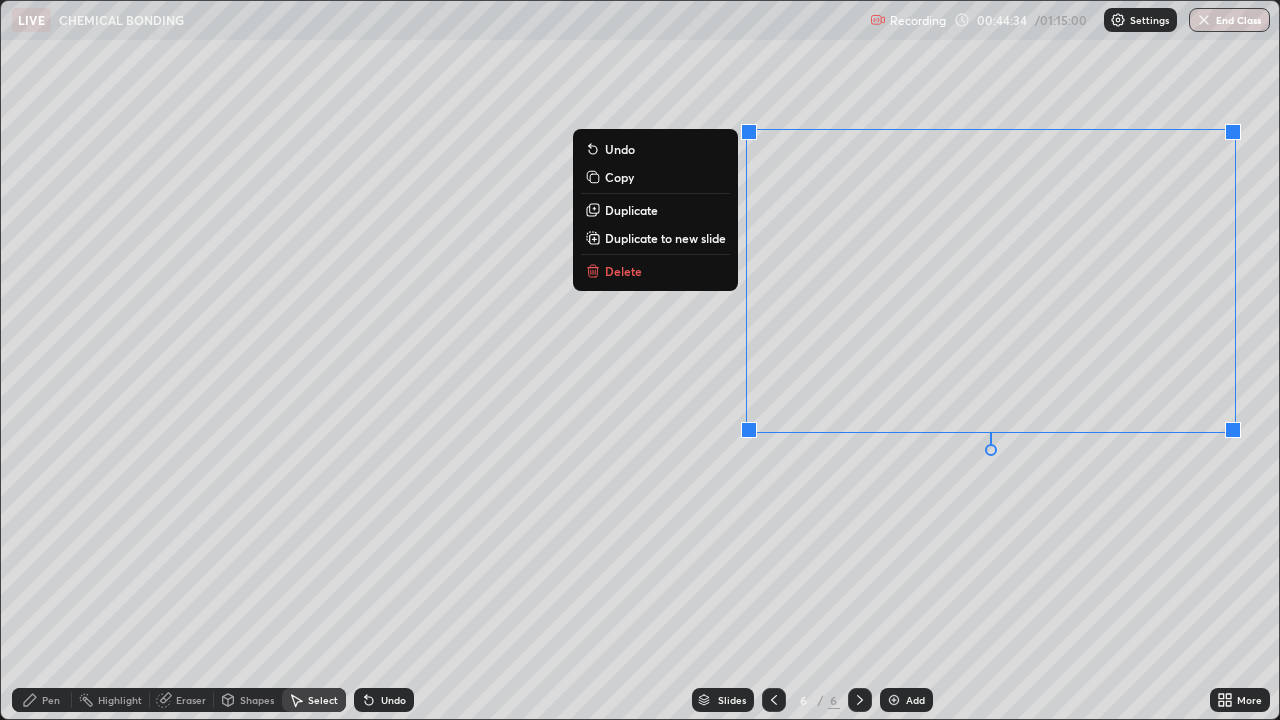 click on "Delete" at bounding box center (623, 271) 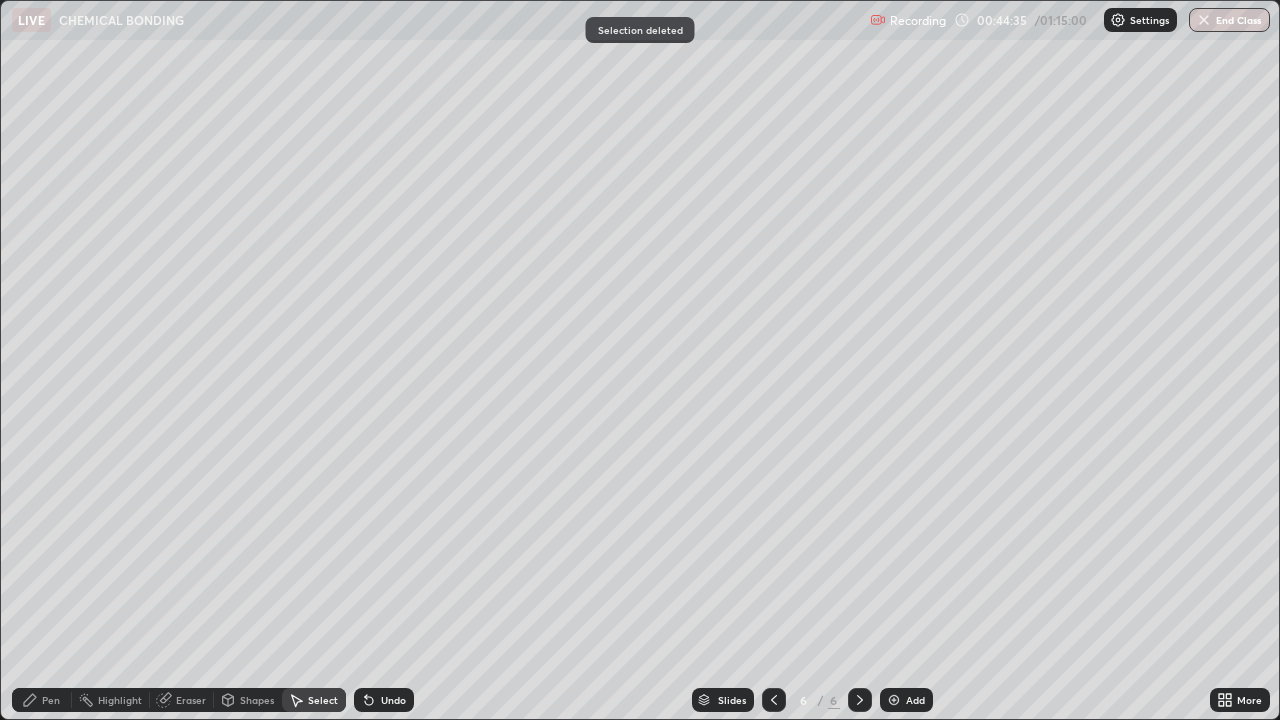 click on "Pen" at bounding box center (42, 700) 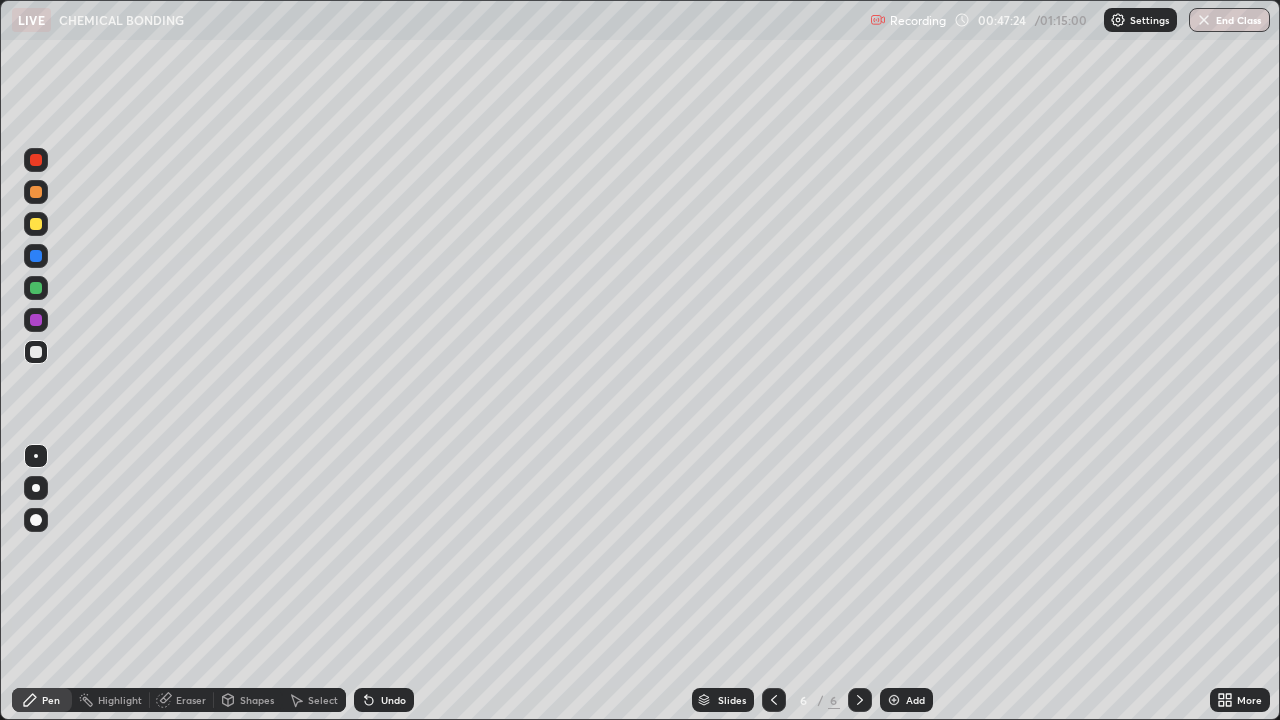 click at bounding box center (894, 700) 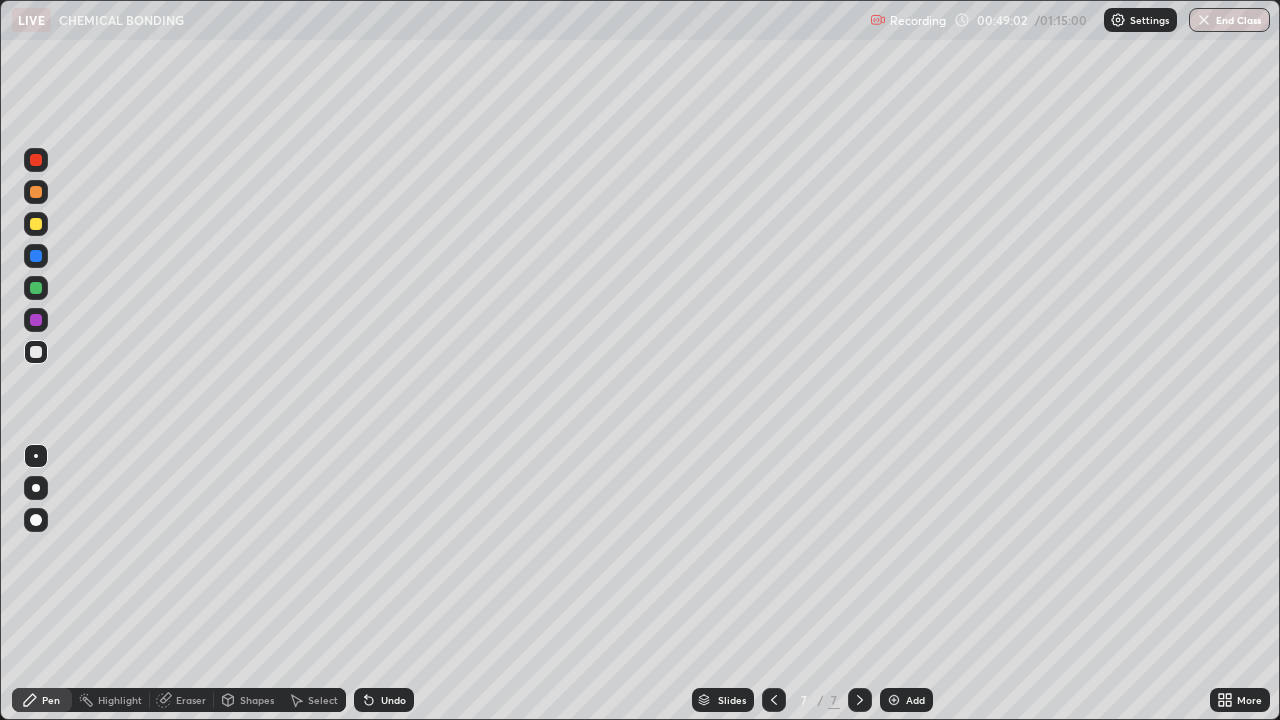 click at bounding box center [36, 224] 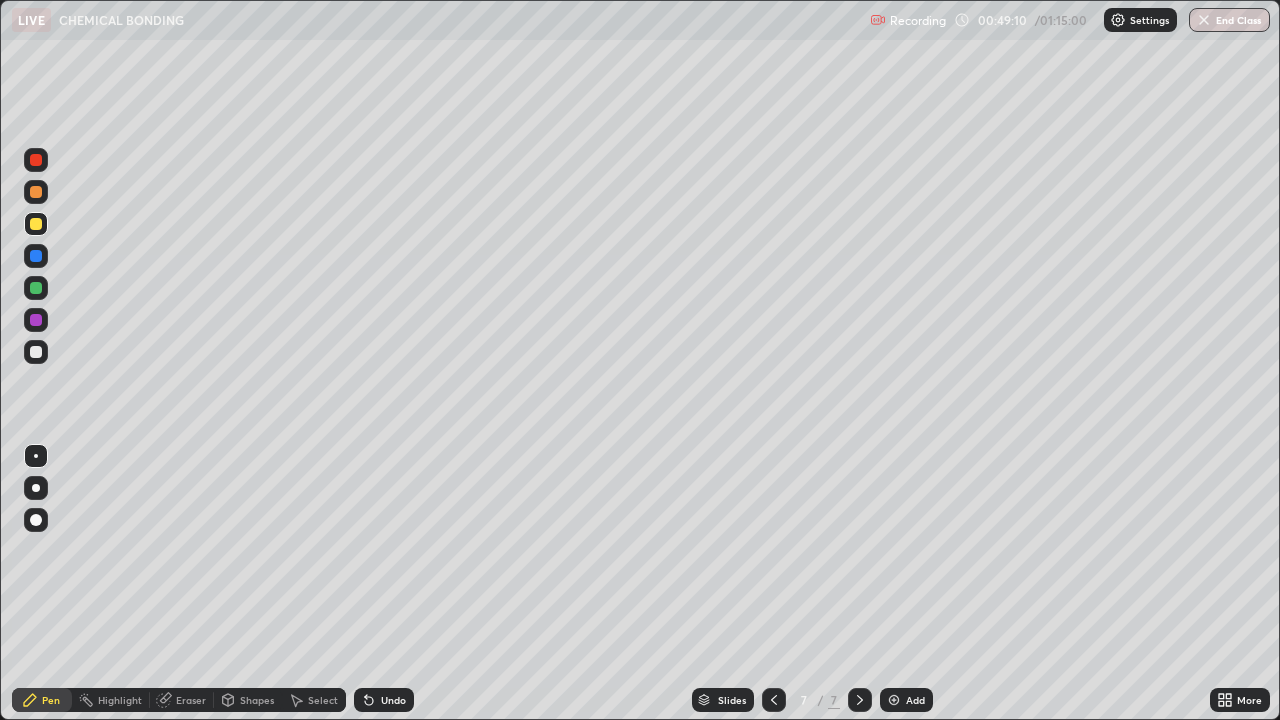click at bounding box center [36, 352] 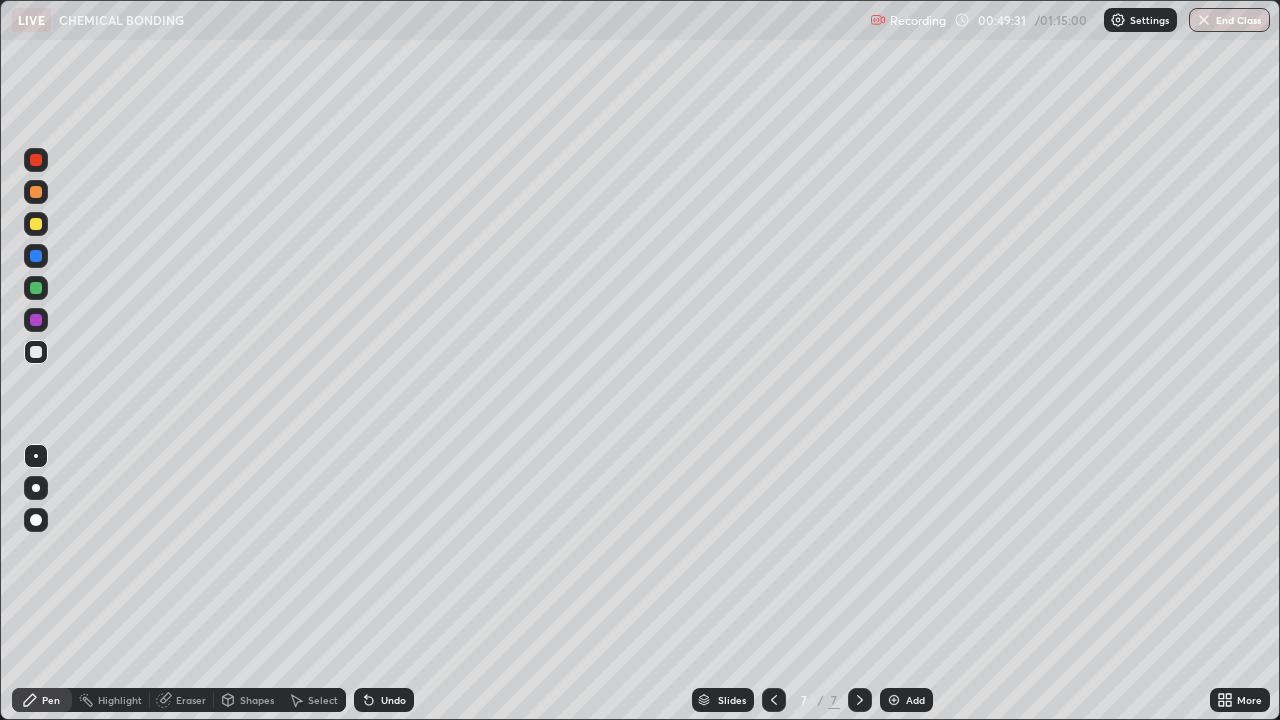 click at bounding box center (36, 224) 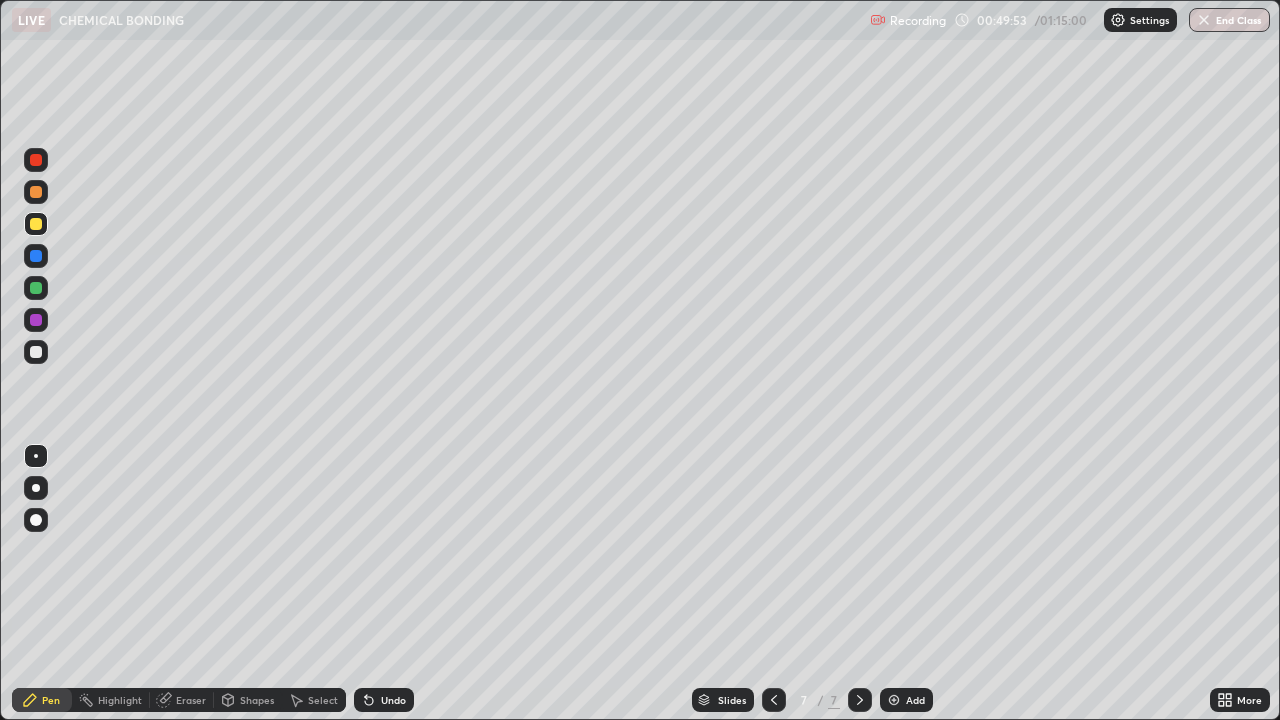 click 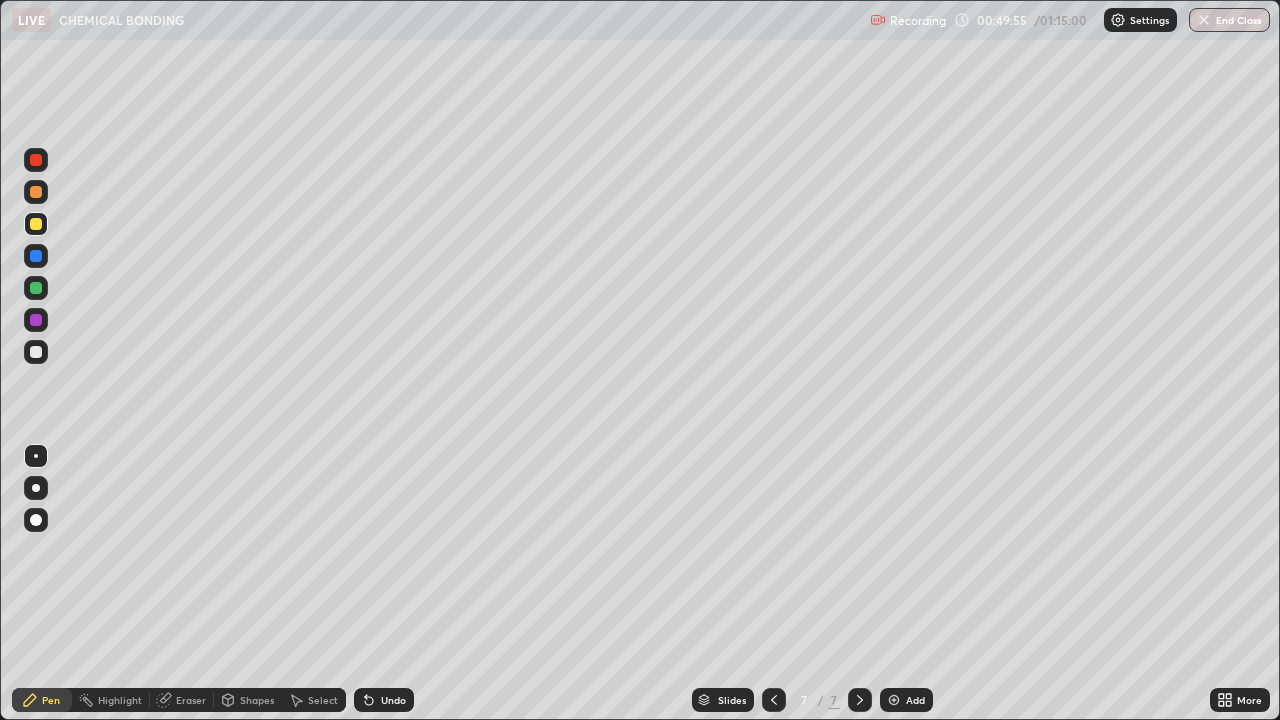 click 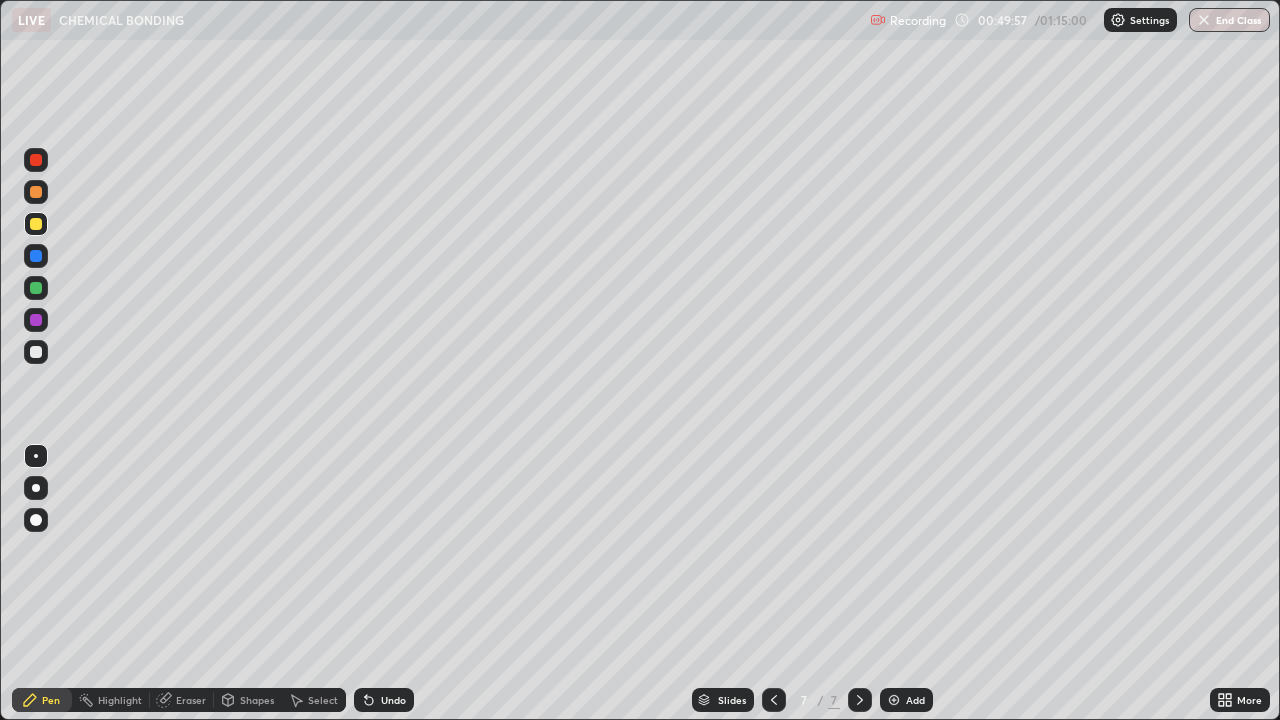 click 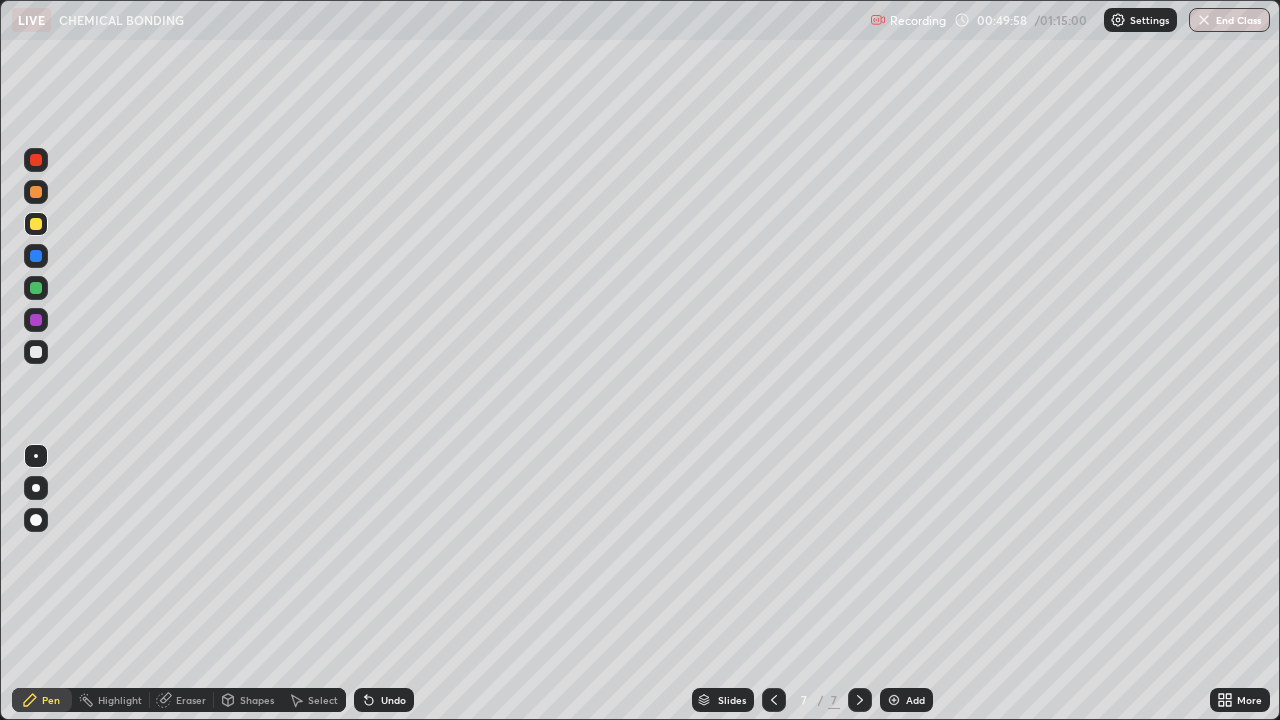 click 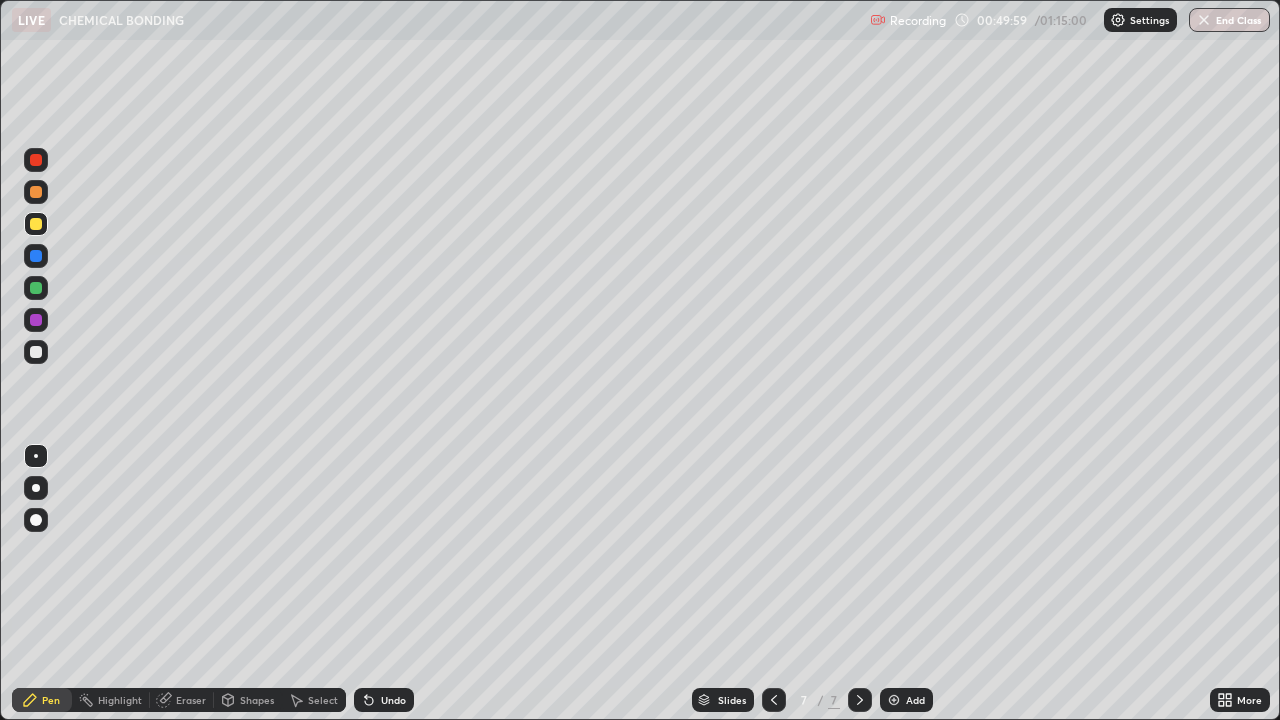 click on "Undo" at bounding box center (384, 700) 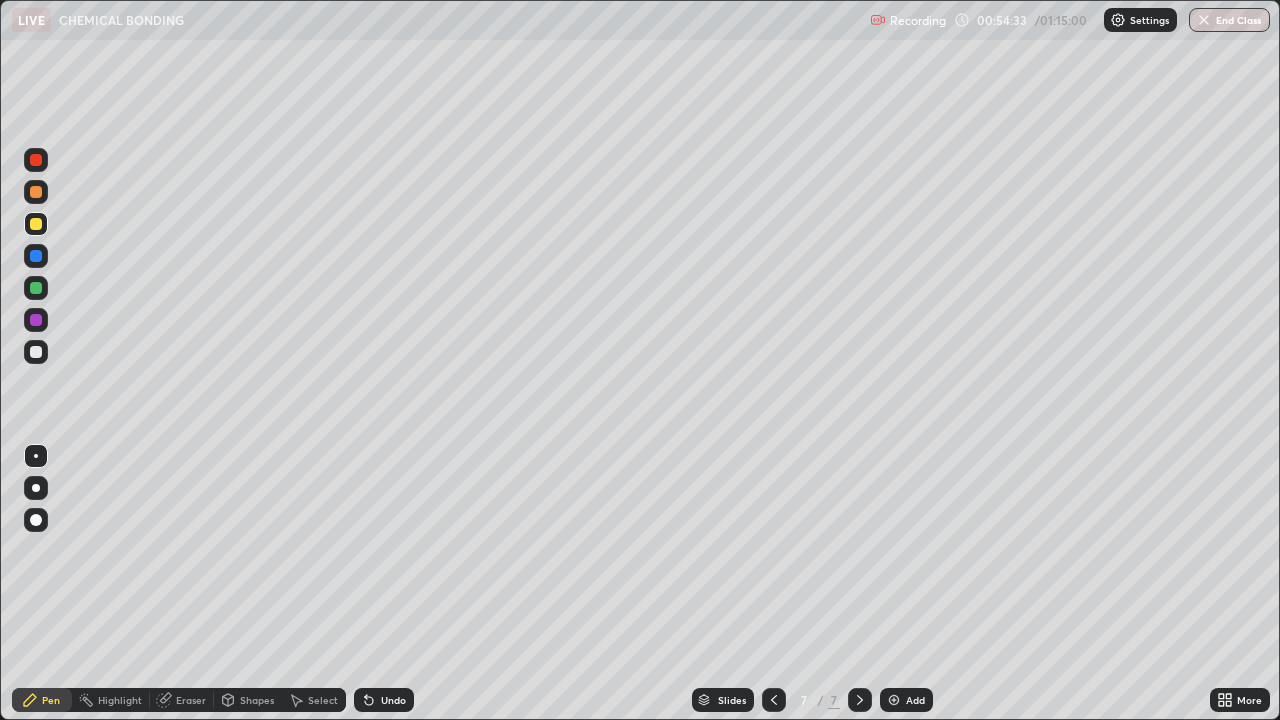 click on "Eraser" at bounding box center [191, 700] 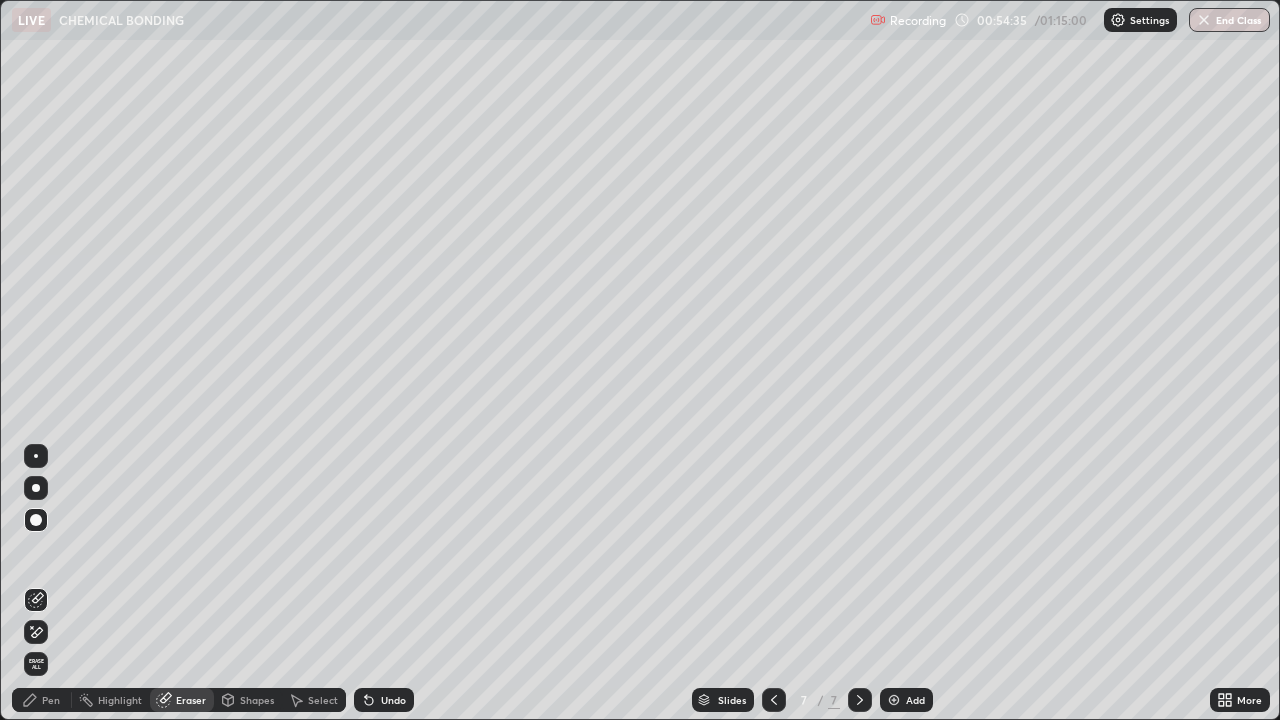 click on "Pen" at bounding box center (42, 700) 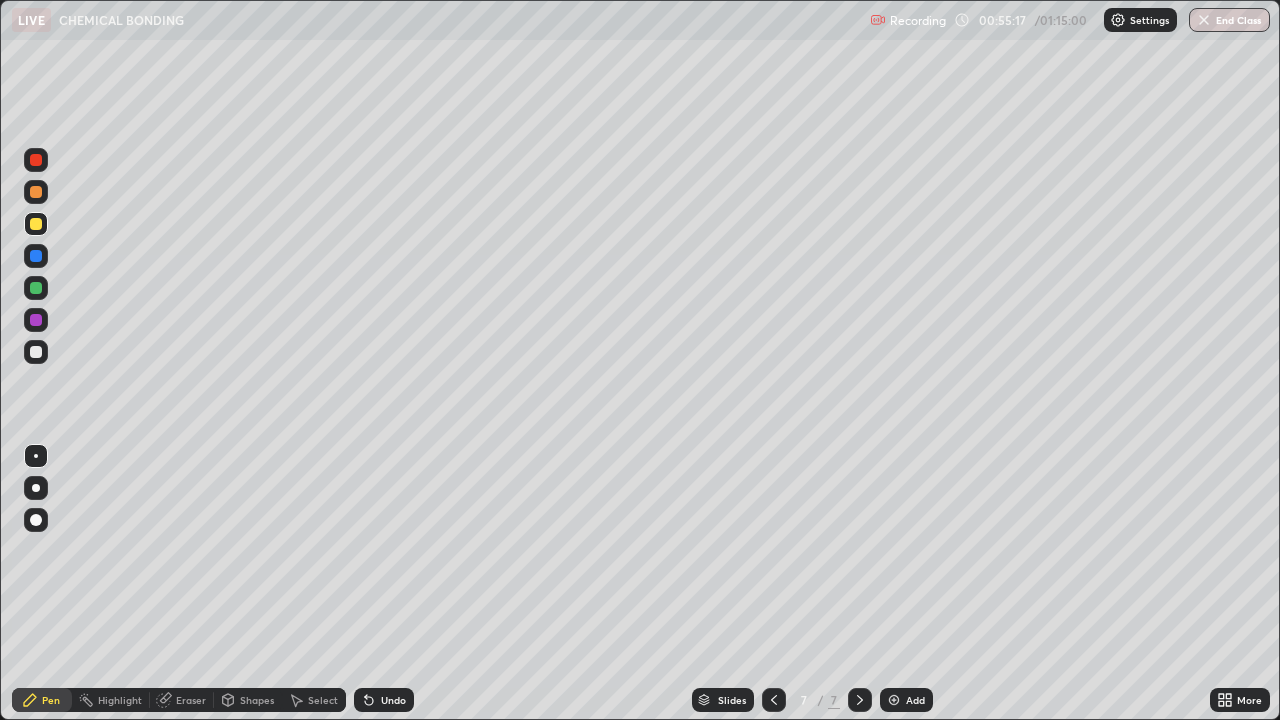 click on "Select" at bounding box center [323, 700] 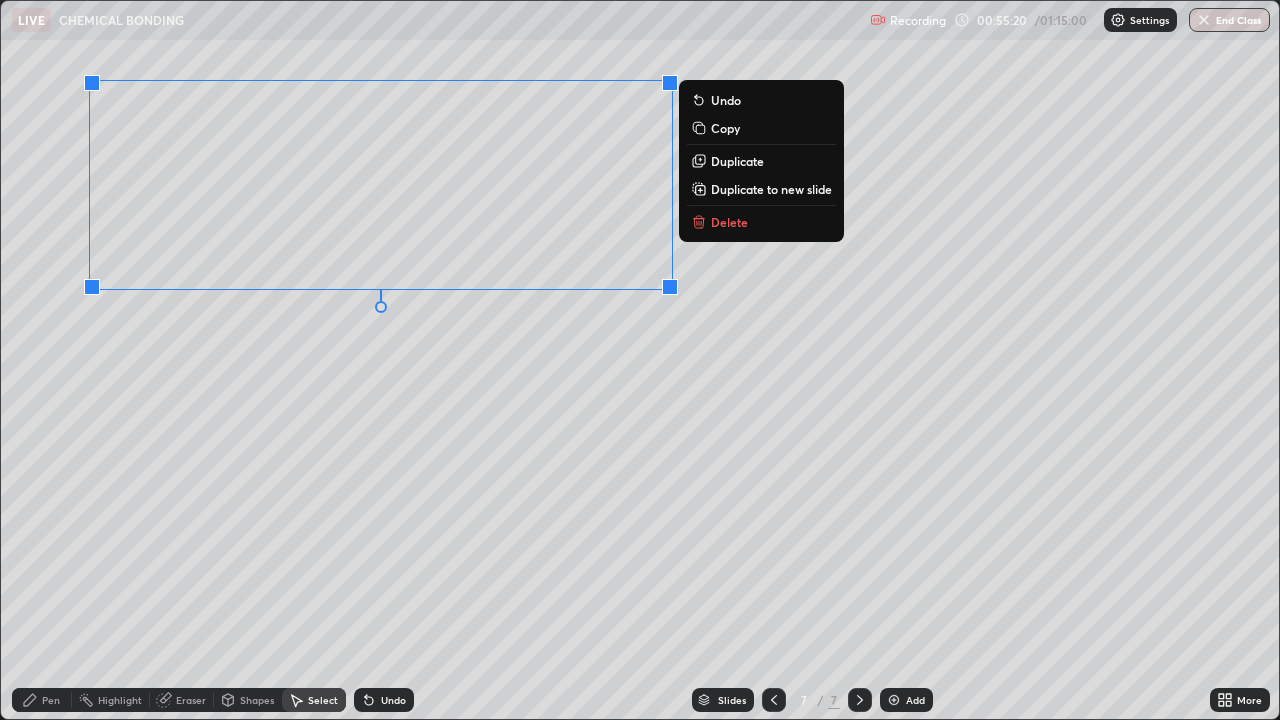click on "Delete" at bounding box center [729, 222] 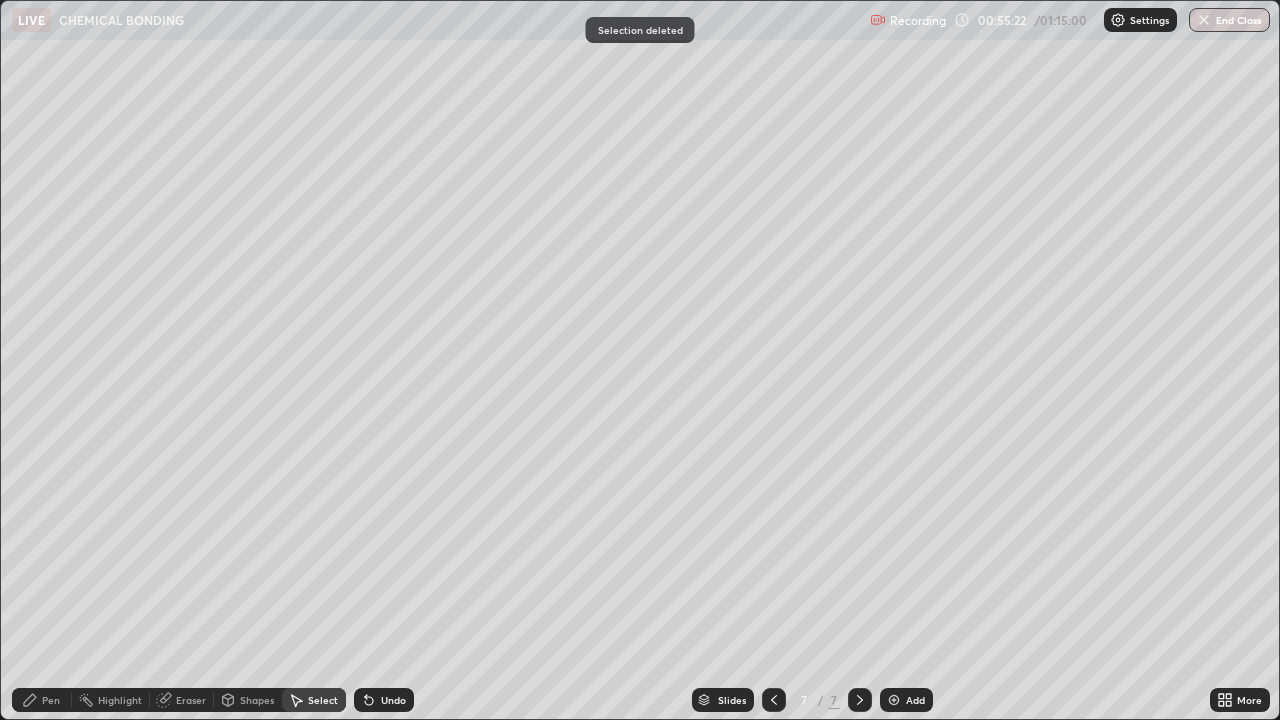 click on "Eraser" at bounding box center (191, 700) 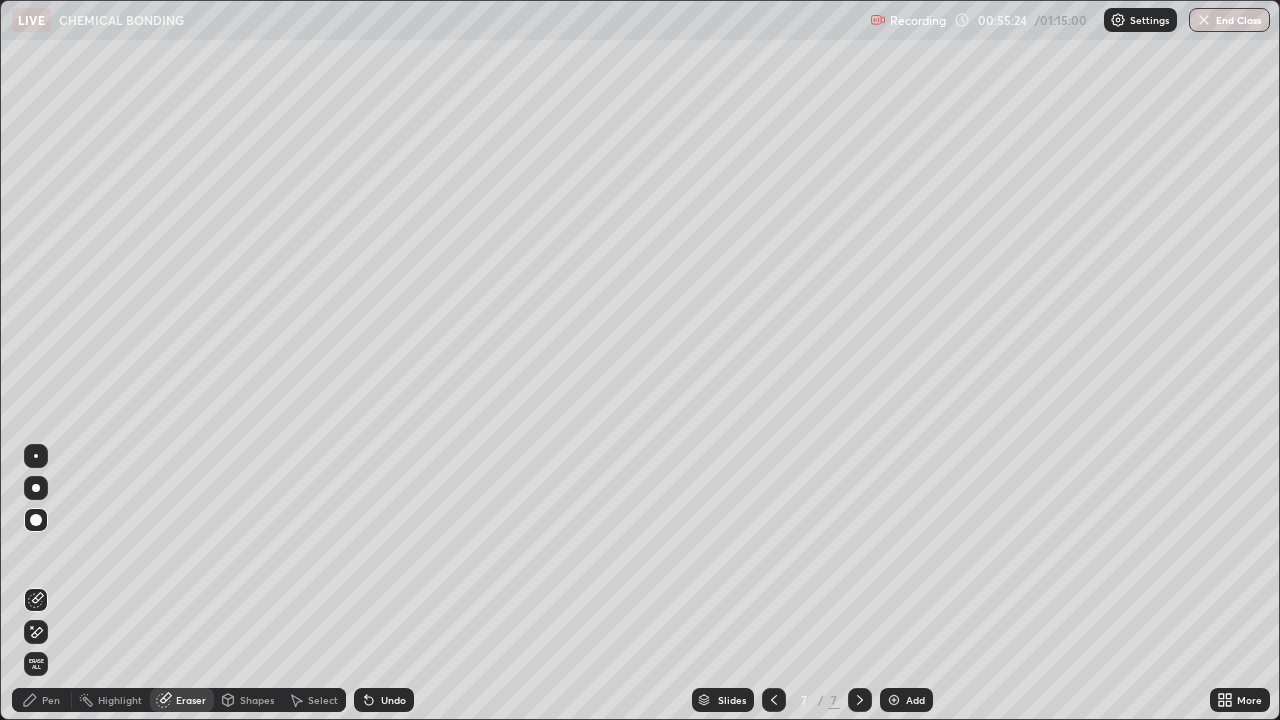 click on "Pen" at bounding box center [51, 700] 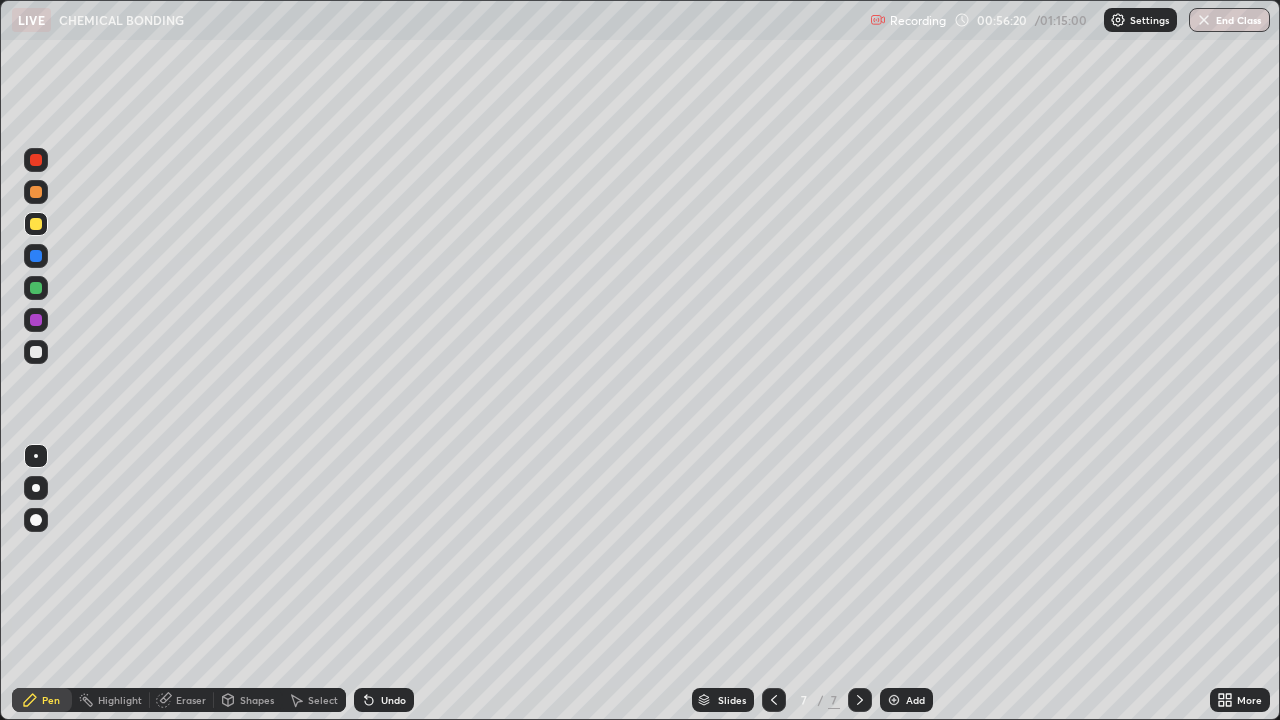 click on "Select" at bounding box center (323, 700) 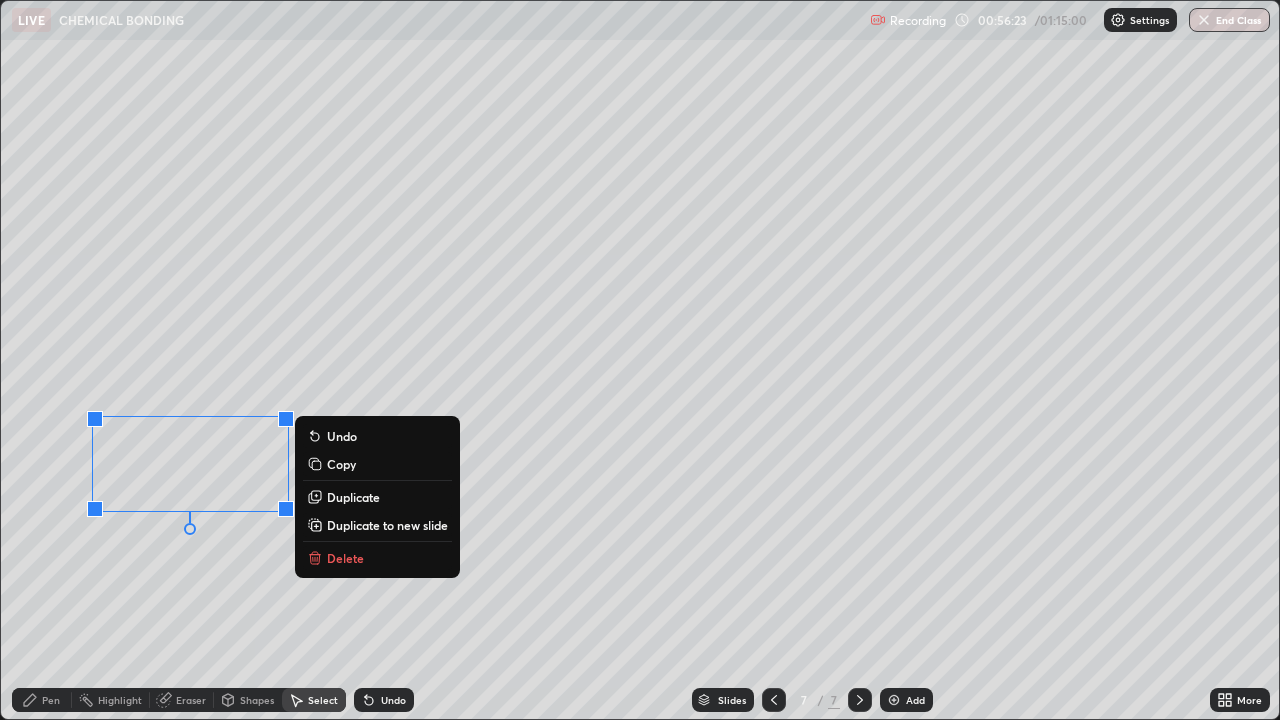 click on "Delete" at bounding box center [345, 558] 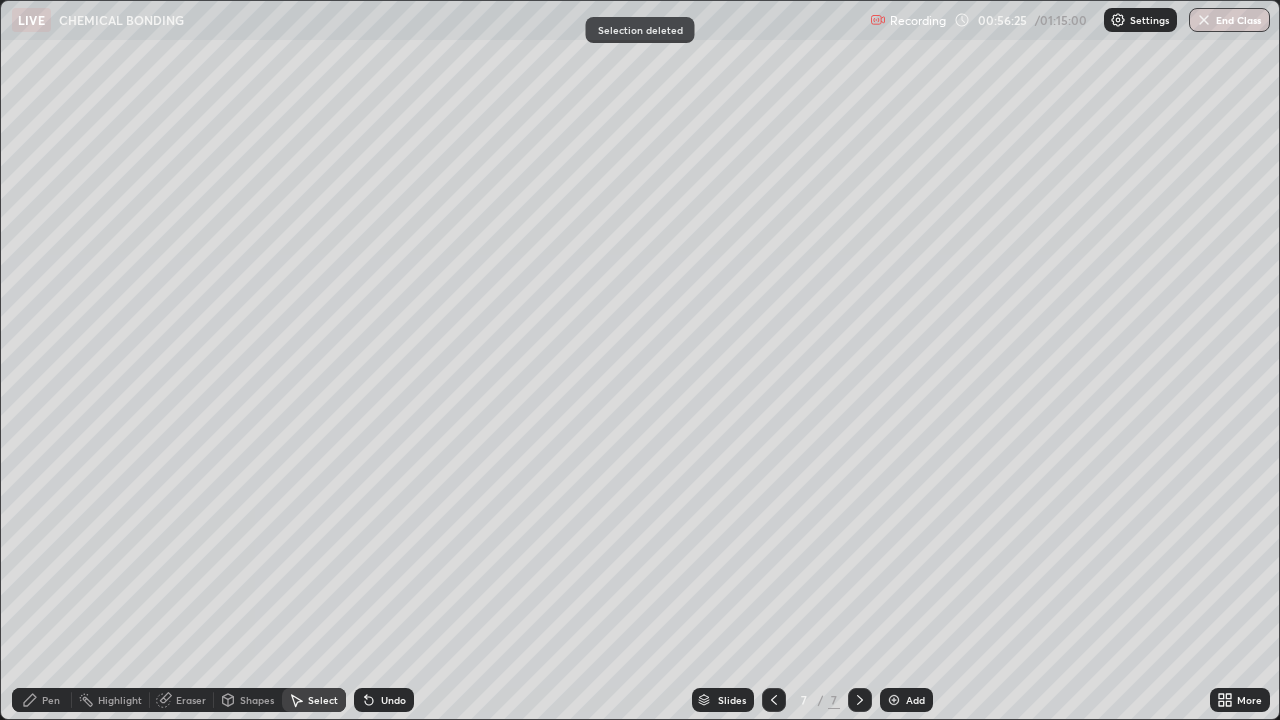 click on "Eraser" at bounding box center [191, 700] 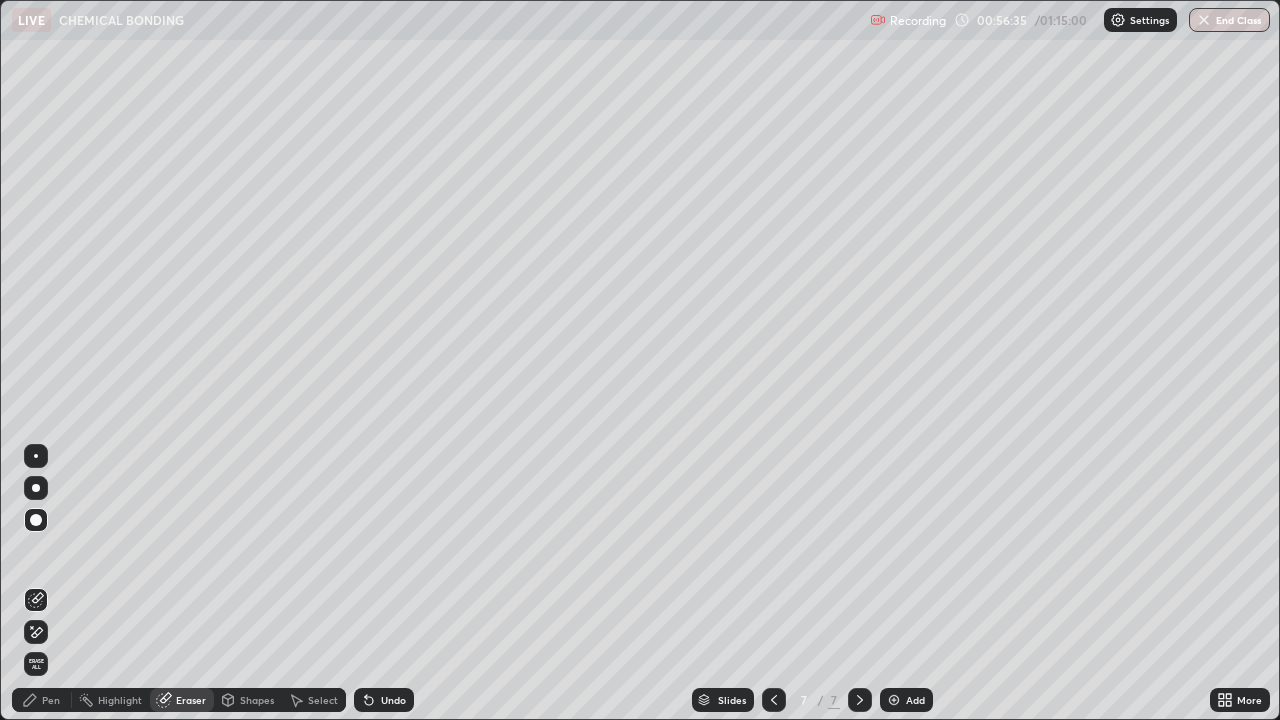 click on "Pen" at bounding box center (42, 700) 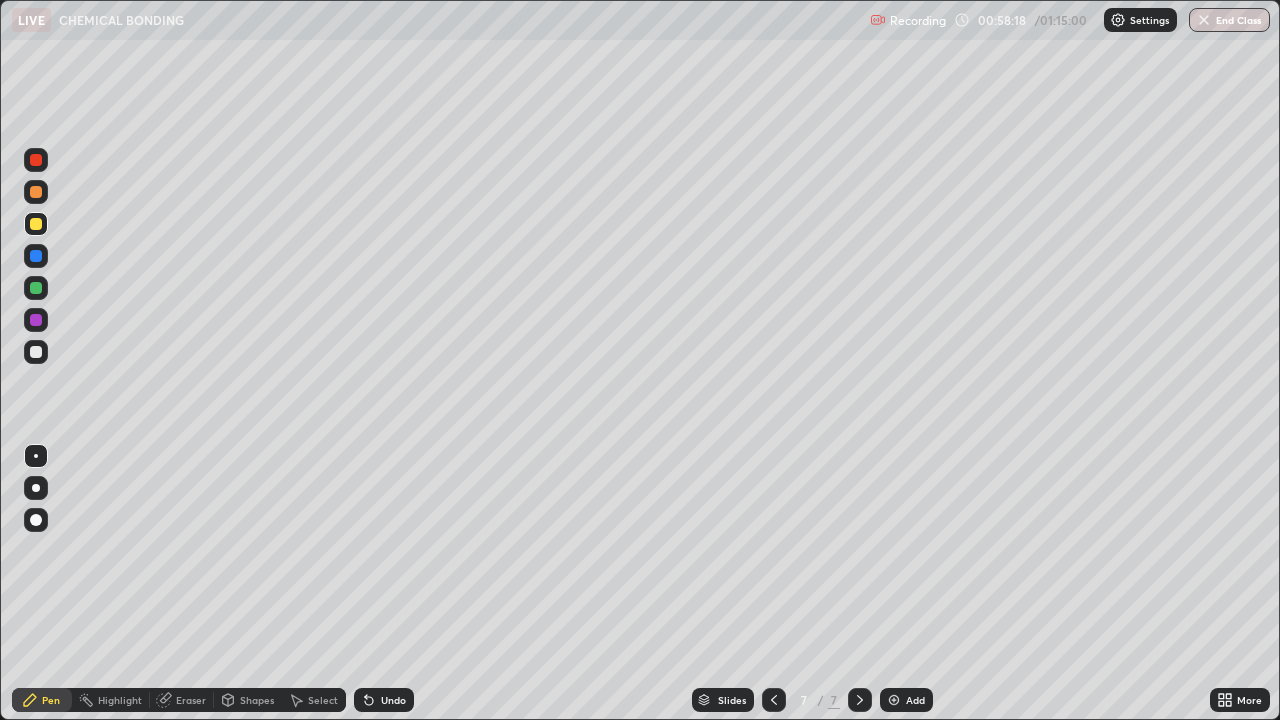 click at bounding box center (36, 352) 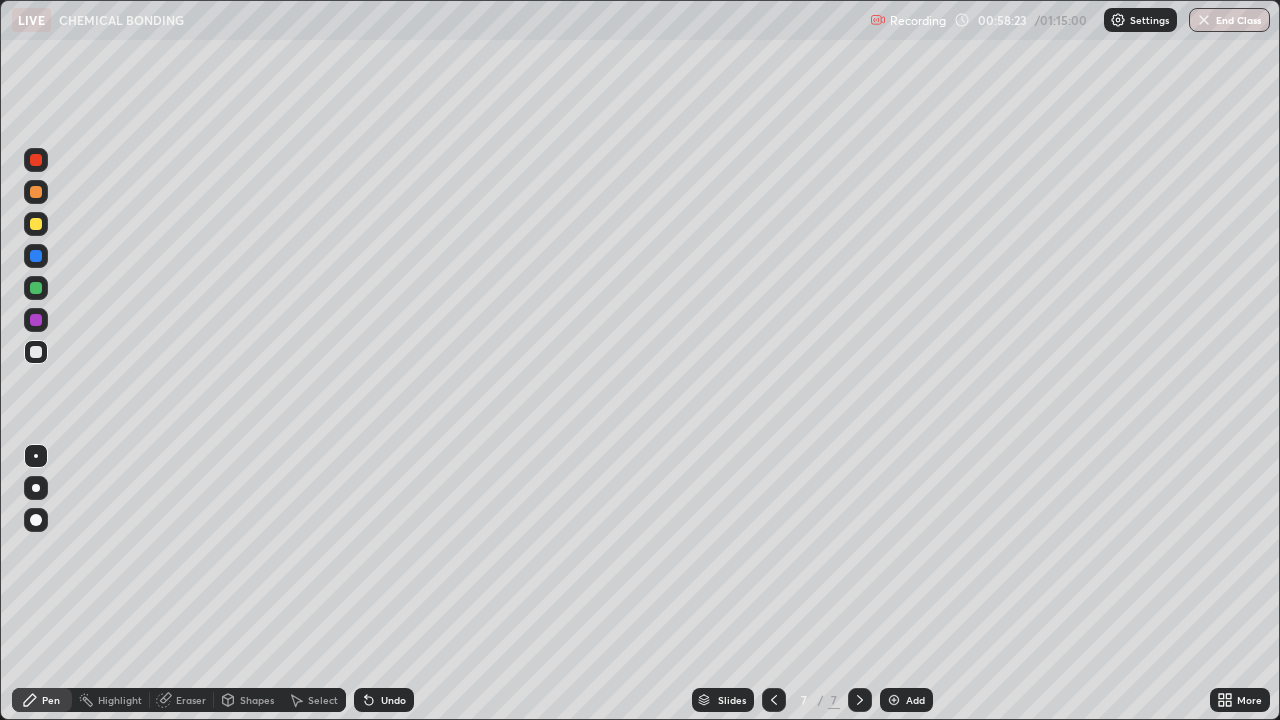 click on "Eraser" at bounding box center (191, 700) 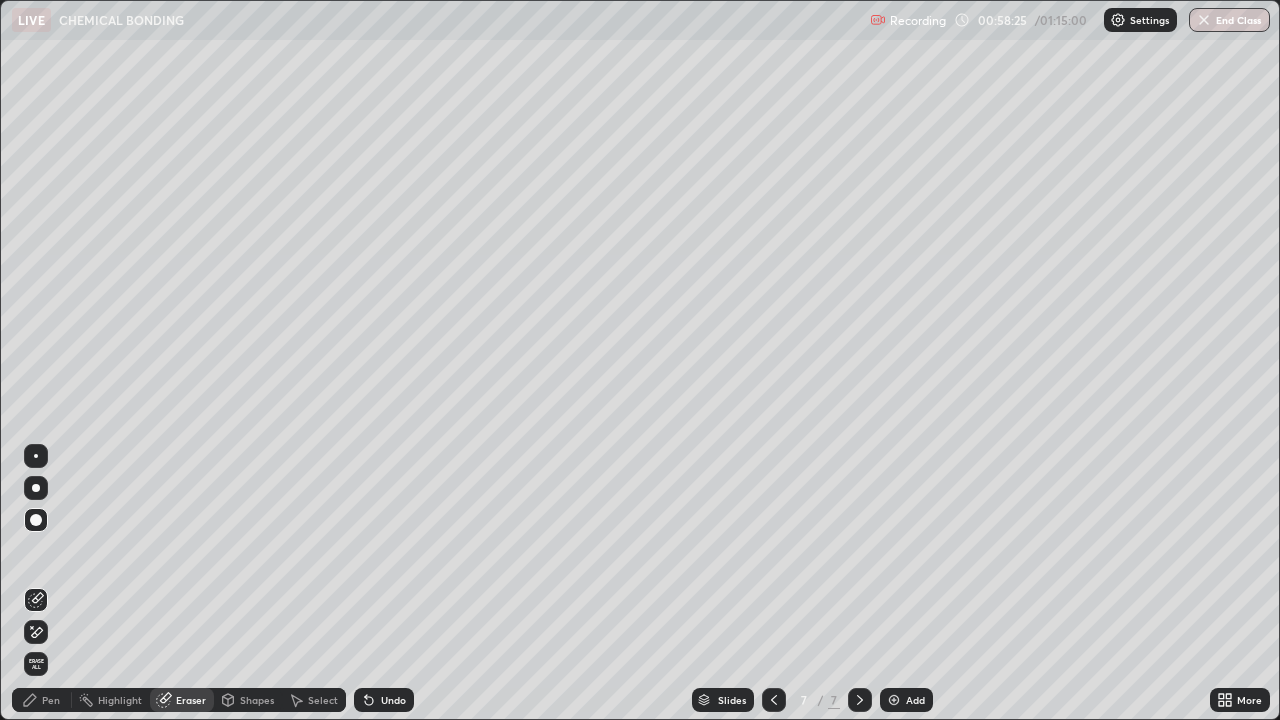 click on "Pen" at bounding box center (51, 700) 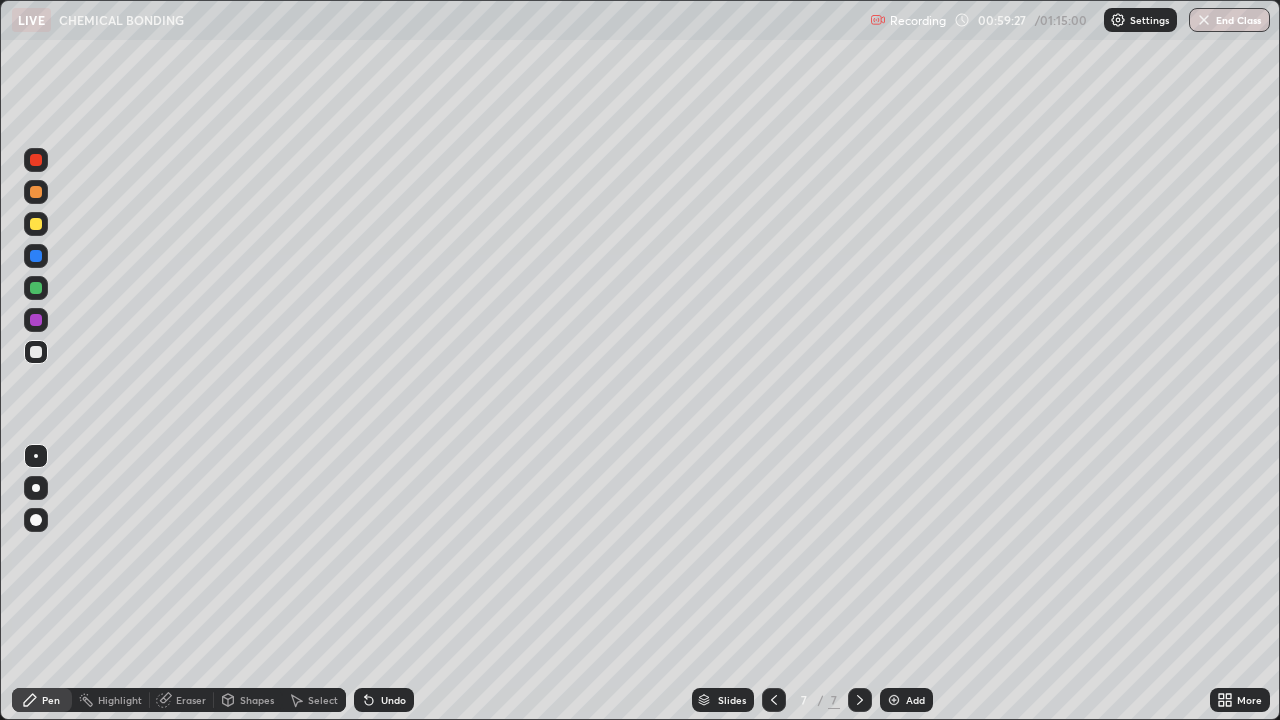 click on "Select" at bounding box center (323, 700) 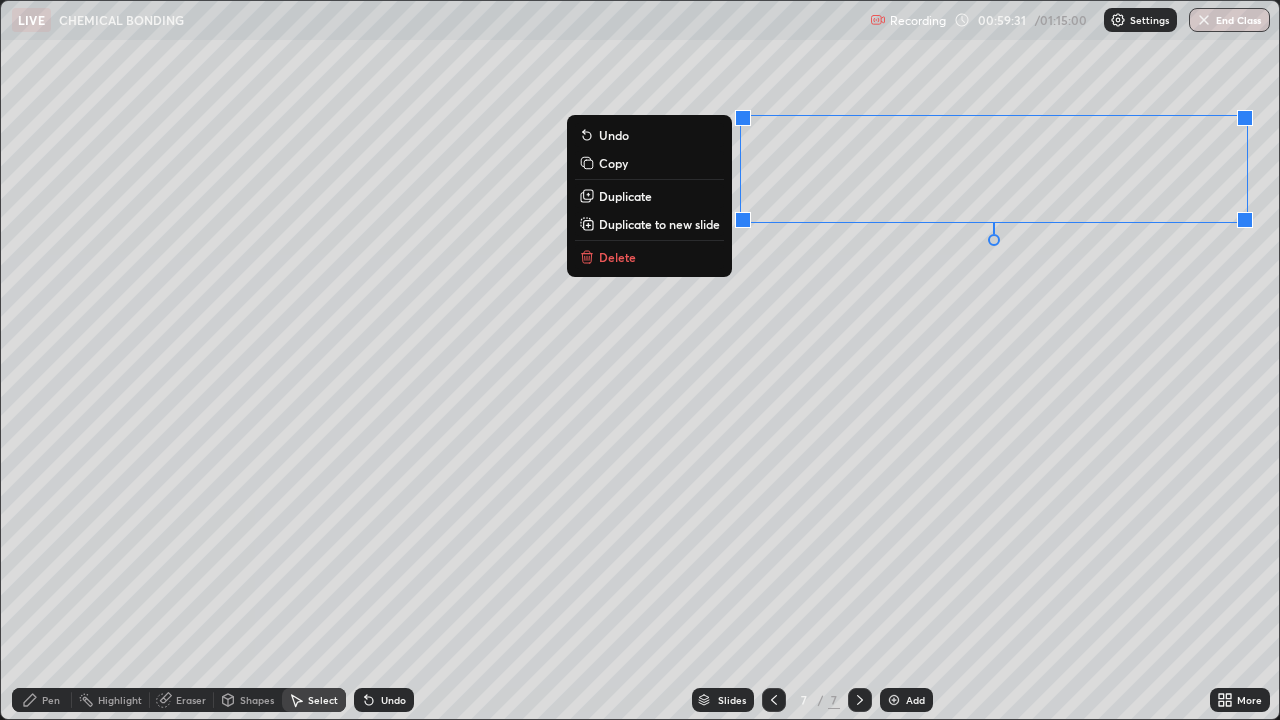 click on "Delete" at bounding box center [649, 257] 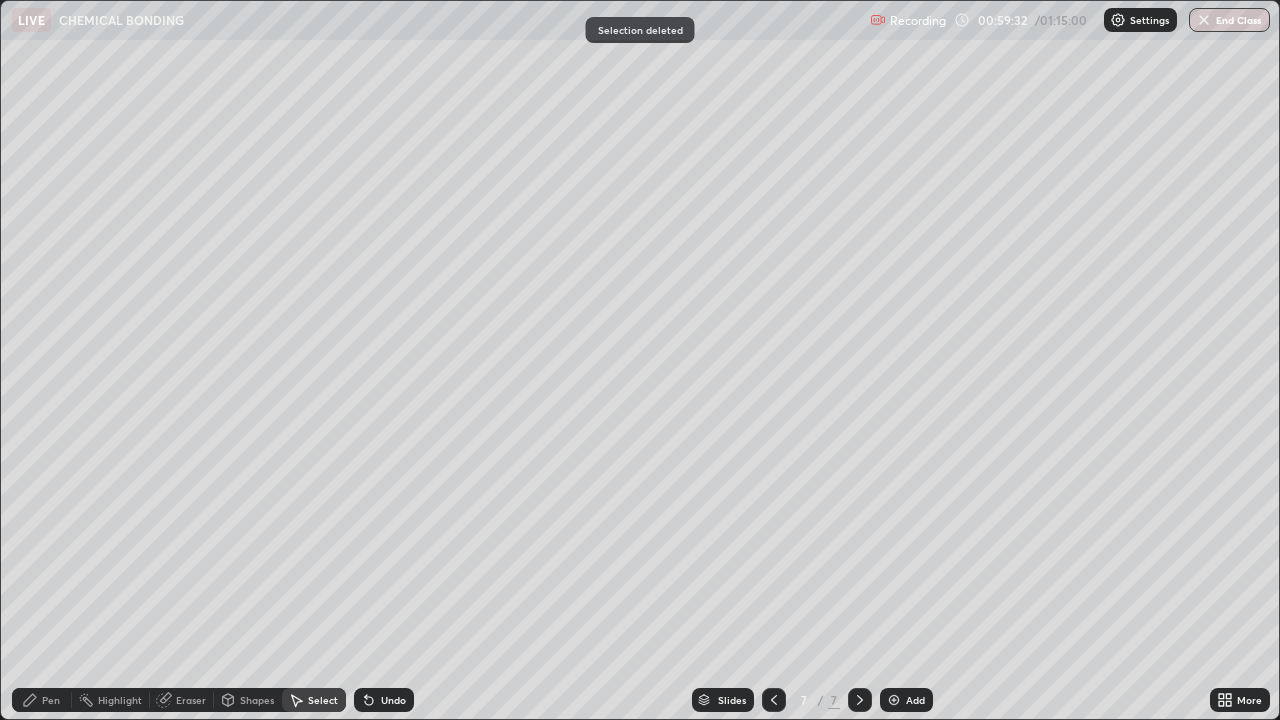 click on "Pen" at bounding box center [51, 700] 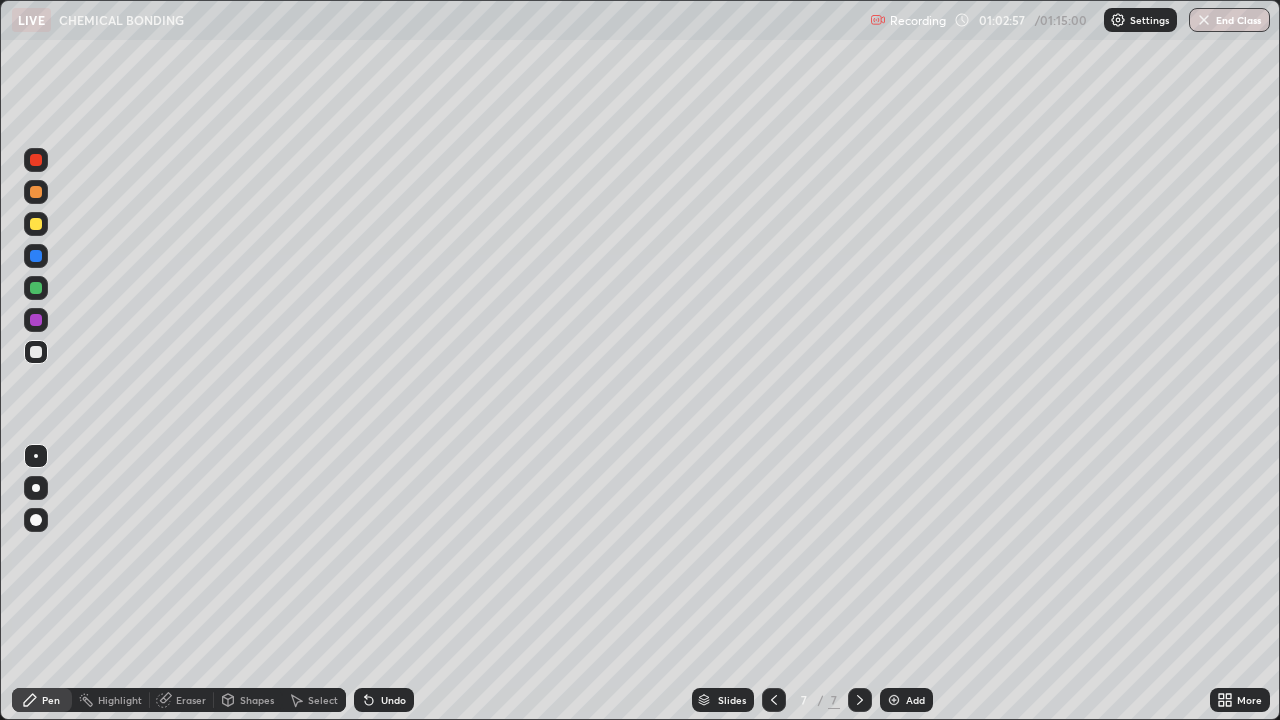 click at bounding box center (894, 700) 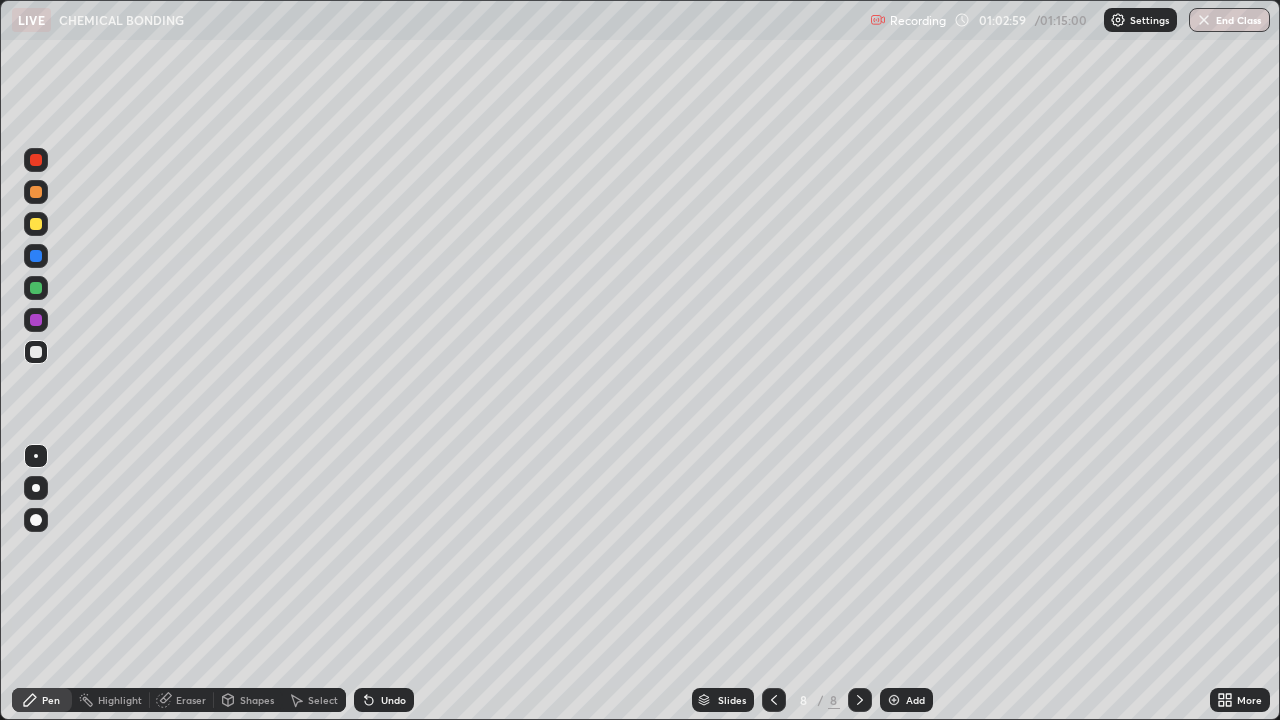click on "Pen" at bounding box center (51, 700) 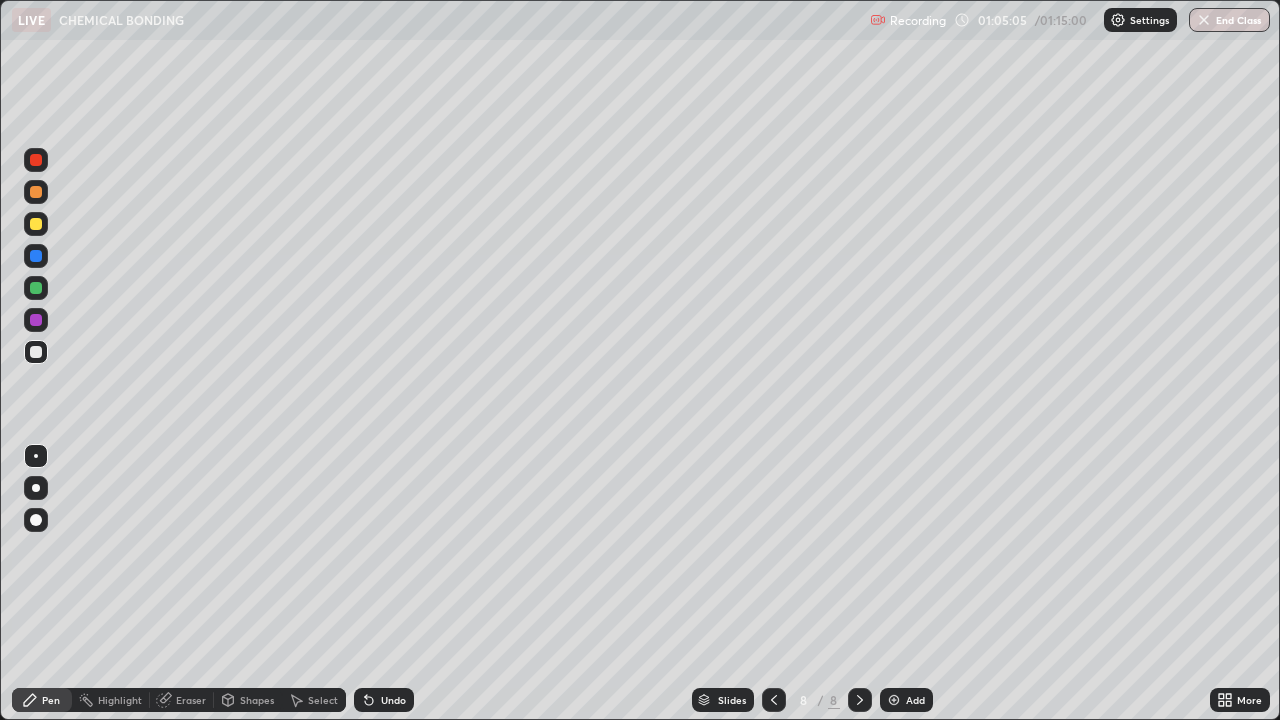click at bounding box center [36, 352] 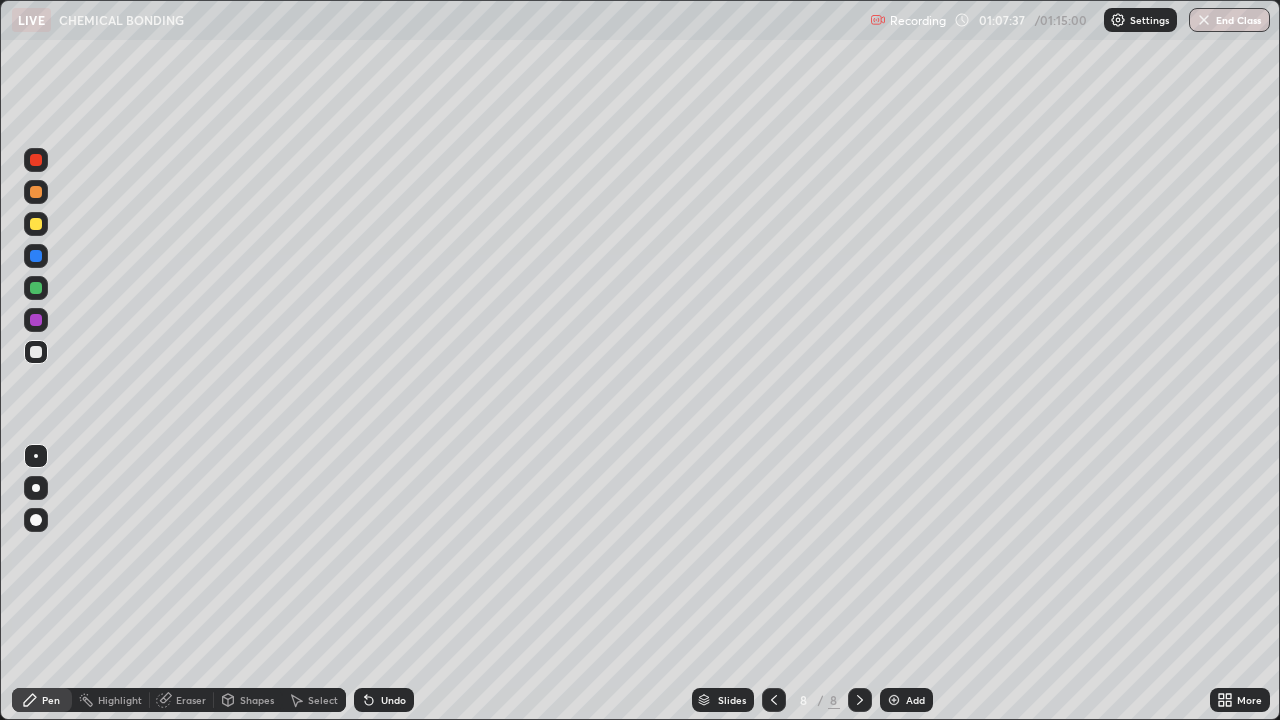click on "Select" at bounding box center [323, 700] 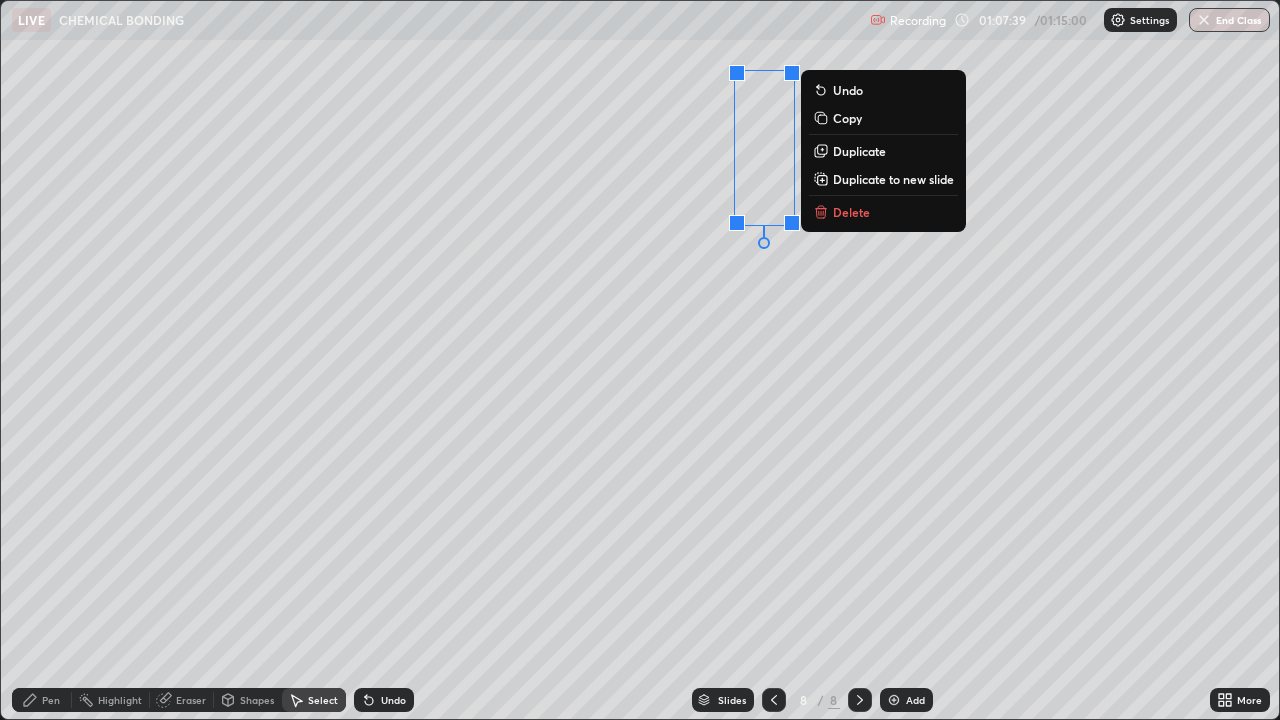click on "Delete" at bounding box center [851, 212] 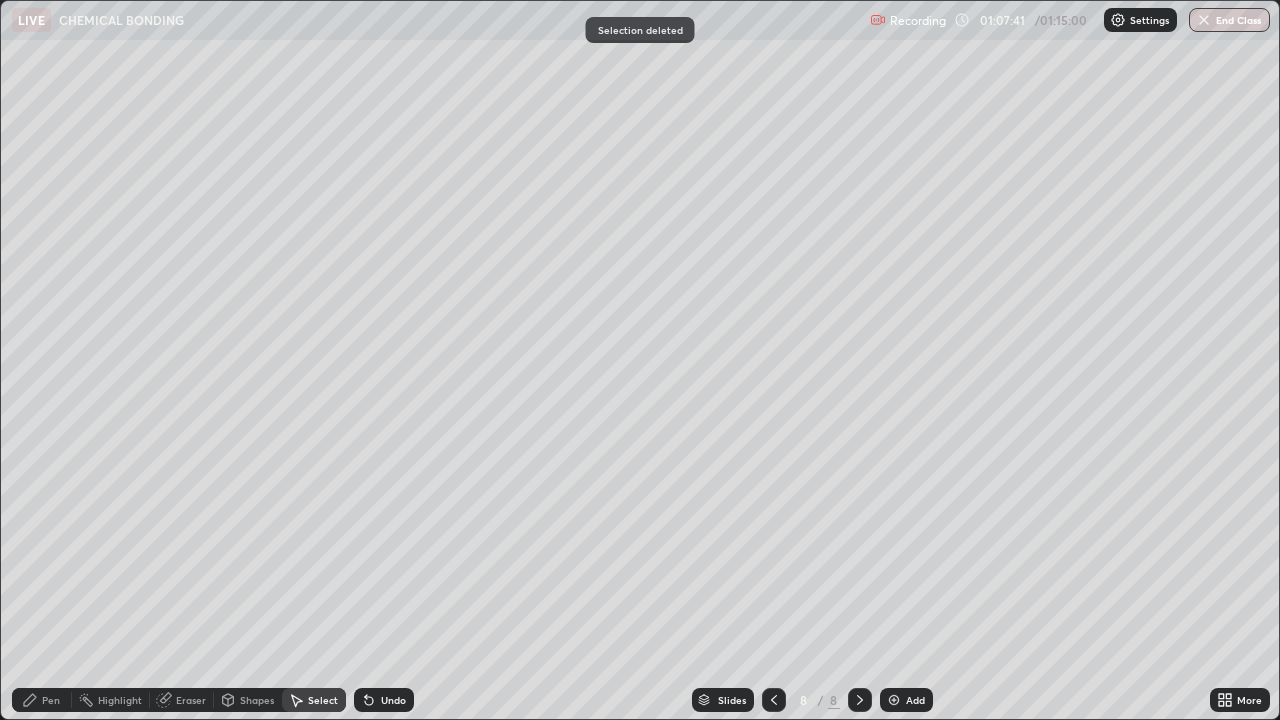 click on "Pen" at bounding box center (42, 700) 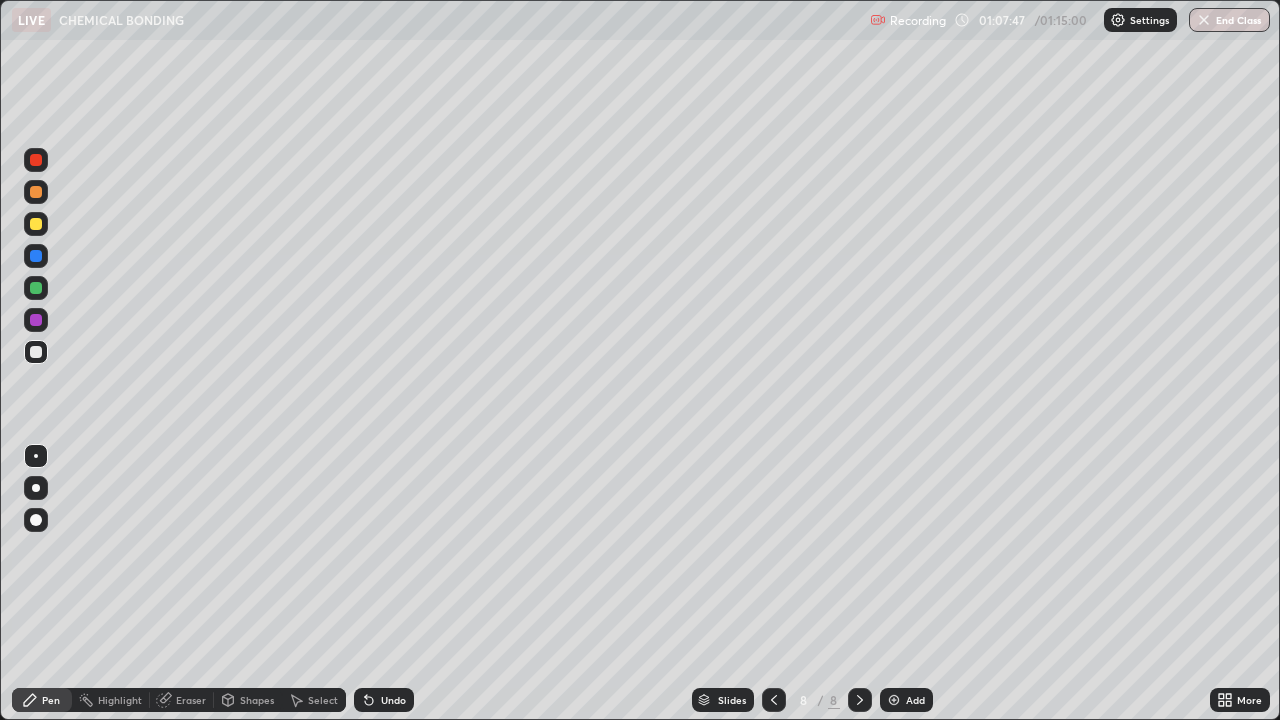 click at bounding box center [36, 224] 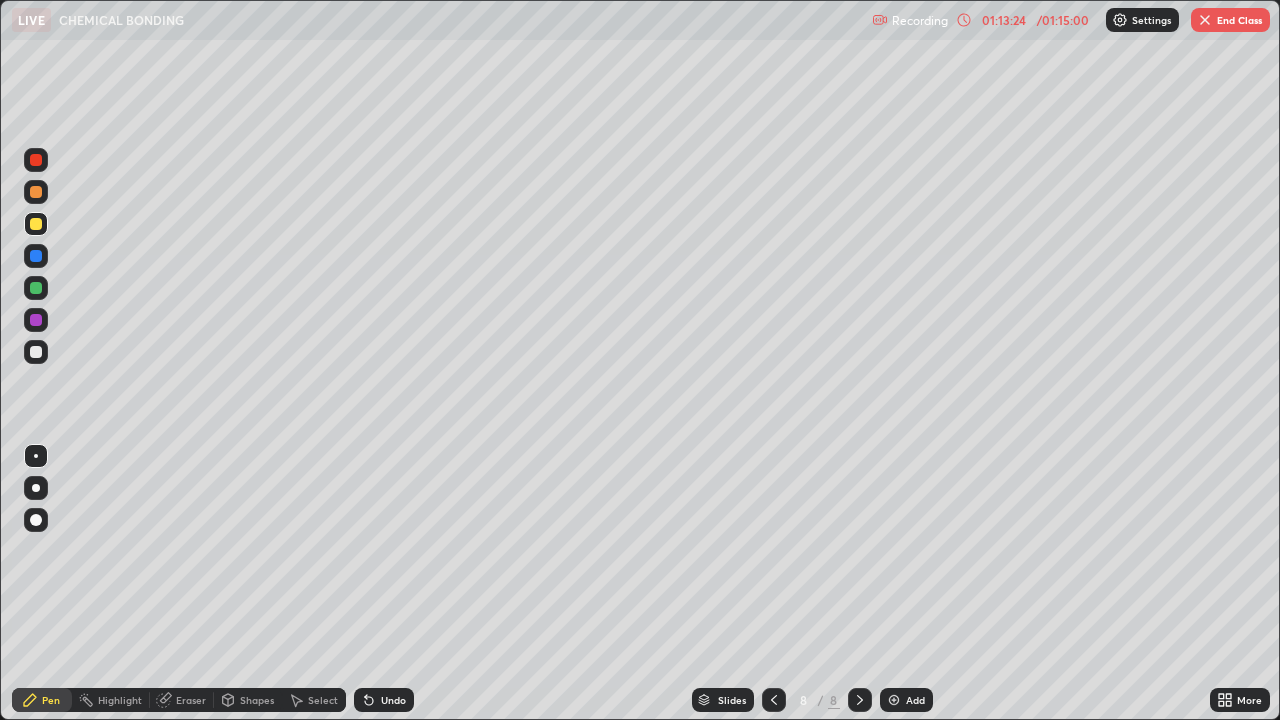 click on "End Class" at bounding box center (1230, 20) 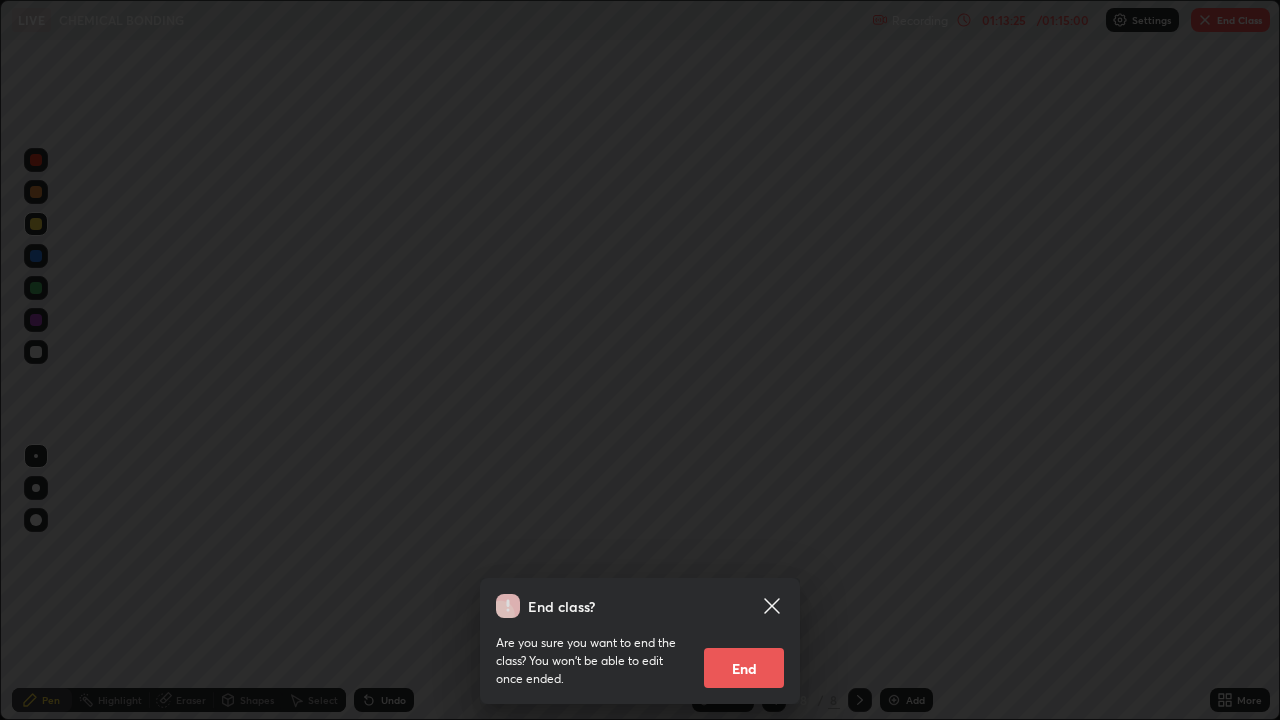 click on "End" at bounding box center [744, 668] 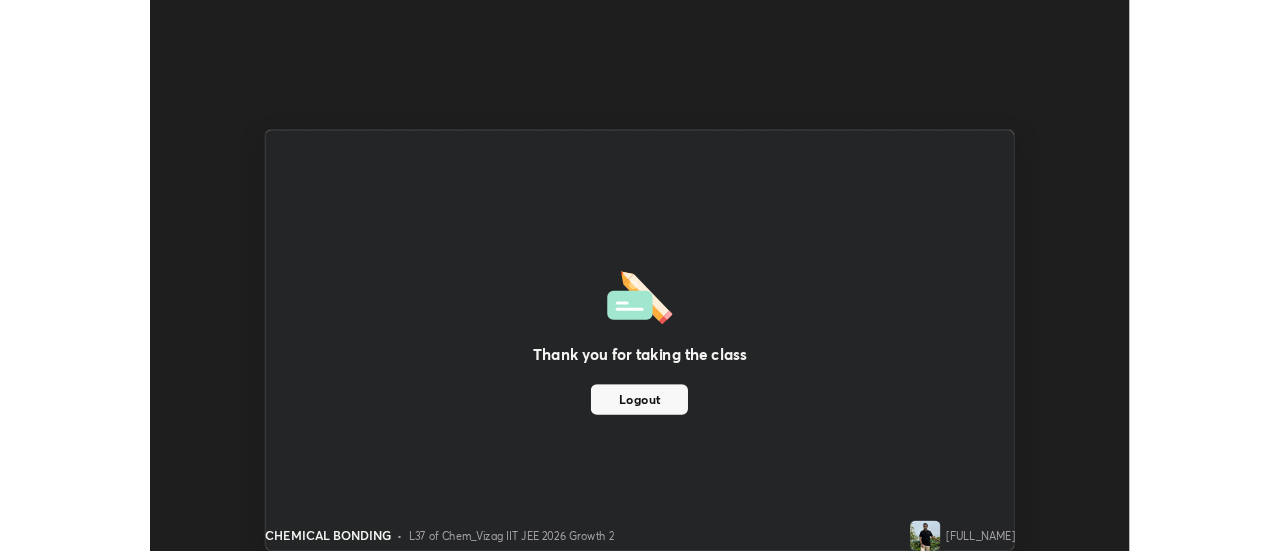 scroll, scrollTop: 551, scrollLeft: 1280, axis: both 